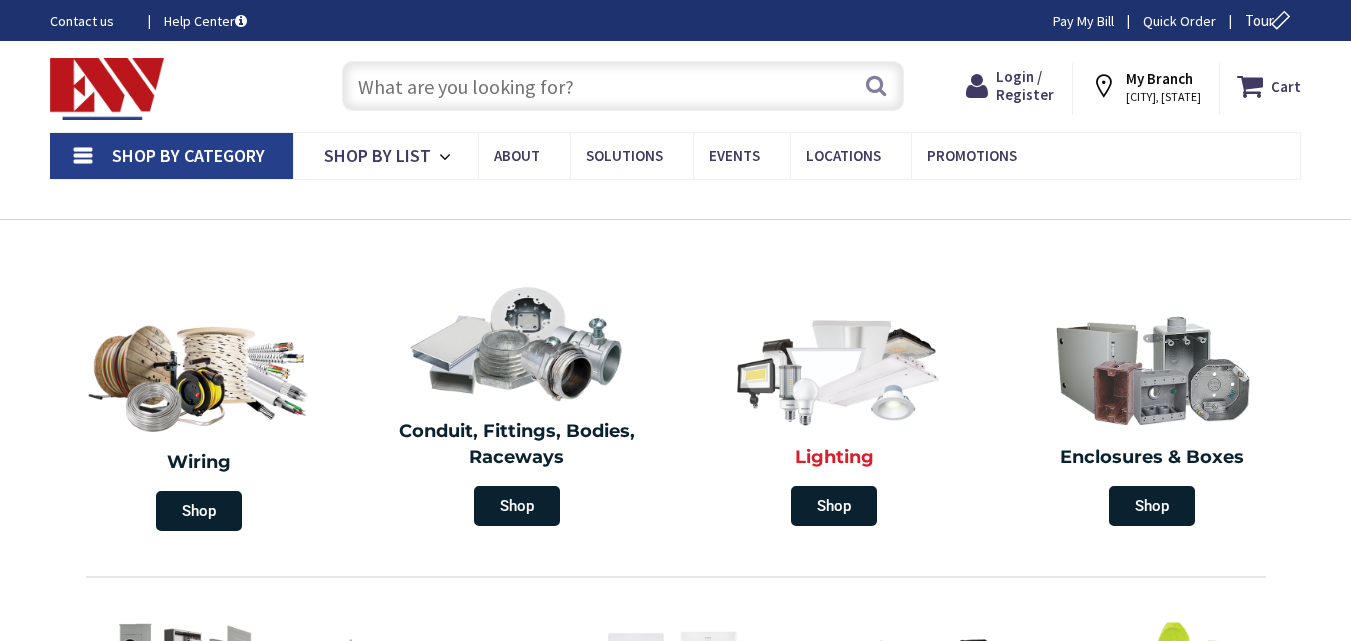 scroll, scrollTop: 0, scrollLeft: 0, axis: both 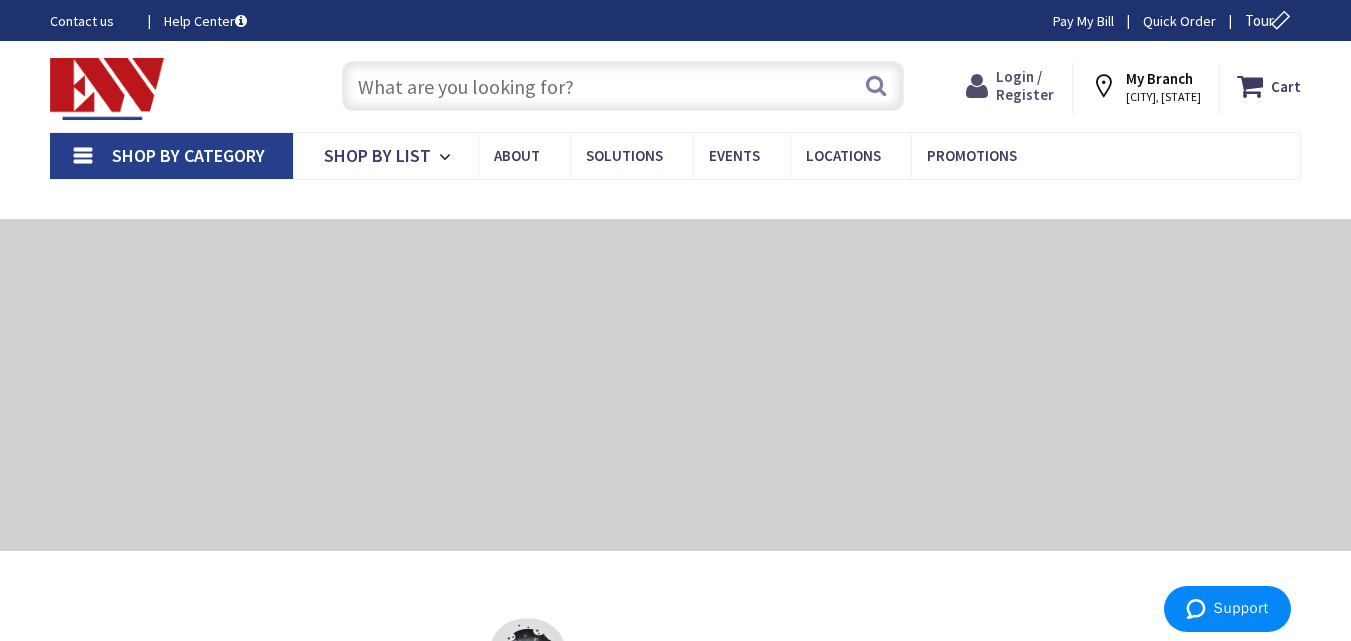 click on "Login / Register" at bounding box center (1025, 85) 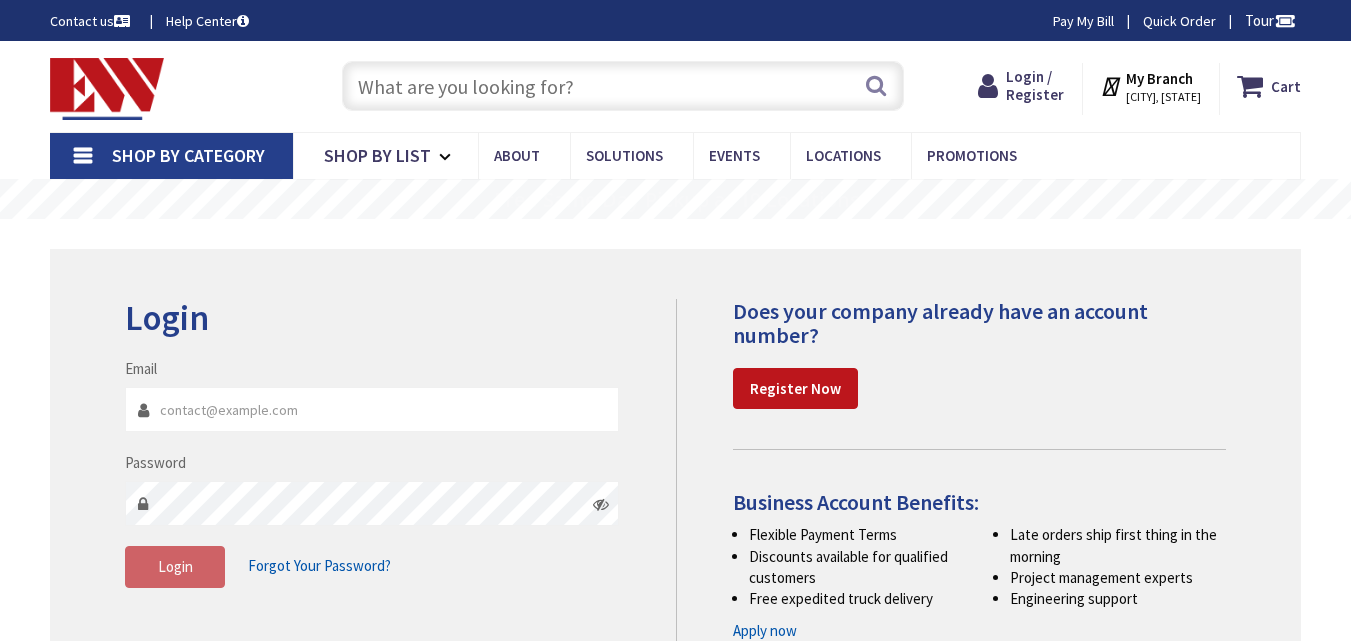 scroll, scrollTop: 0, scrollLeft: 0, axis: both 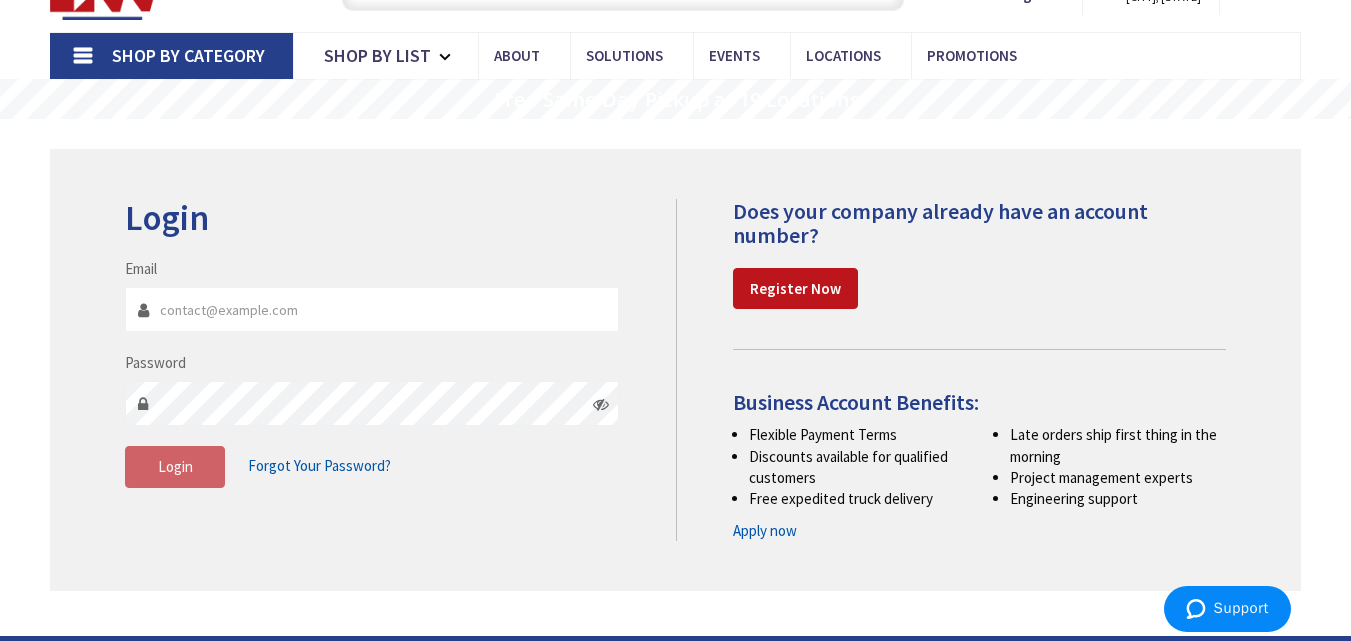 type on "ryan@erikssonelectric.com" 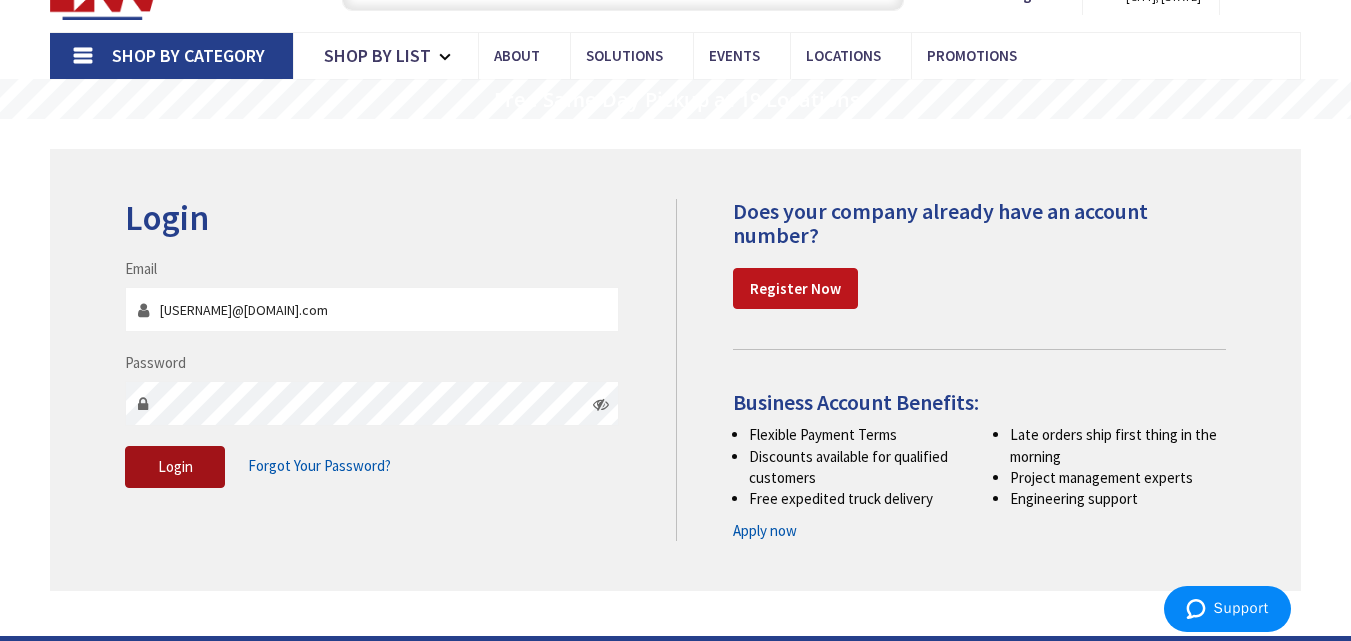 click on "Login" at bounding box center (175, 466) 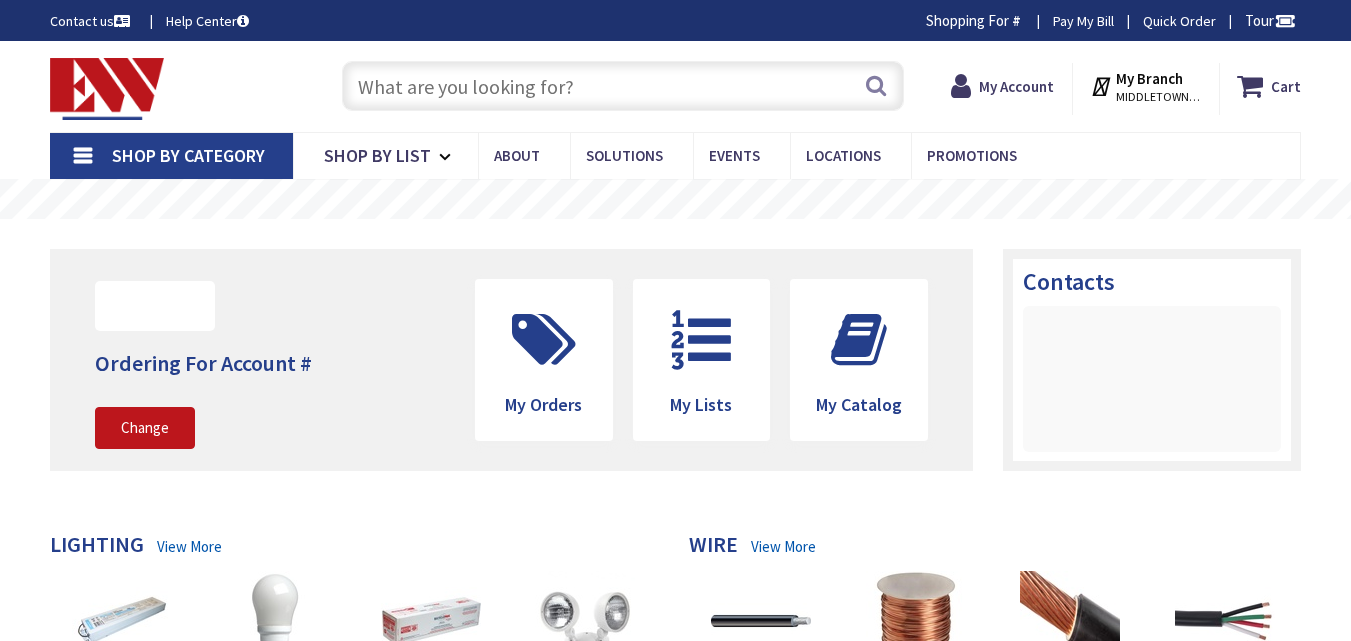scroll, scrollTop: 0, scrollLeft: 0, axis: both 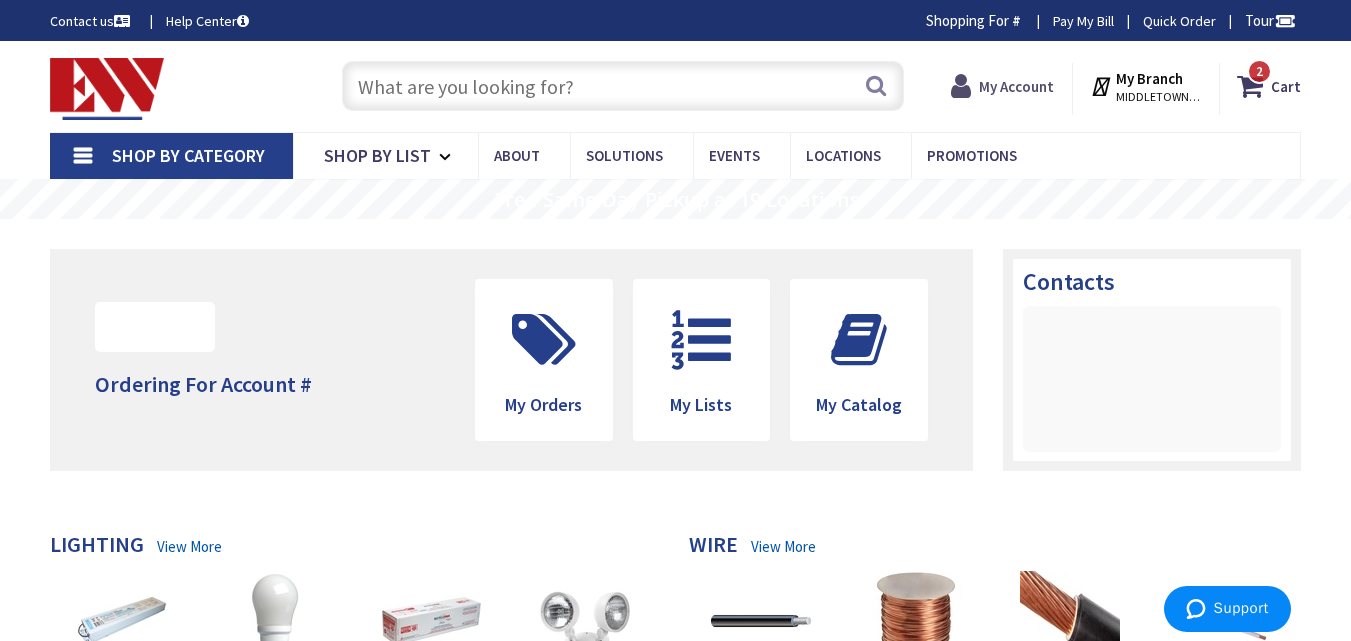 click on "My Account" at bounding box center [1016, 86] 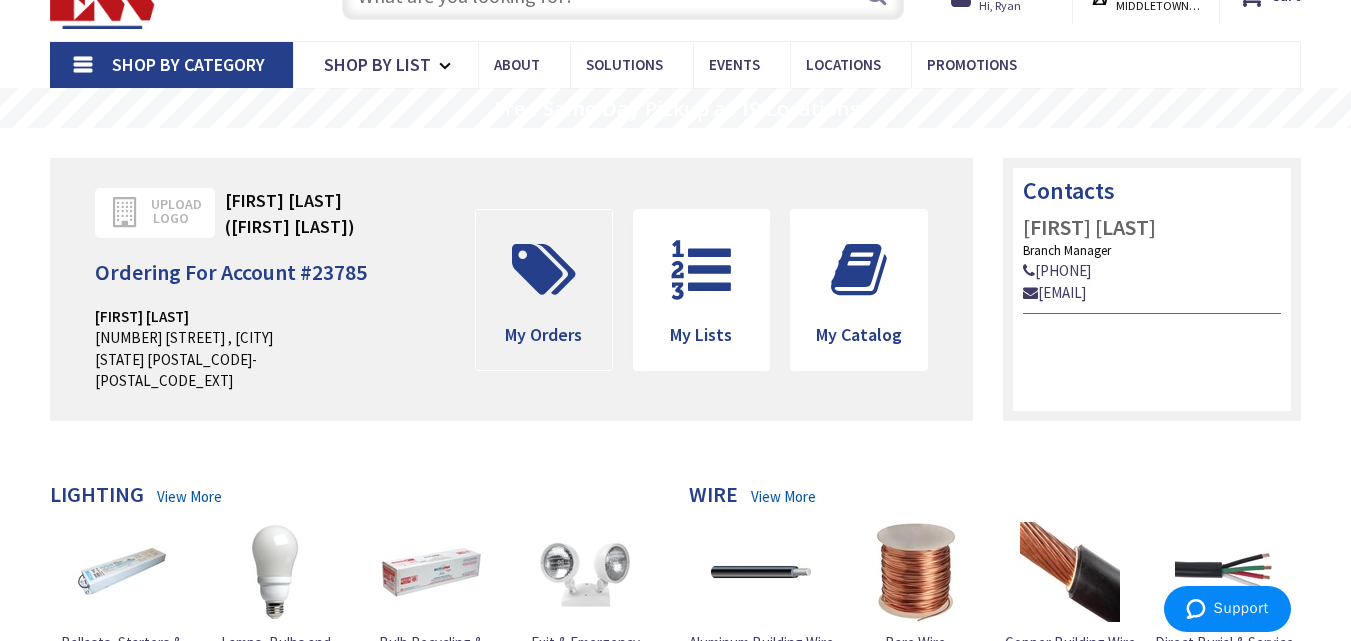 scroll, scrollTop: 100, scrollLeft: 0, axis: vertical 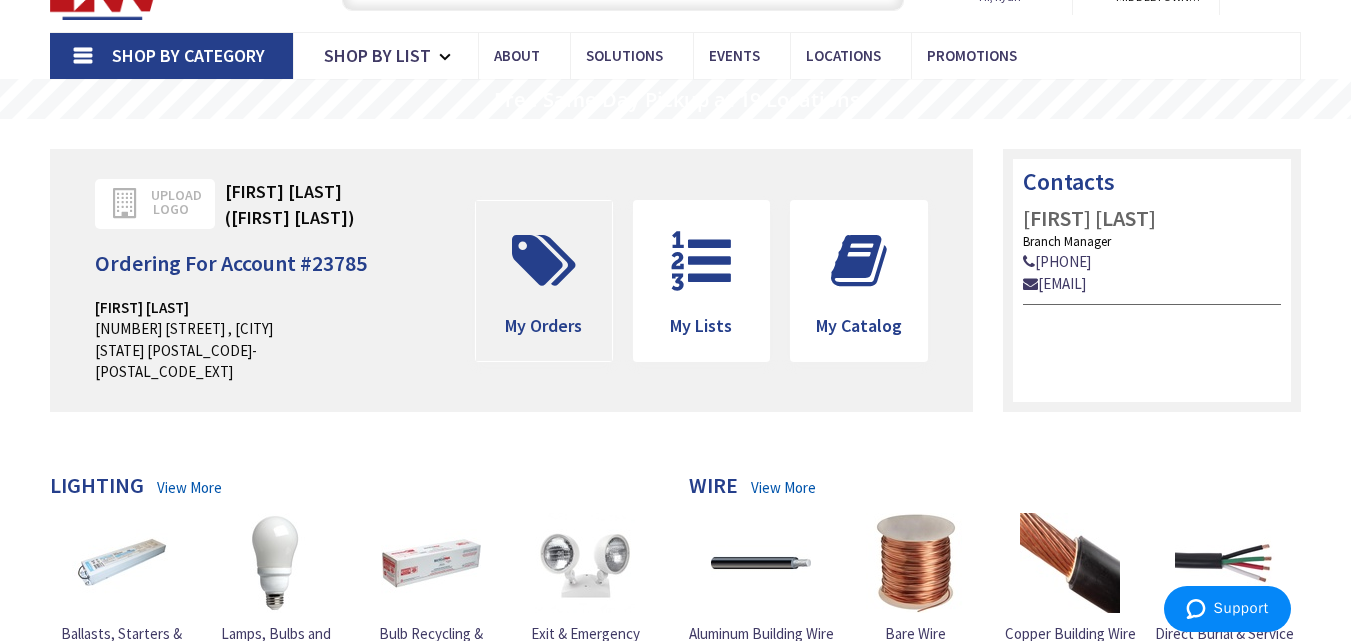 click on "My Orders" at bounding box center (544, 281) 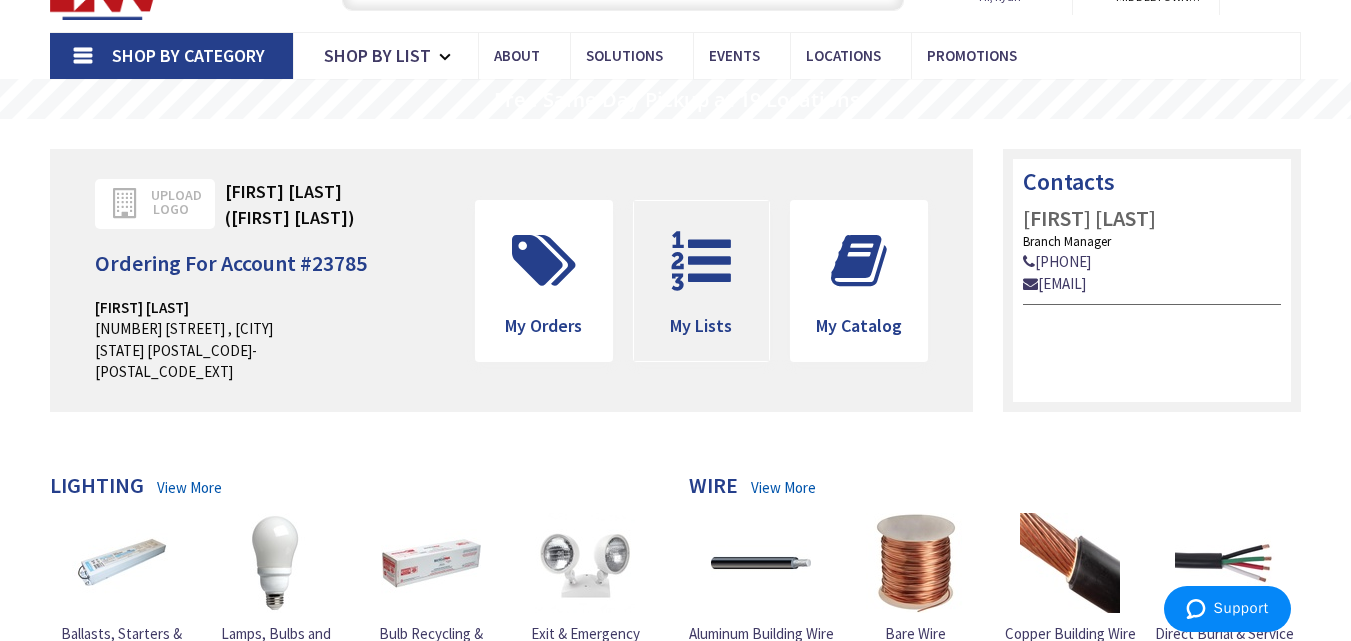 scroll, scrollTop: 0, scrollLeft: 0, axis: both 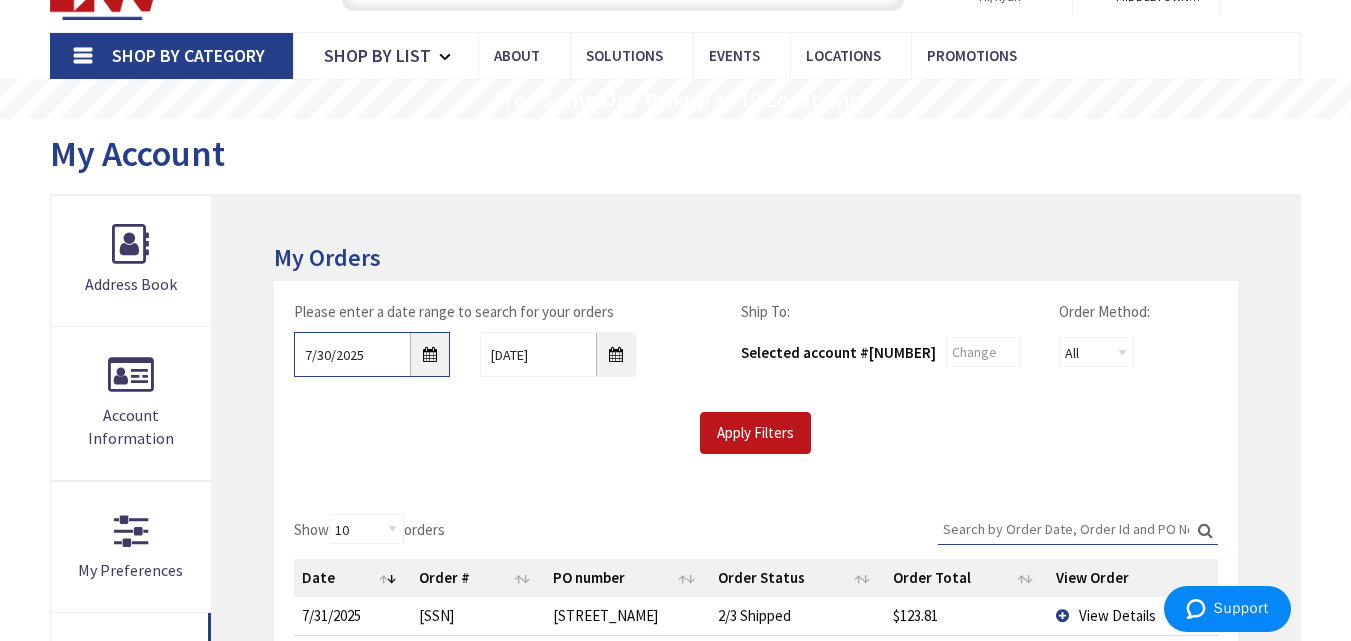 click on "7/30/2025" at bounding box center [372, 354] 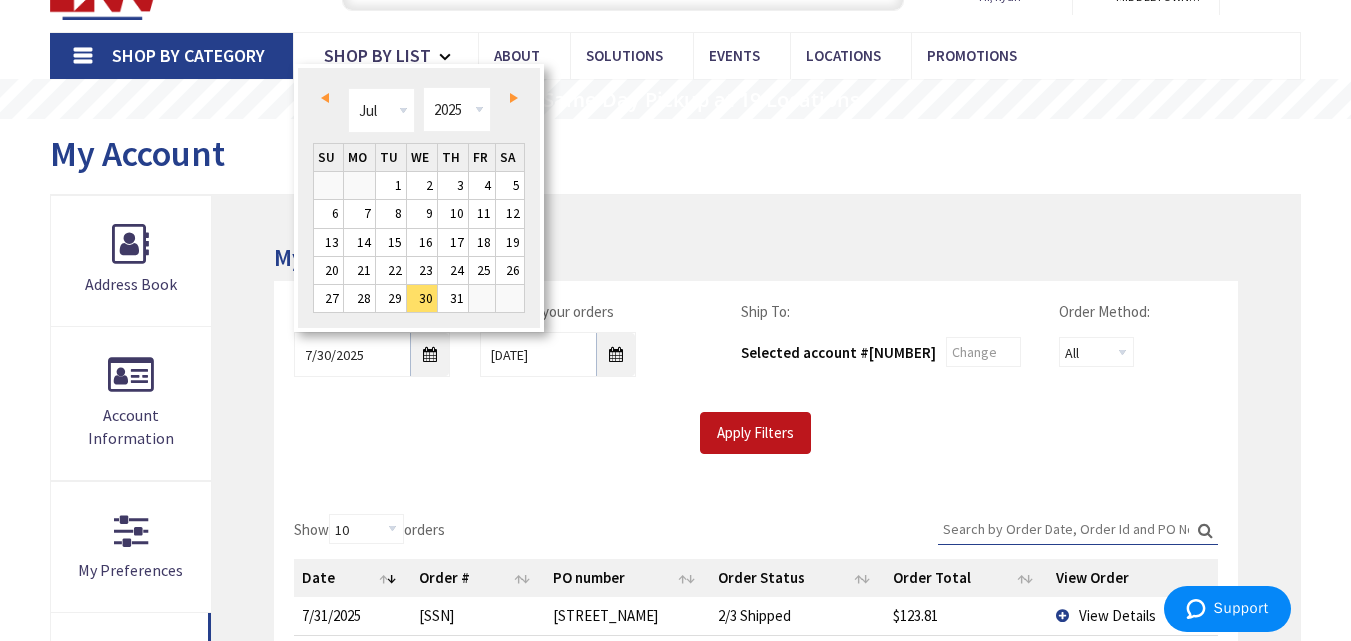 click on "Prev" at bounding box center (328, 98) 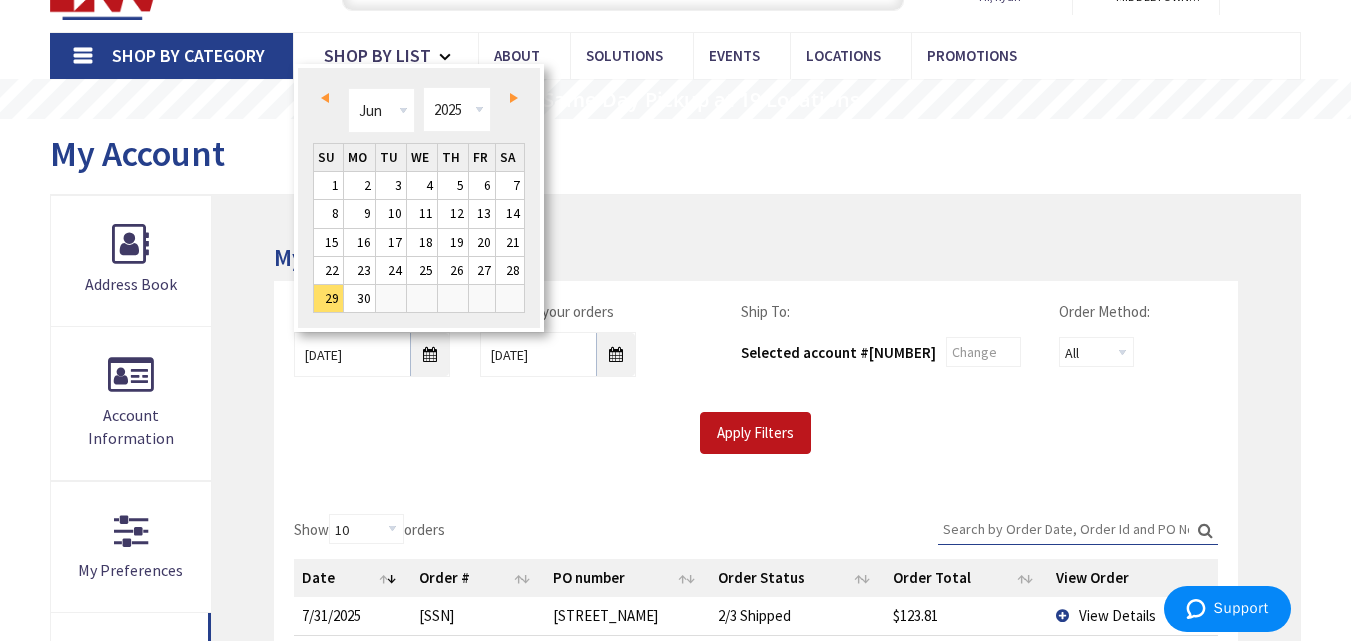 click on "Prev" at bounding box center [325, 98] 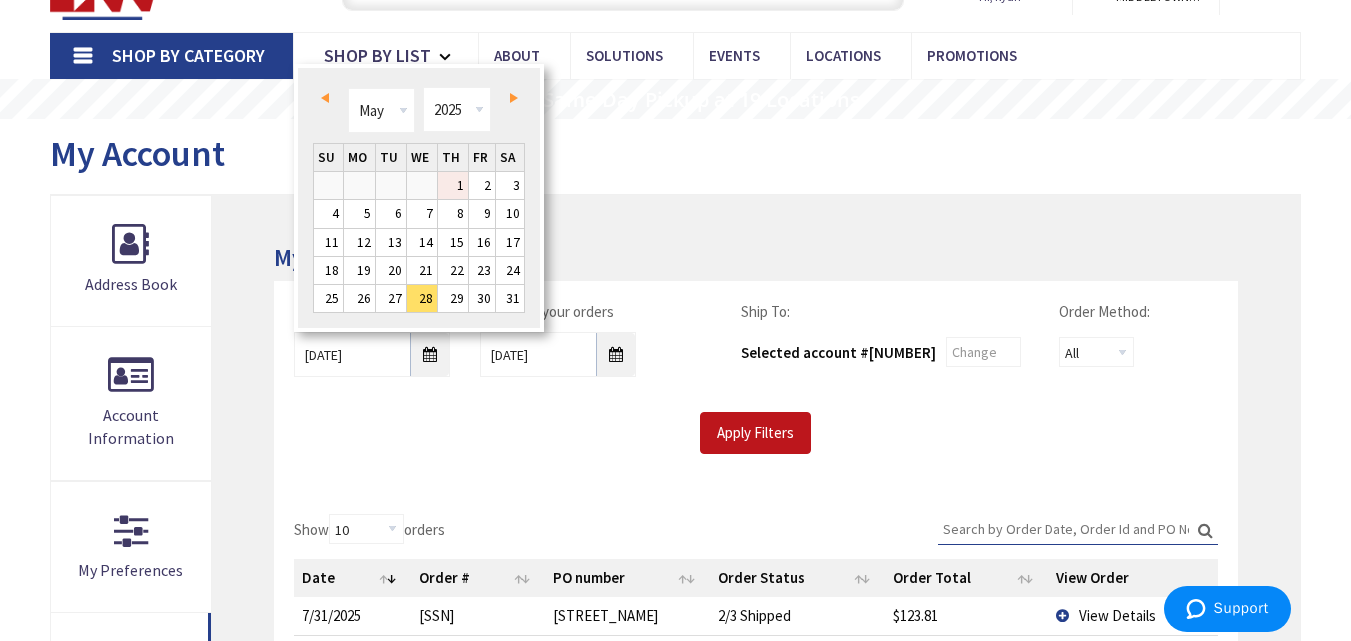 click on "1" at bounding box center (453, 185) 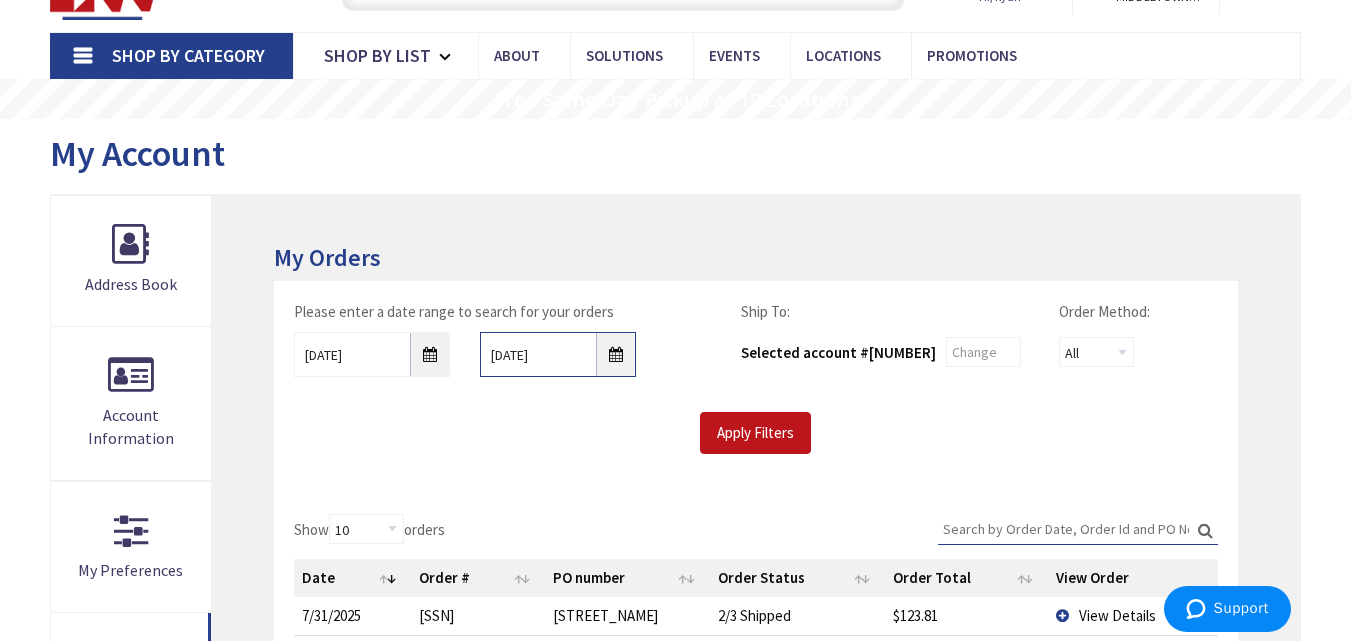 click on "8/6/2025" at bounding box center (558, 354) 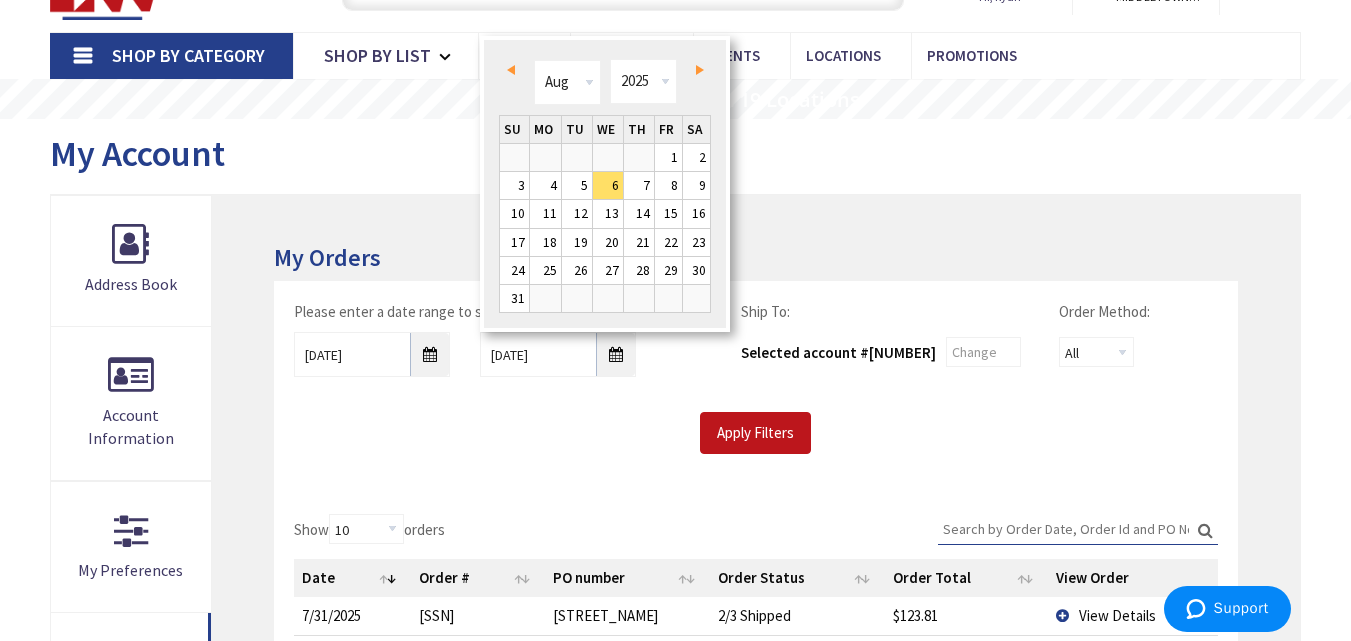 click on "Prev" at bounding box center (511, 70) 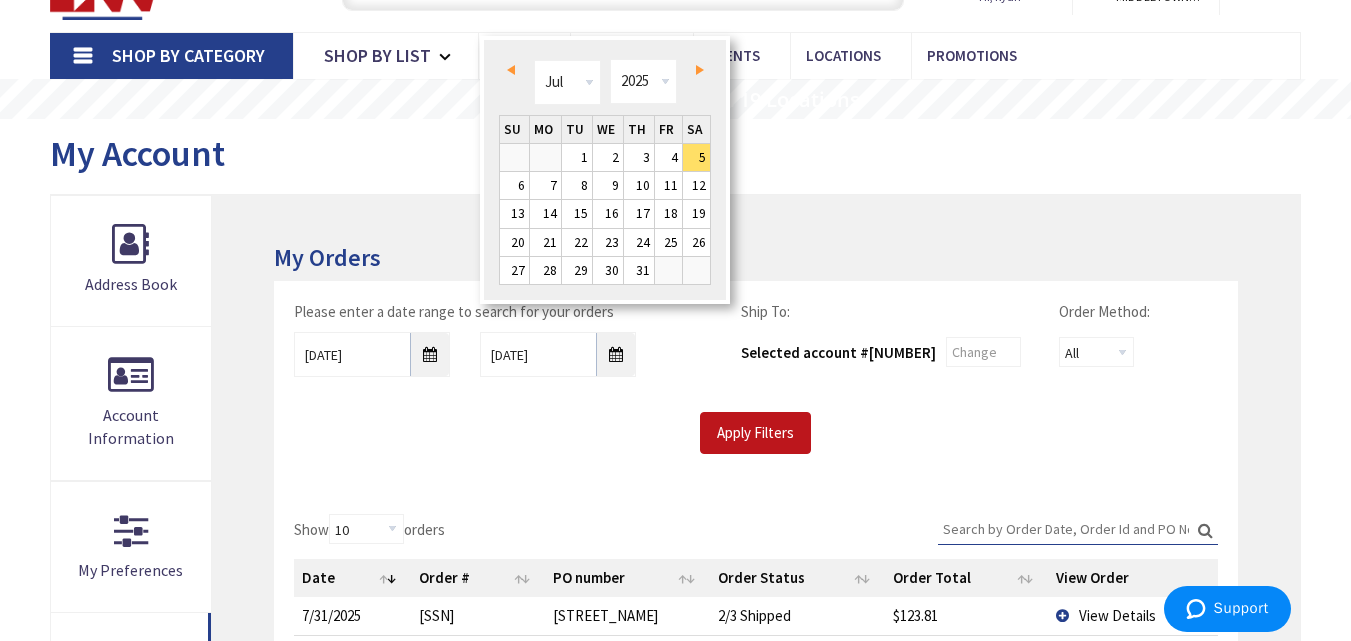 click on "Prev" at bounding box center (511, 70) 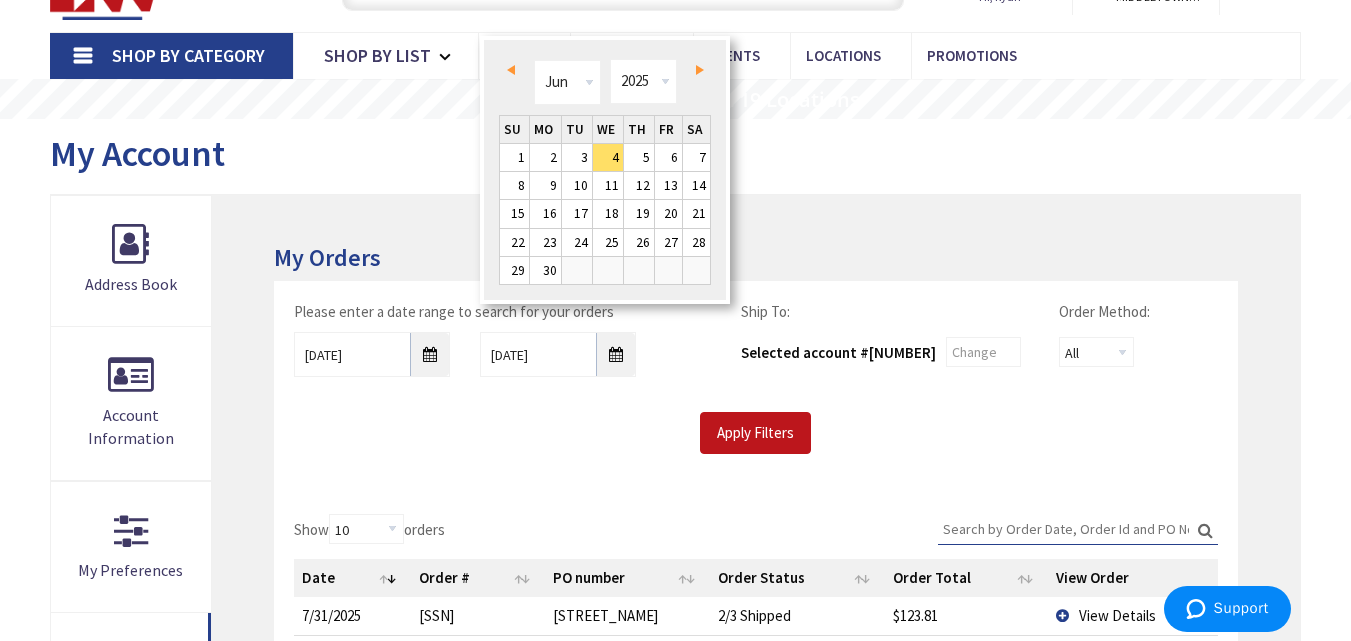 click on "Prev" at bounding box center (511, 70) 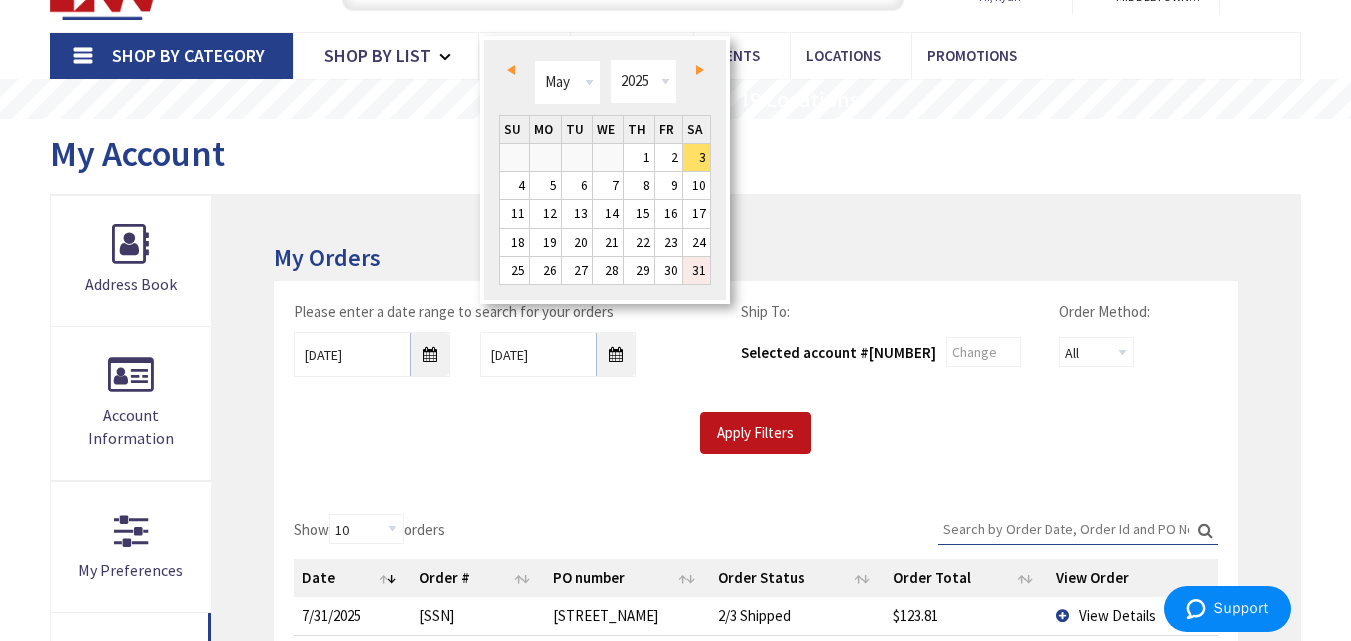 click on "31" at bounding box center [697, 270] 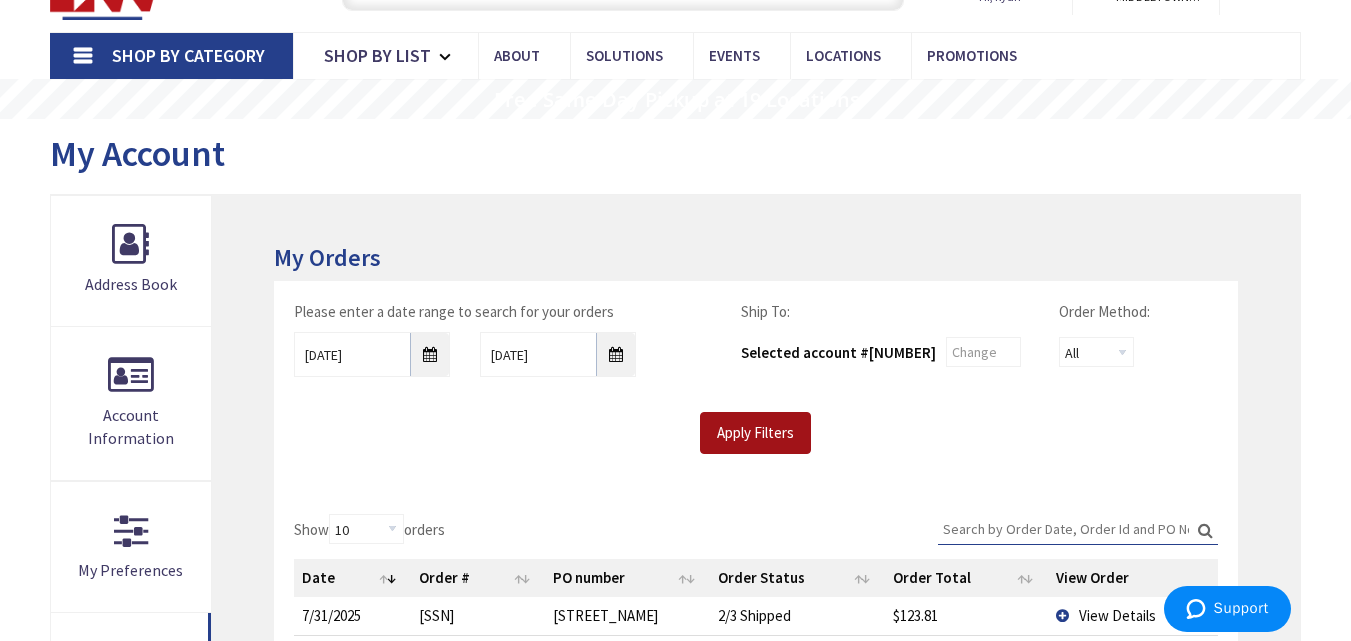 click on "Apply Filters" at bounding box center (755, 433) 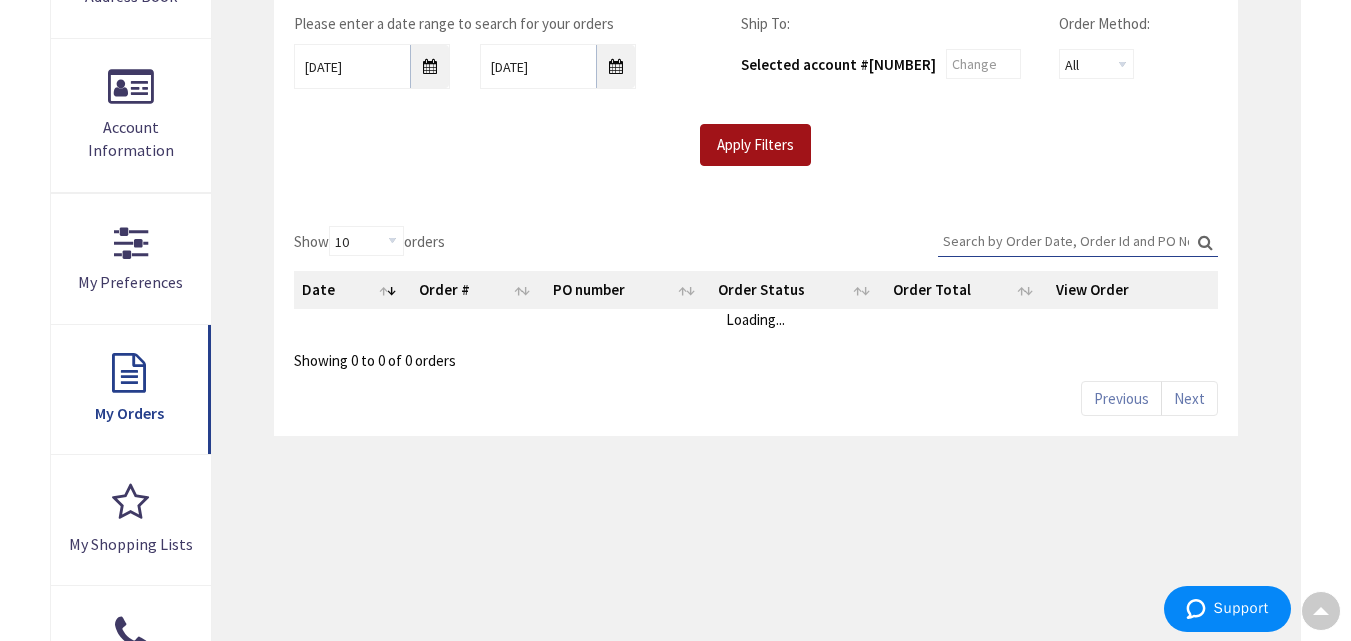 scroll, scrollTop: 400, scrollLeft: 0, axis: vertical 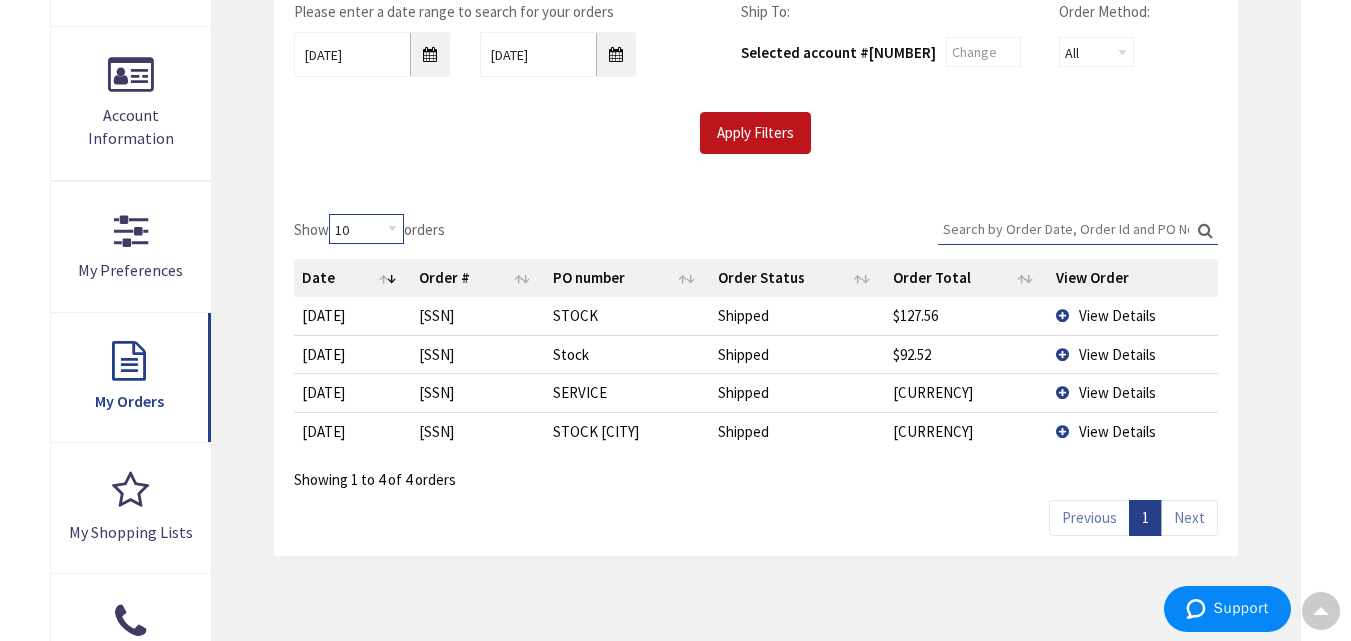 click on "10 25 50 100" at bounding box center (366, 229) 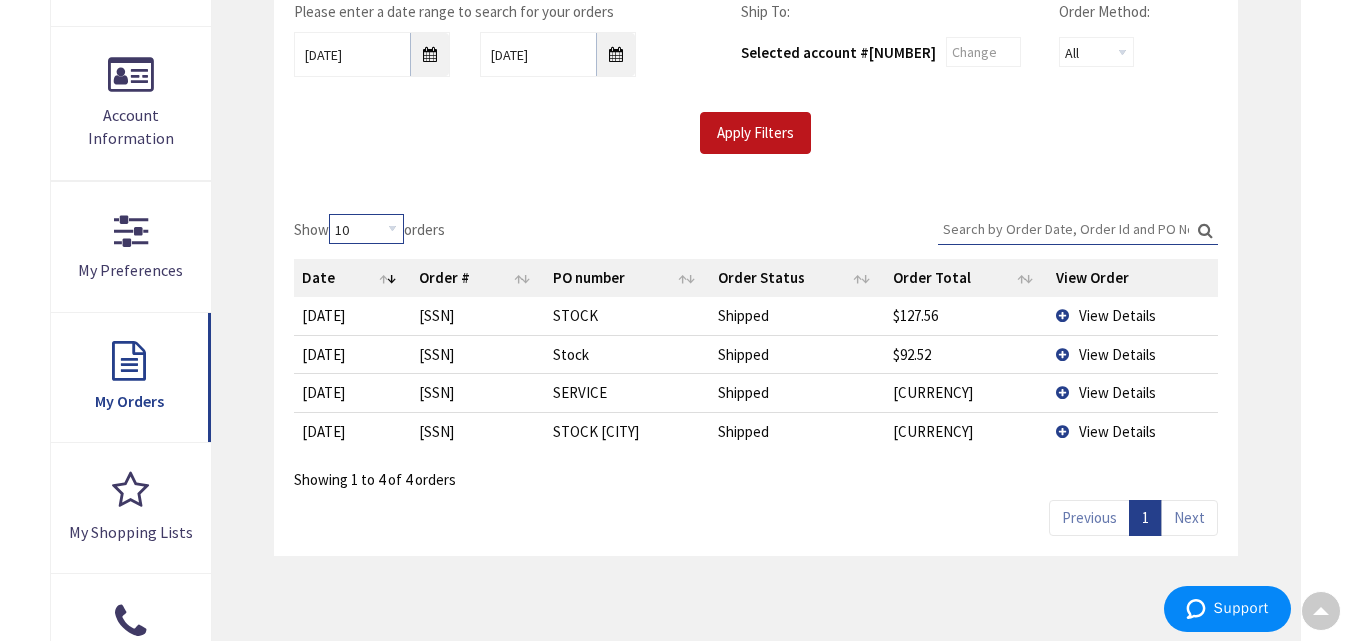 select on "100" 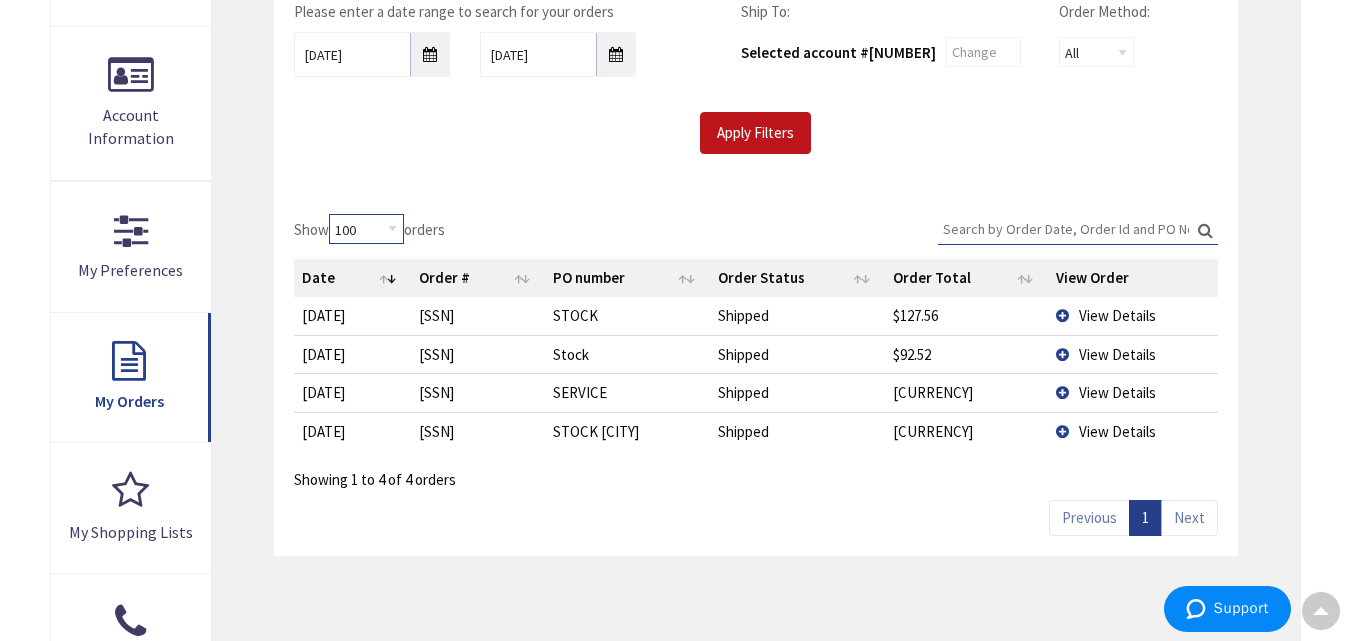 click on "10 25 50 100" at bounding box center (366, 229) 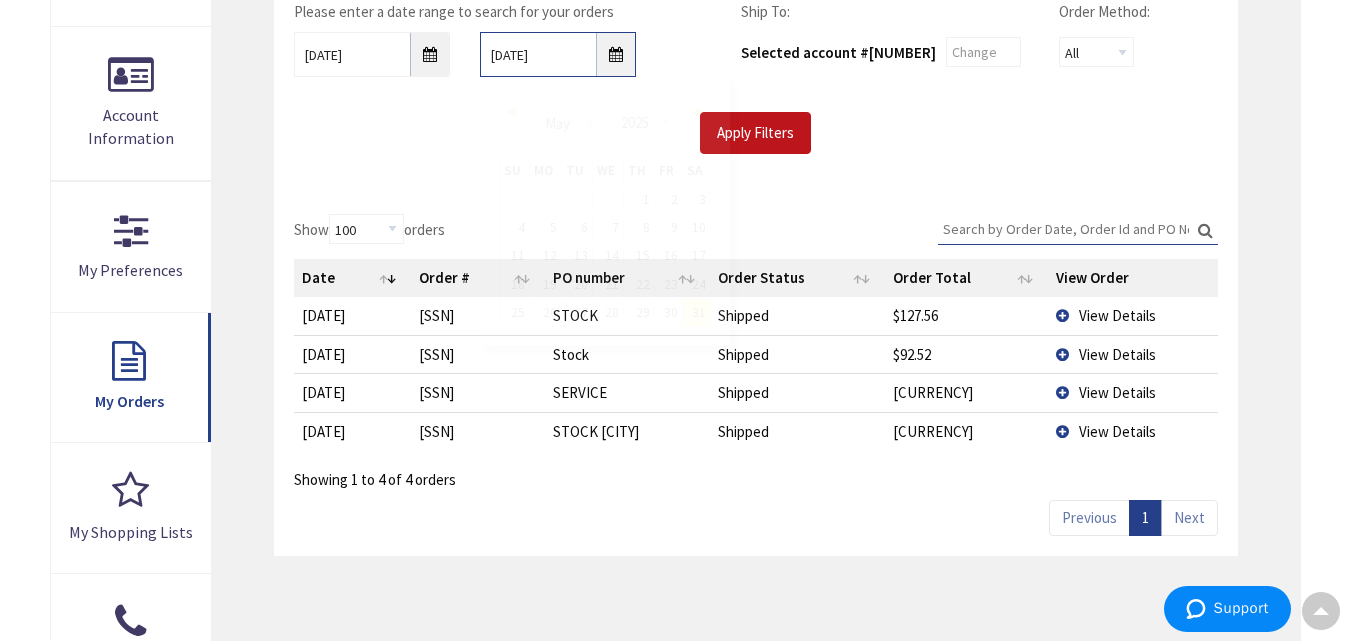click on "05/31/2025" at bounding box center [558, 54] 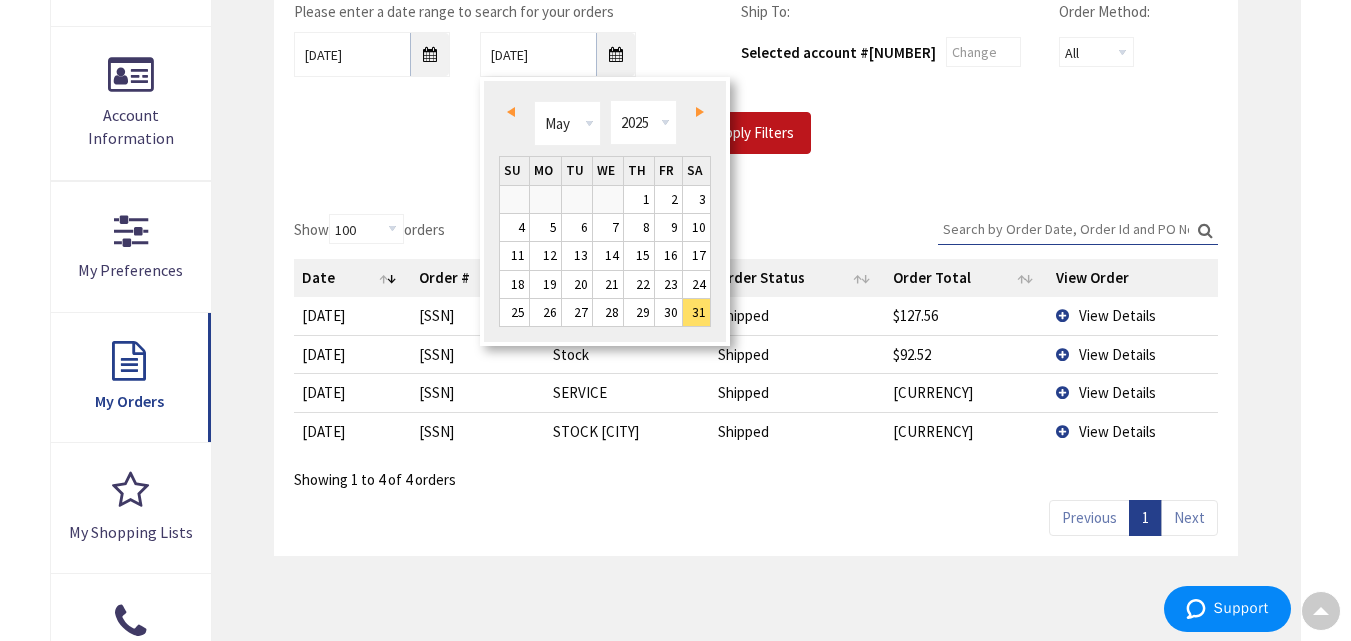 click on "Next" at bounding box center [700, 112] 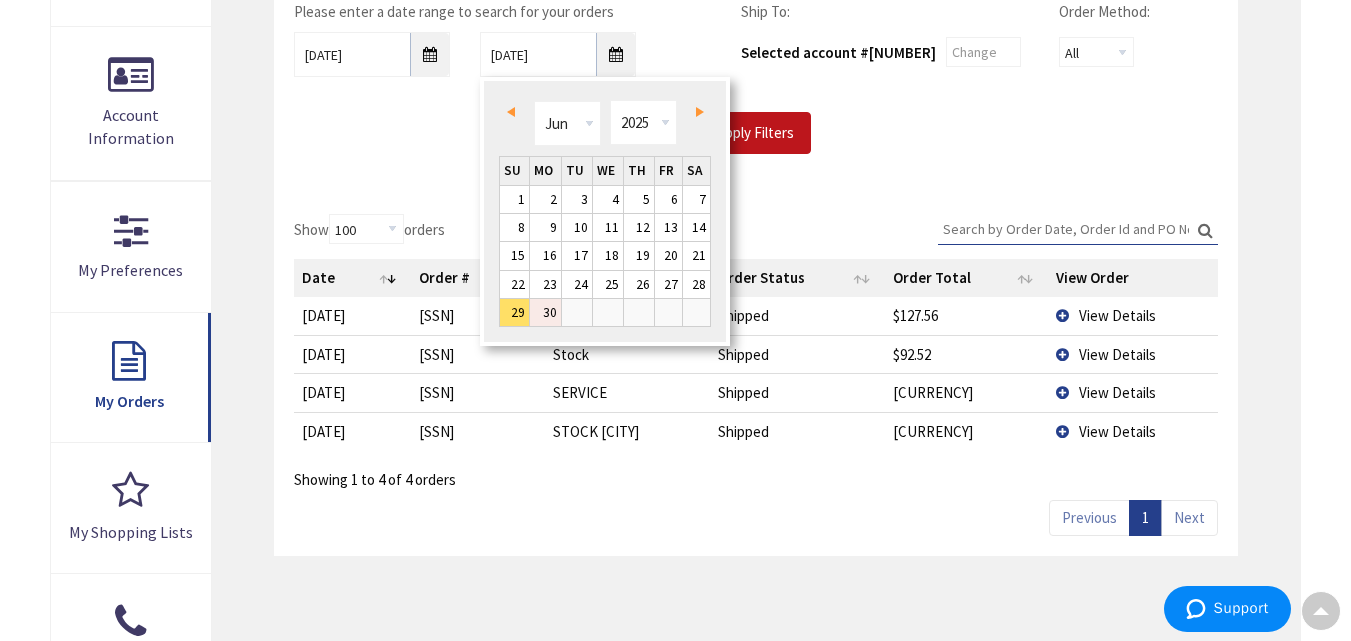 click on "30" at bounding box center [545, 312] 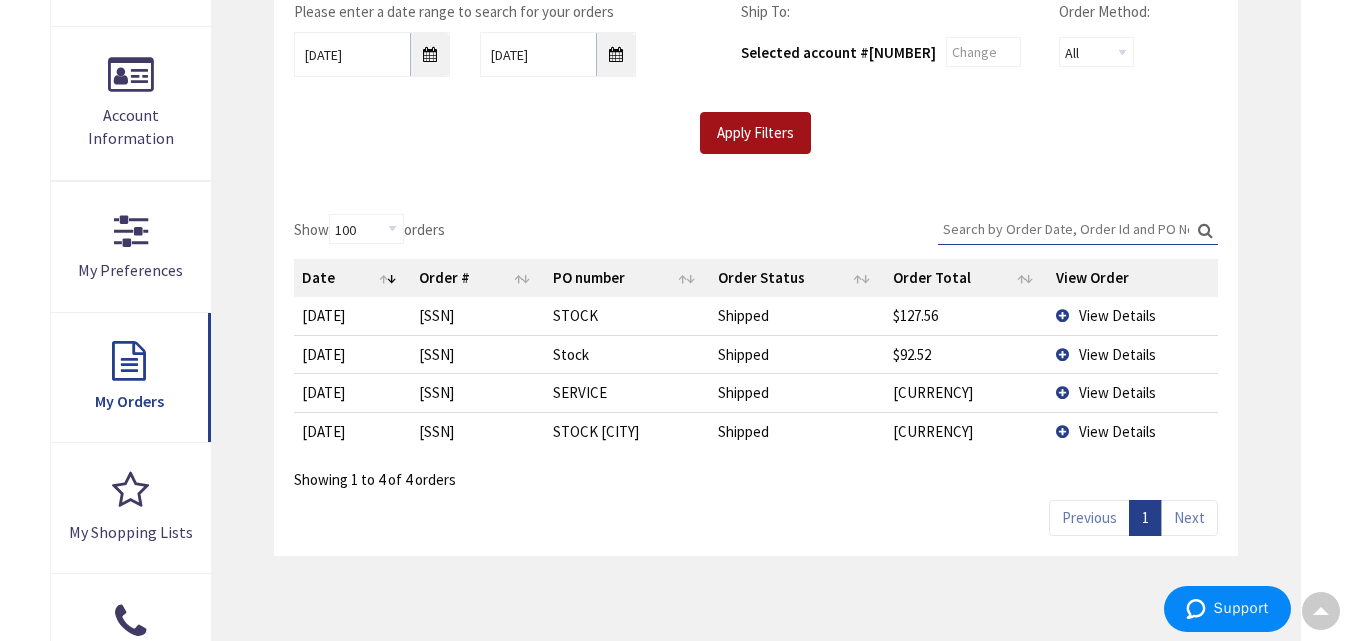 click on "Apply Filters" at bounding box center (755, 133) 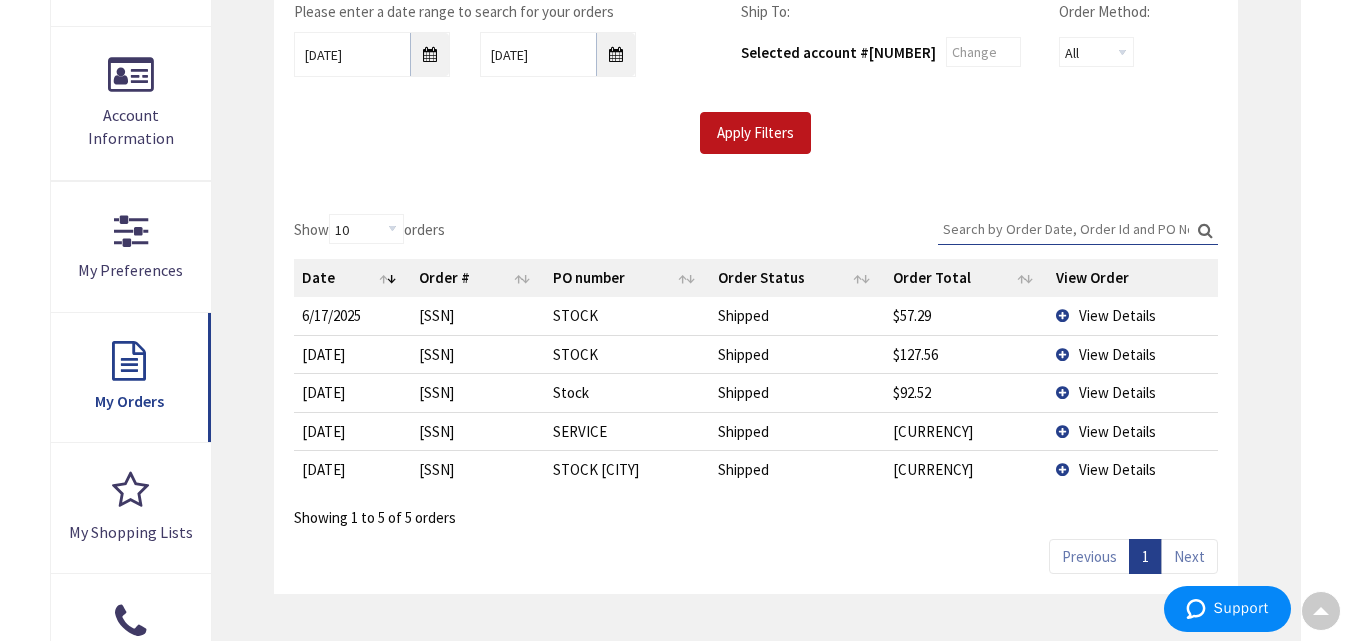 click on "View Details" at bounding box center [1132, 431] 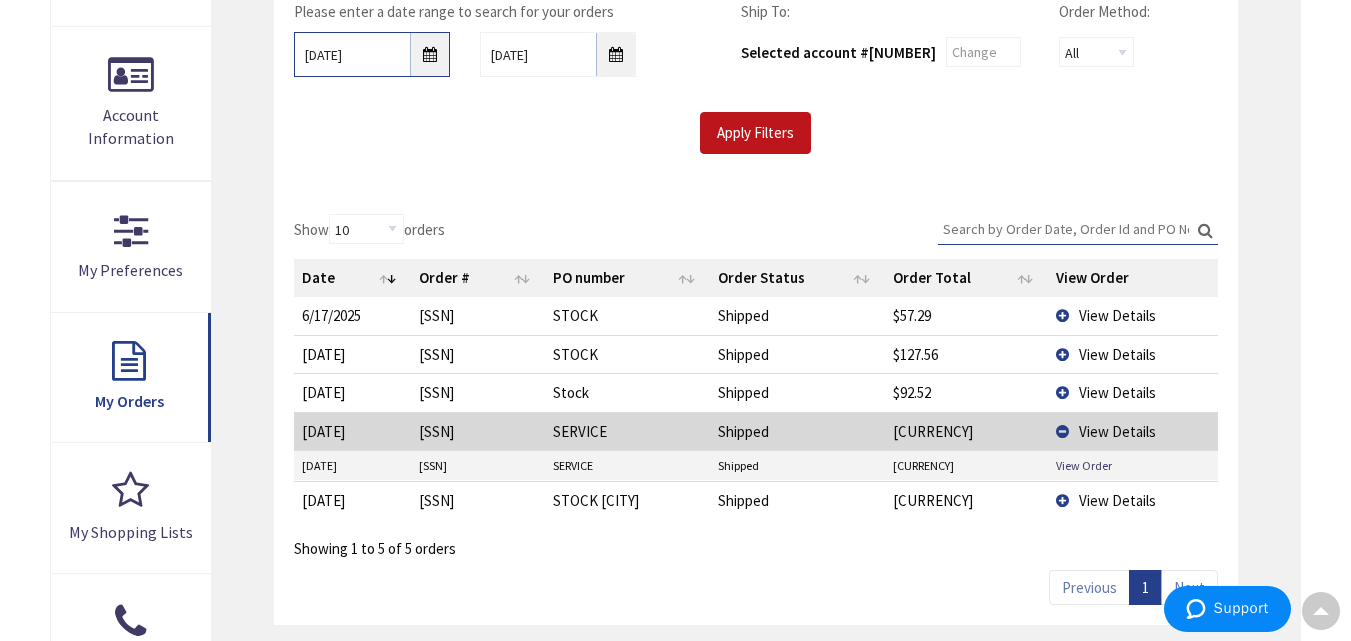 click on "05/01/2025" at bounding box center [372, 54] 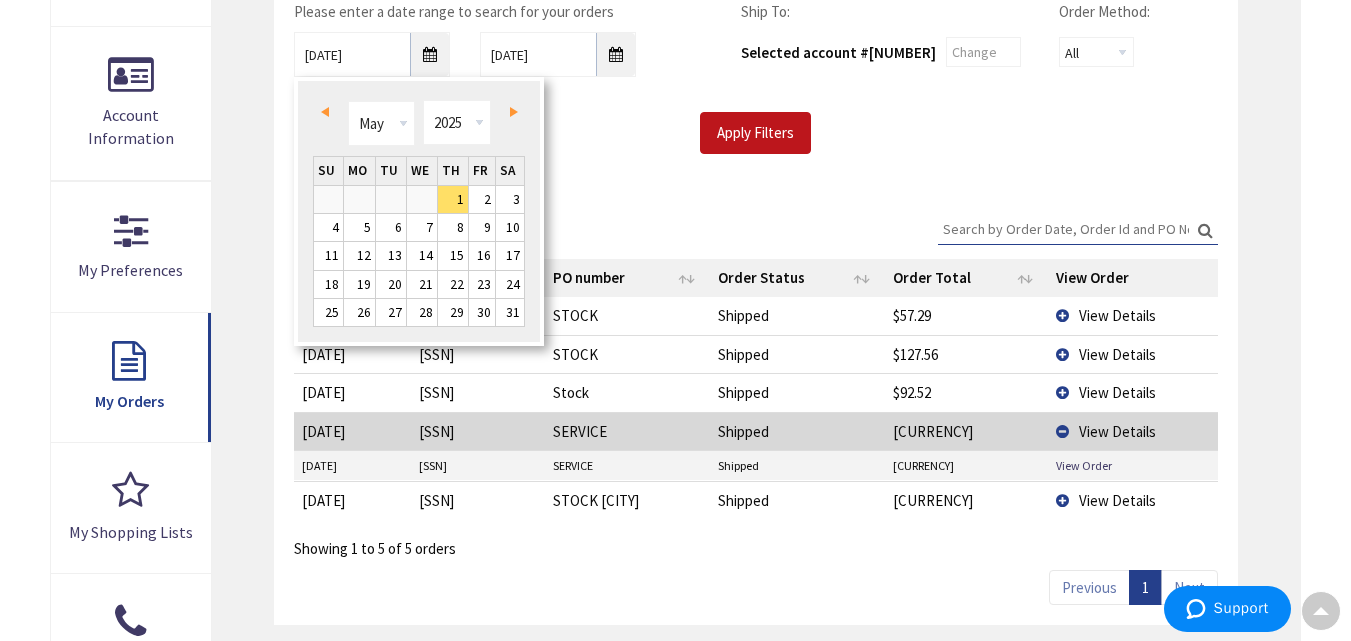 click on "Prev" at bounding box center [325, 112] 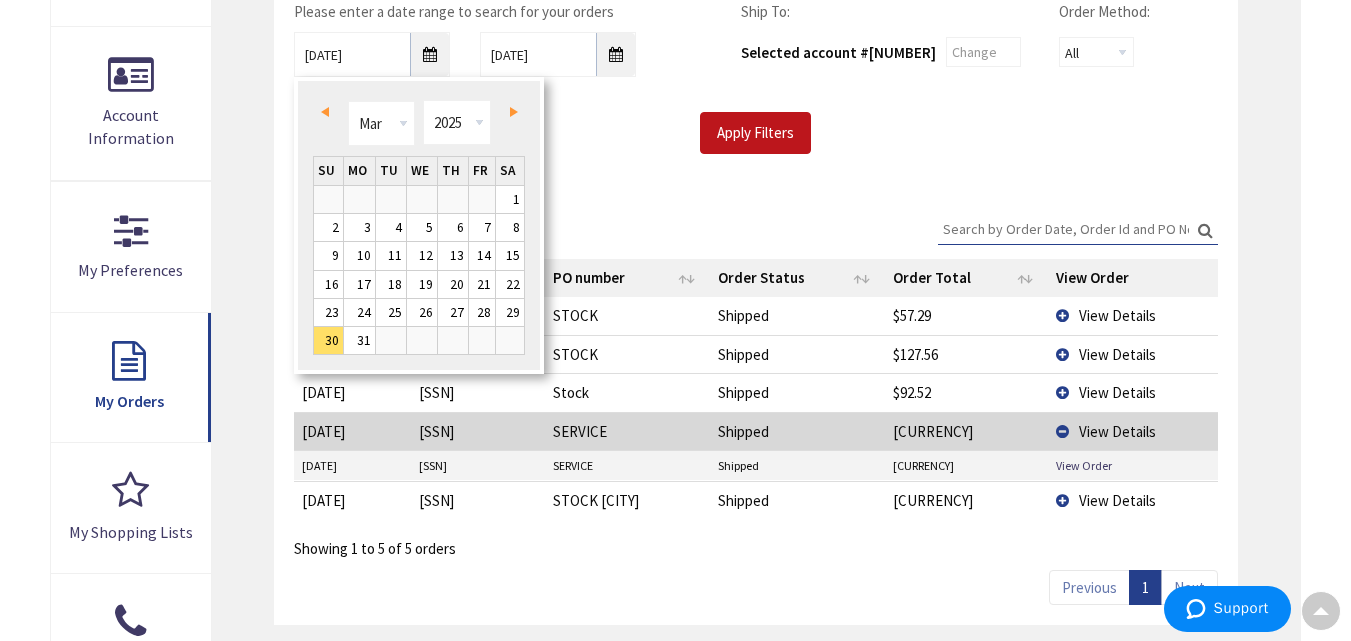 click on "Prev" at bounding box center (325, 112) 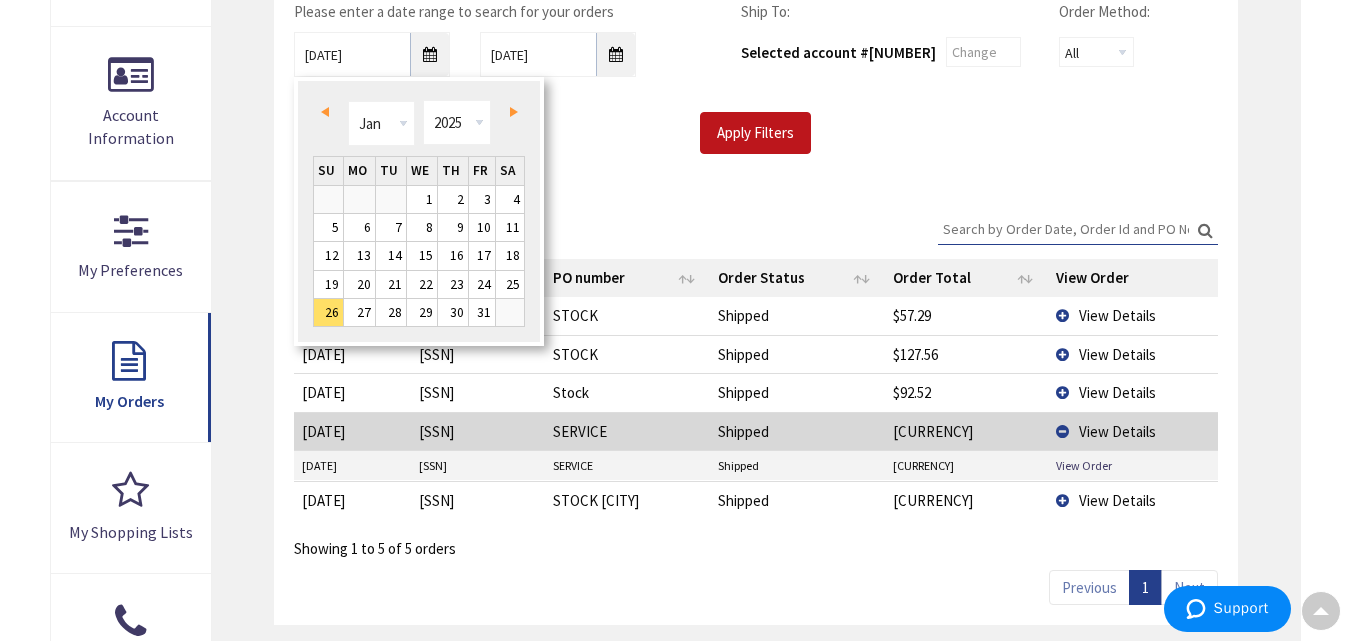 click on "Prev" at bounding box center [325, 112] 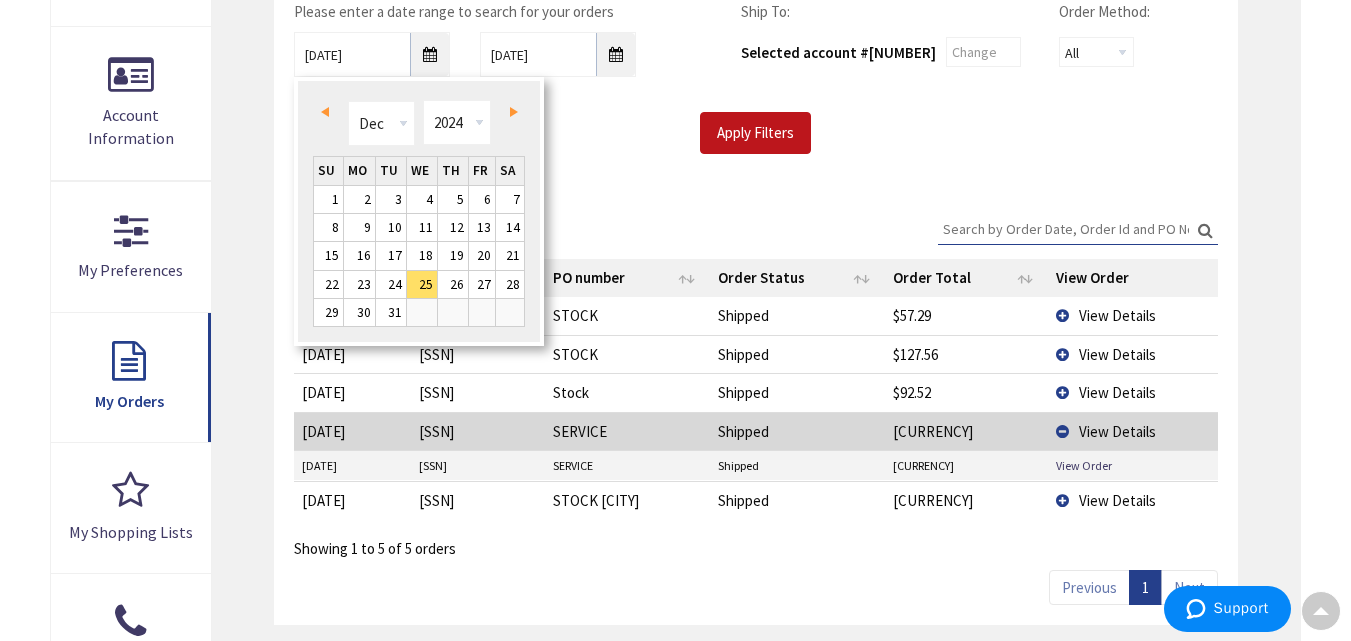 click on "Prev" at bounding box center (325, 112) 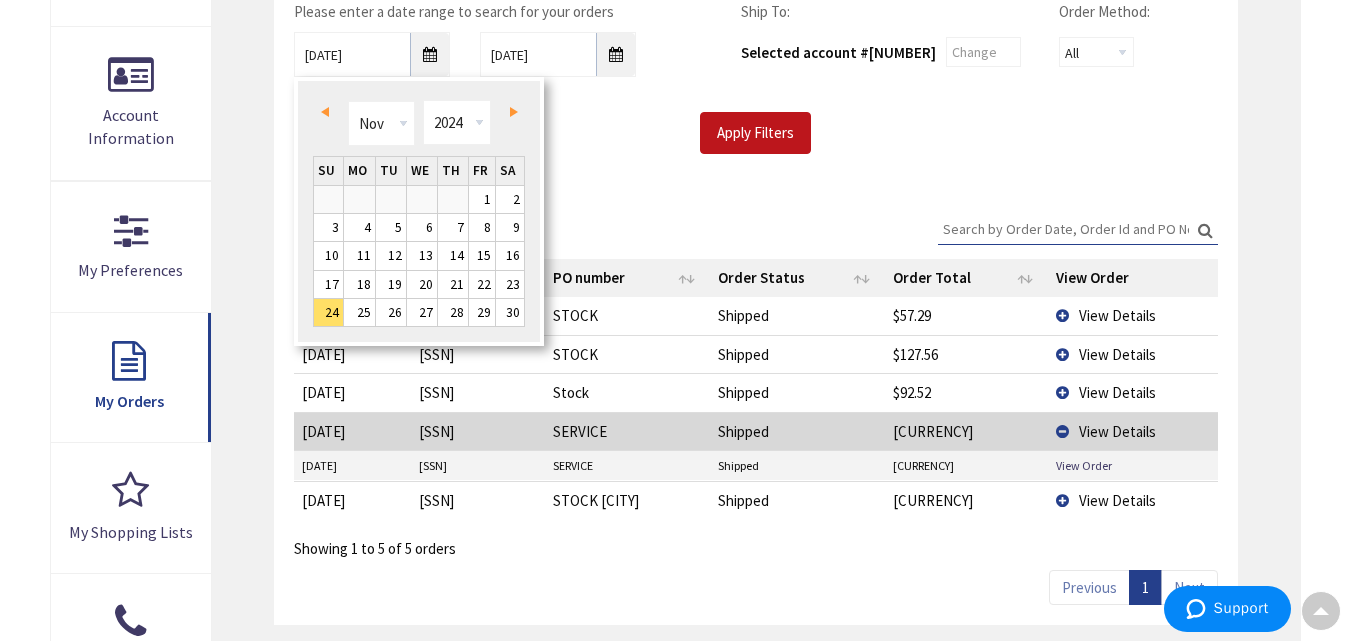 click on "Prev" at bounding box center [325, 112] 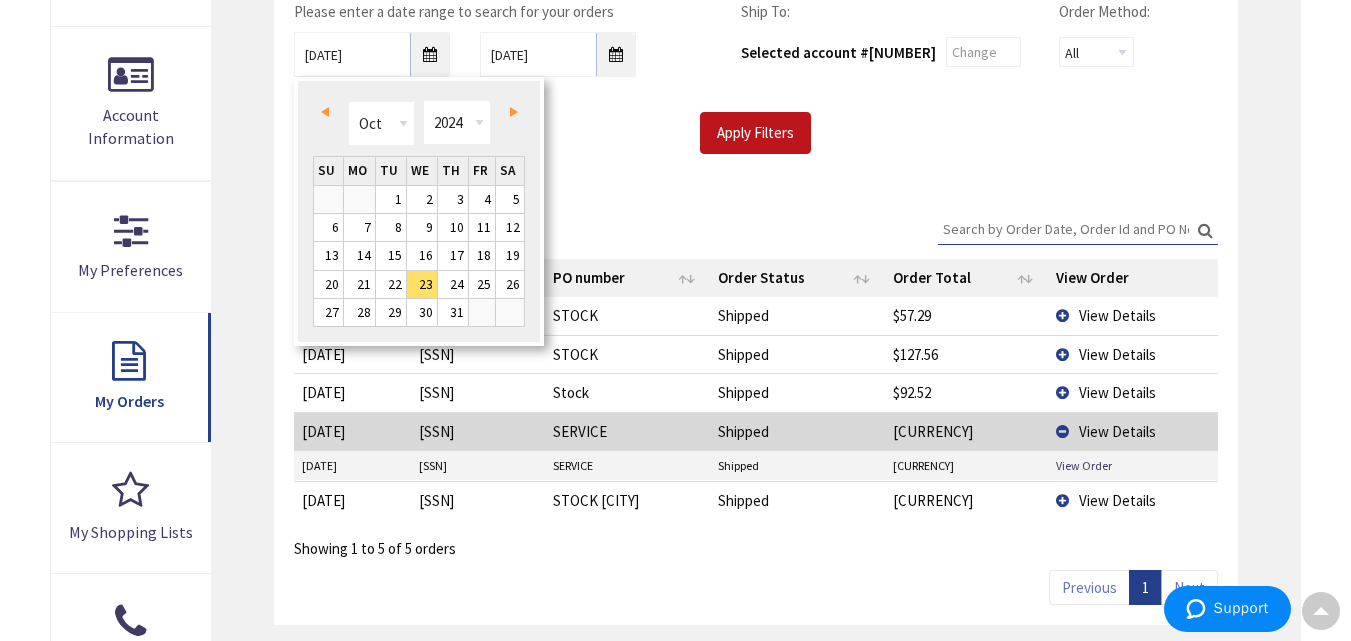 click on "Prev" at bounding box center (325, 112) 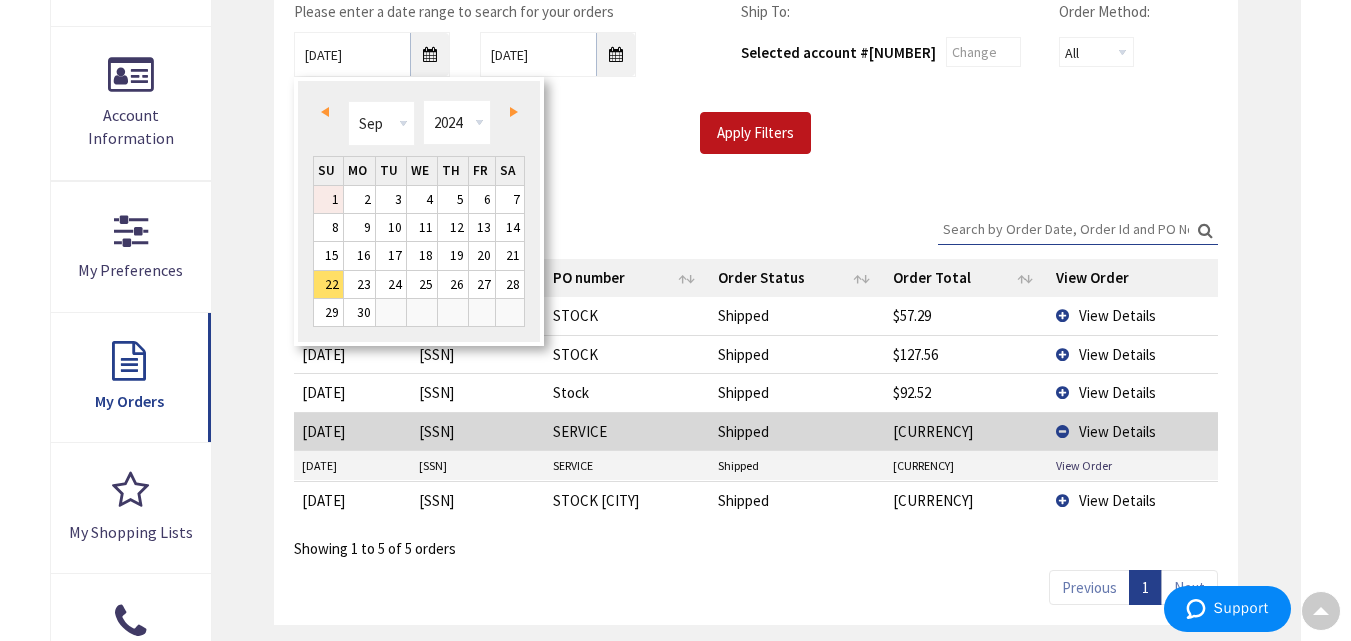 click on "1" at bounding box center (328, 199) 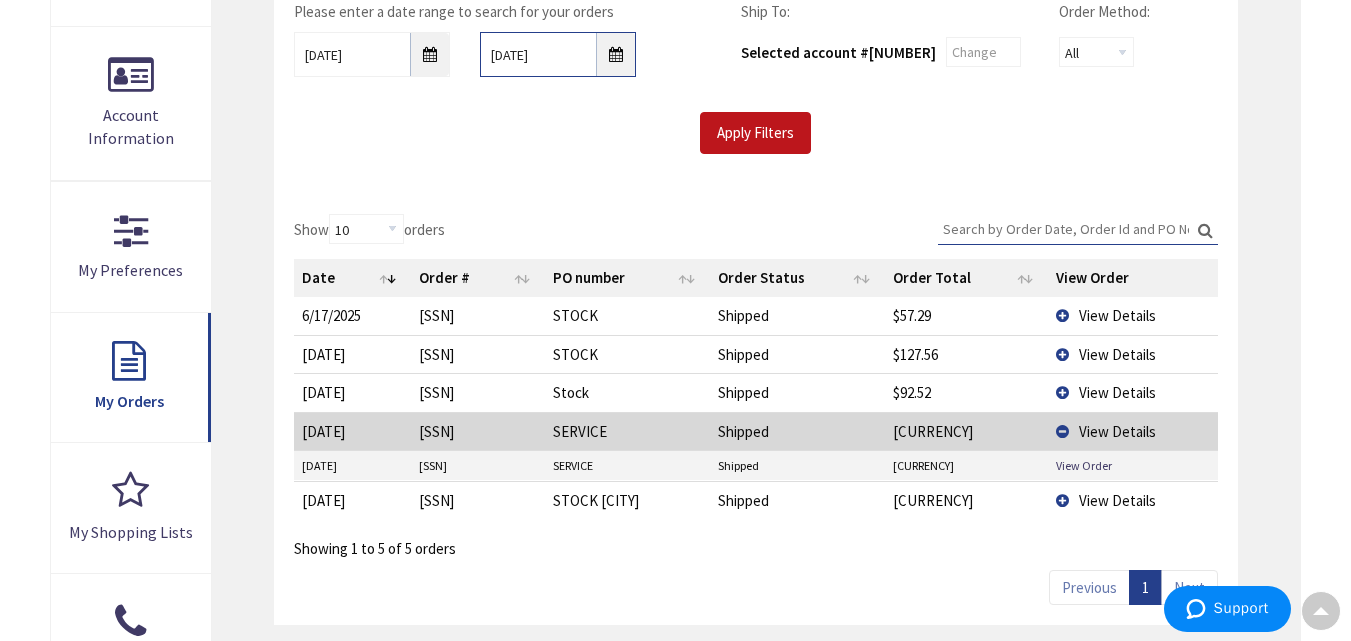 click on "06/30/2025" at bounding box center [558, 54] 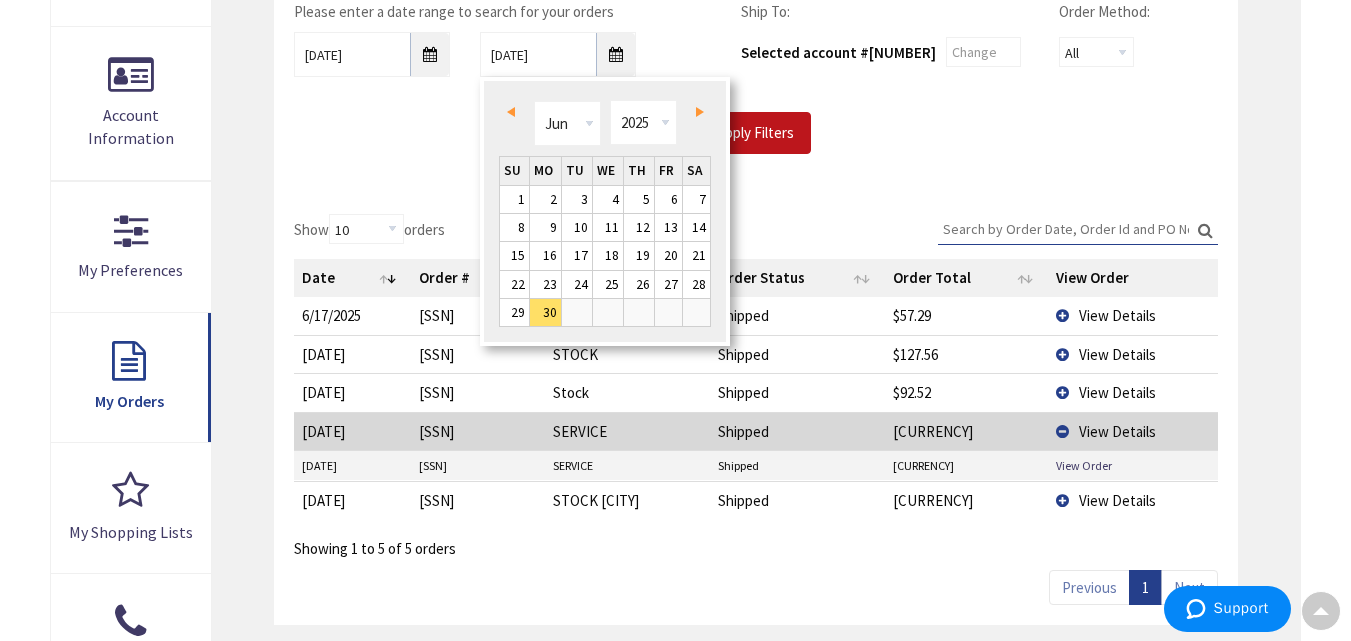 click on "Prev" at bounding box center (511, 112) 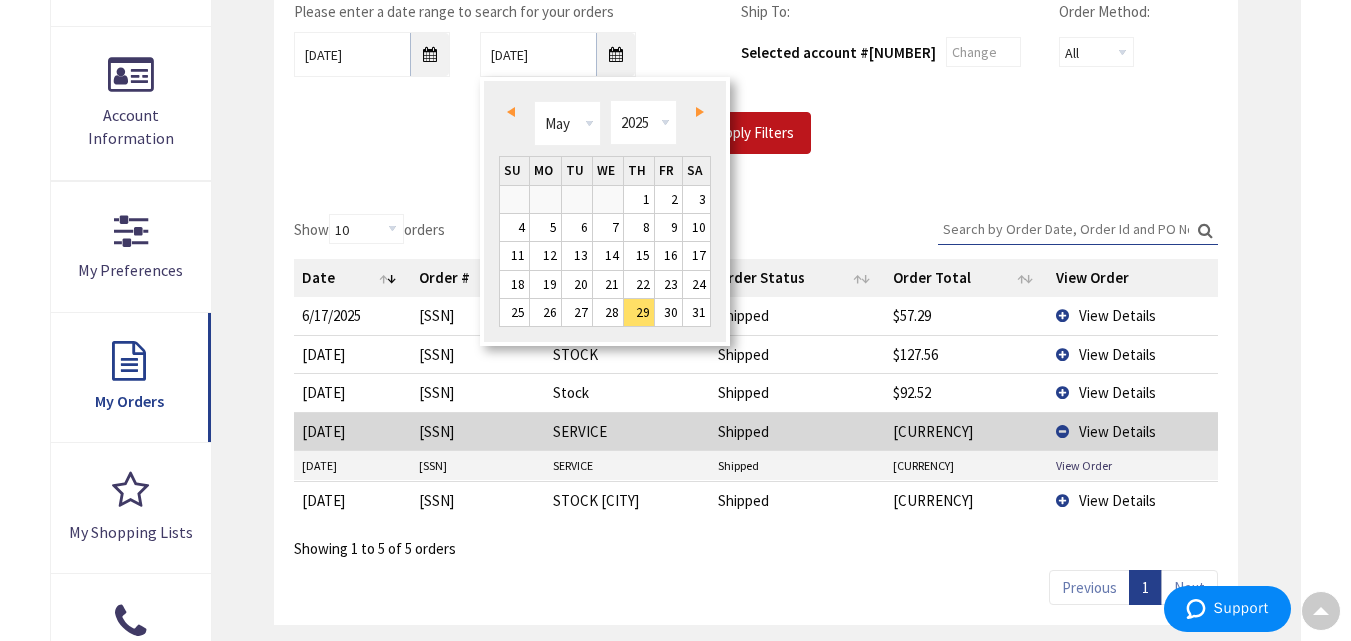click on "Prev" at bounding box center (511, 112) 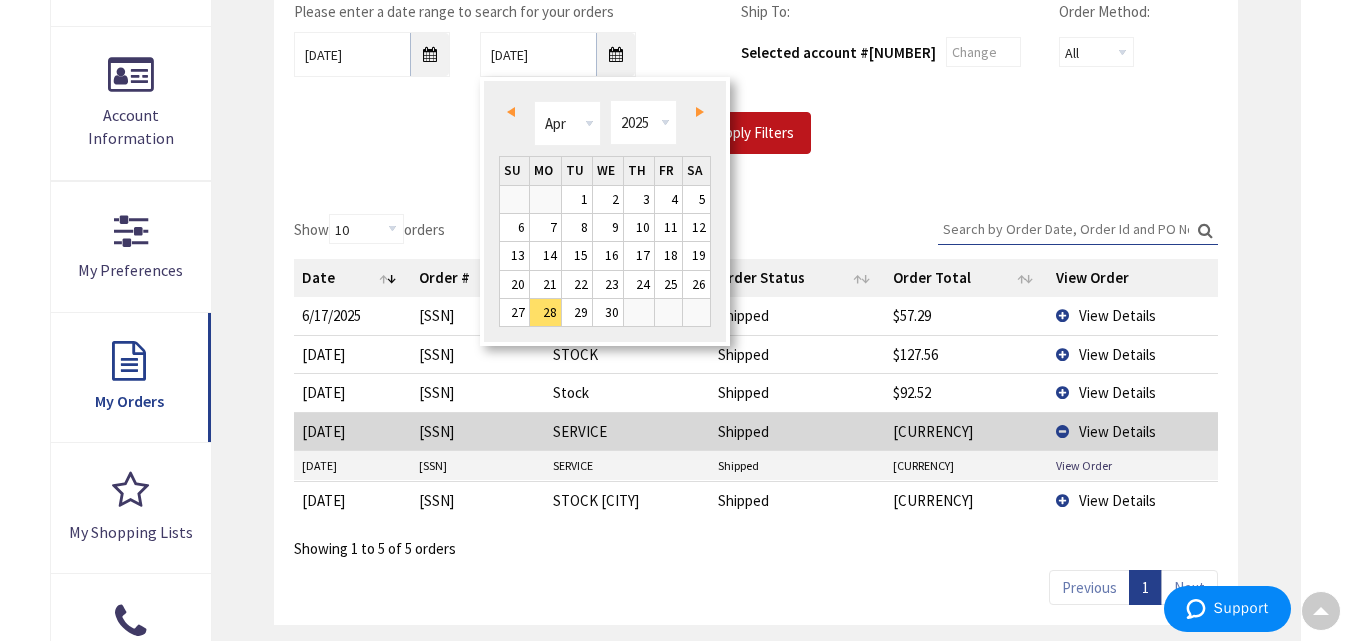click on "Prev" at bounding box center (511, 112) 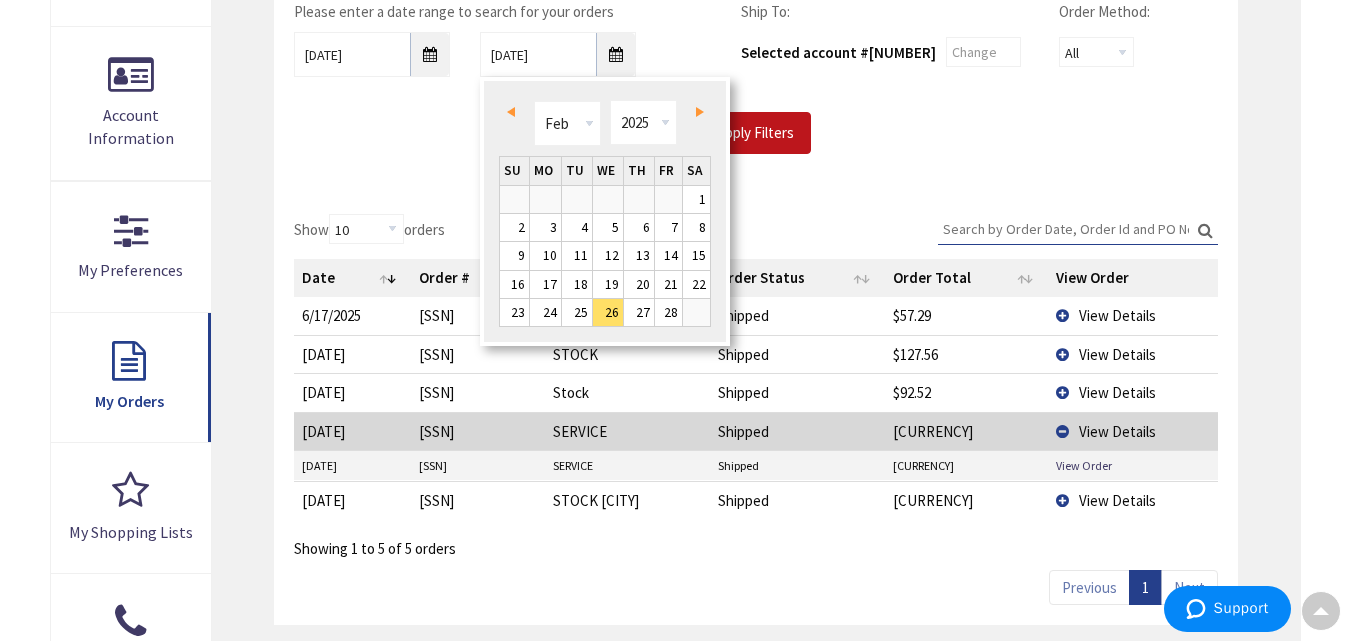 click on "Prev" at bounding box center (511, 112) 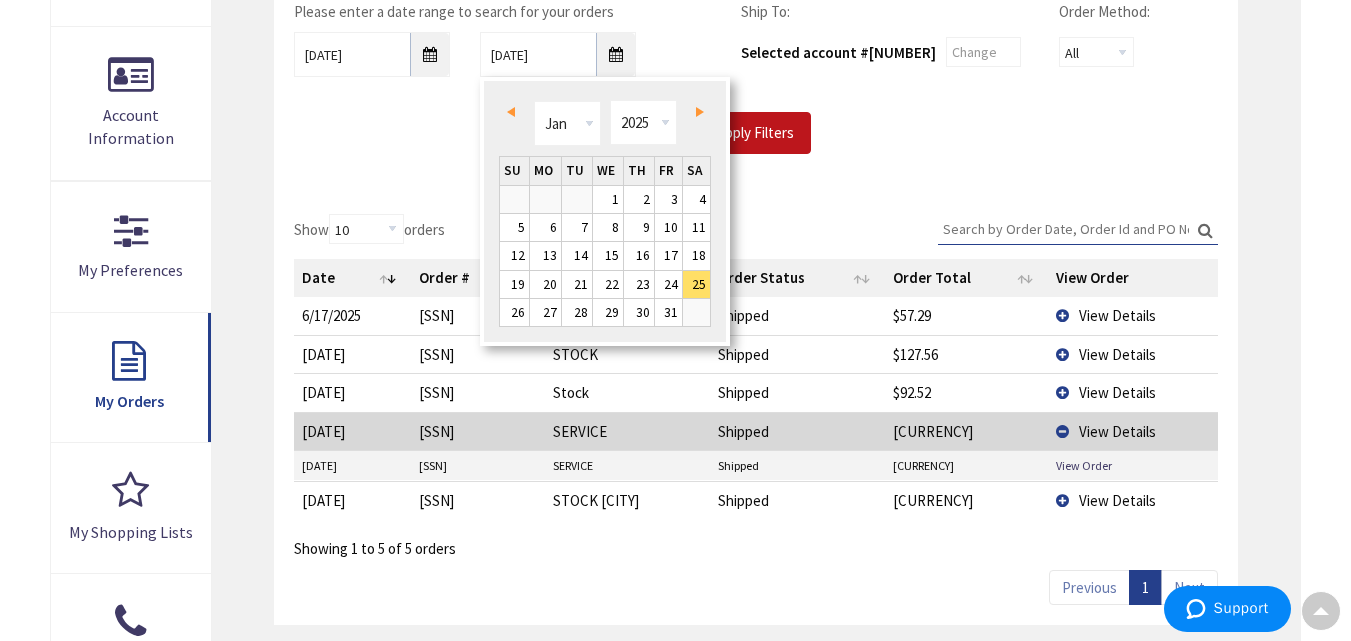 click on "Prev" at bounding box center (511, 112) 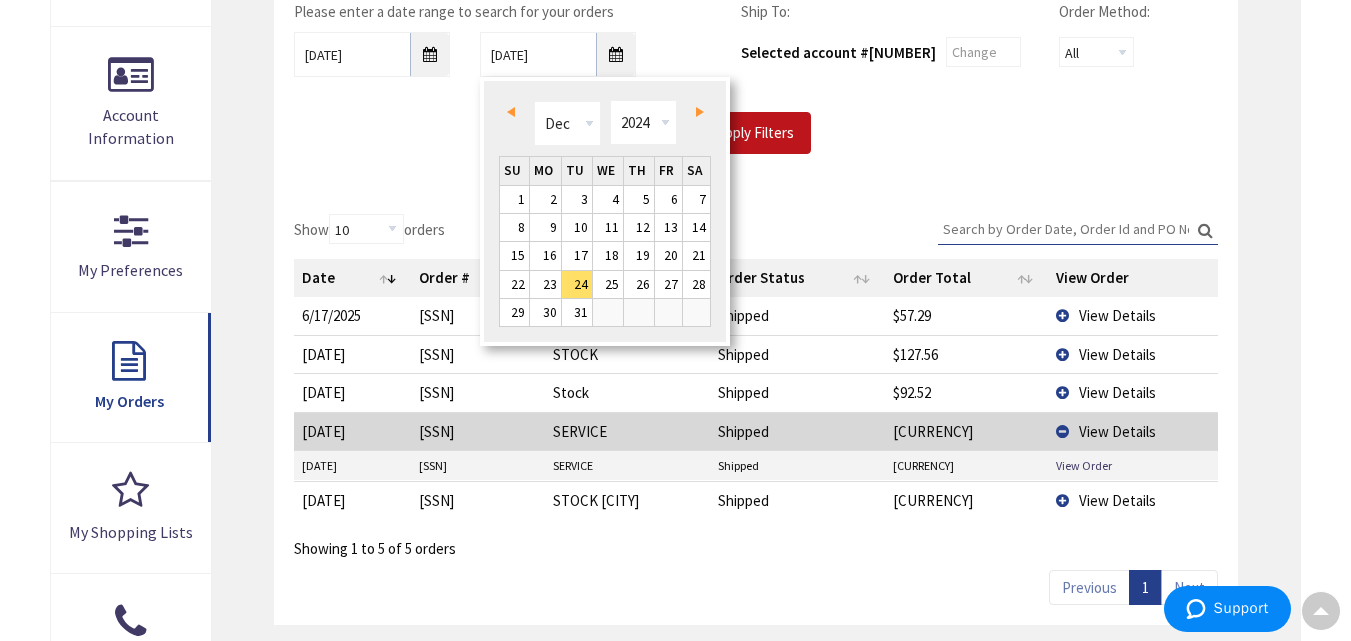 click on "Prev" at bounding box center (511, 112) 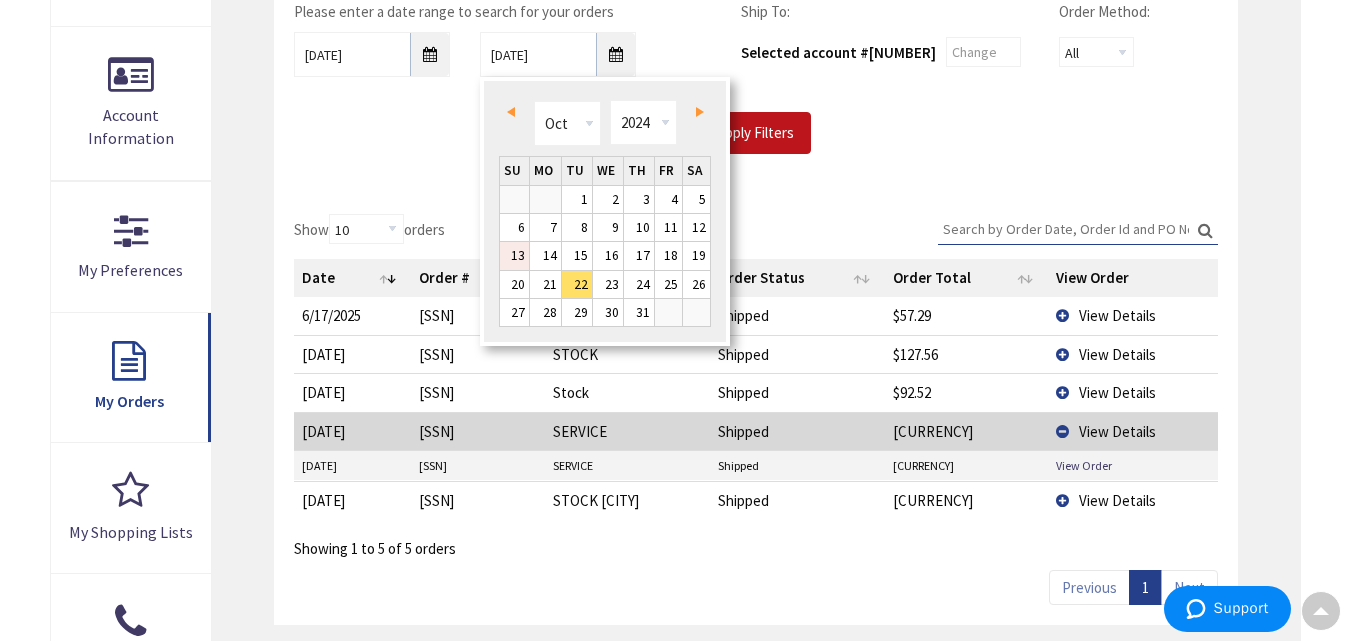 click on "13" at bounding box center (514, 255) 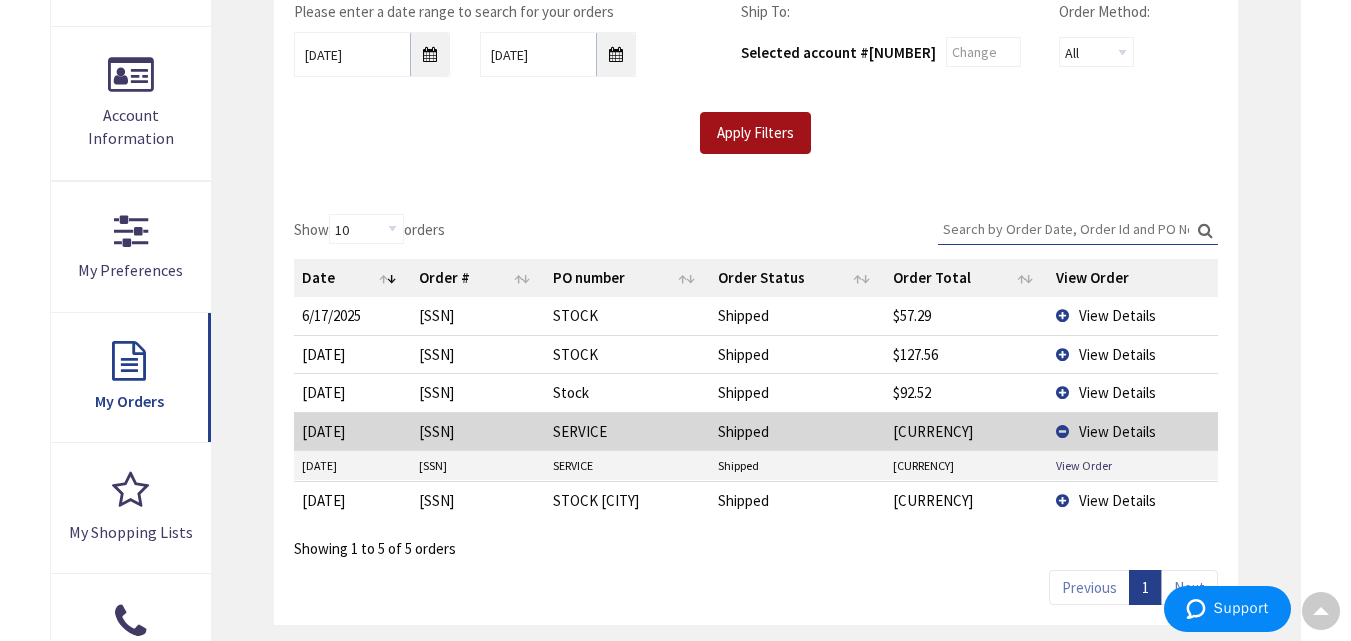 click on "Apply Filters" at bounding box center [755, 133] 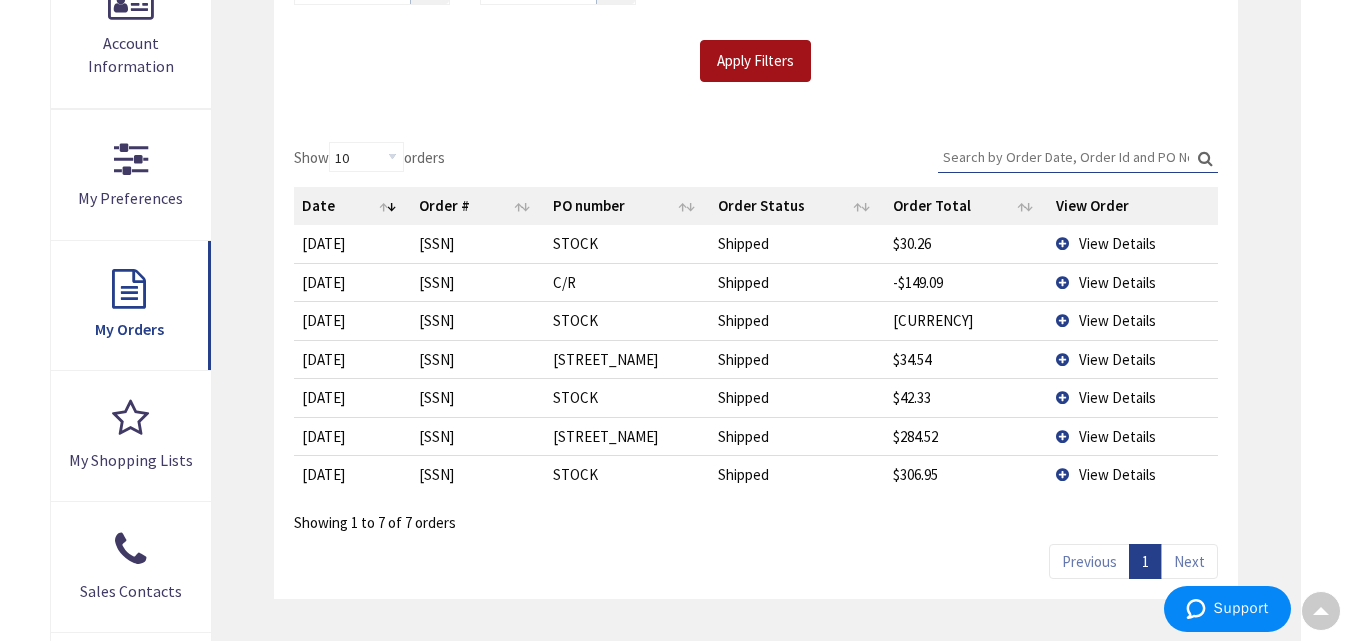 scroll, scrollTop: 500, scrollLeft: 0, axis: vertical 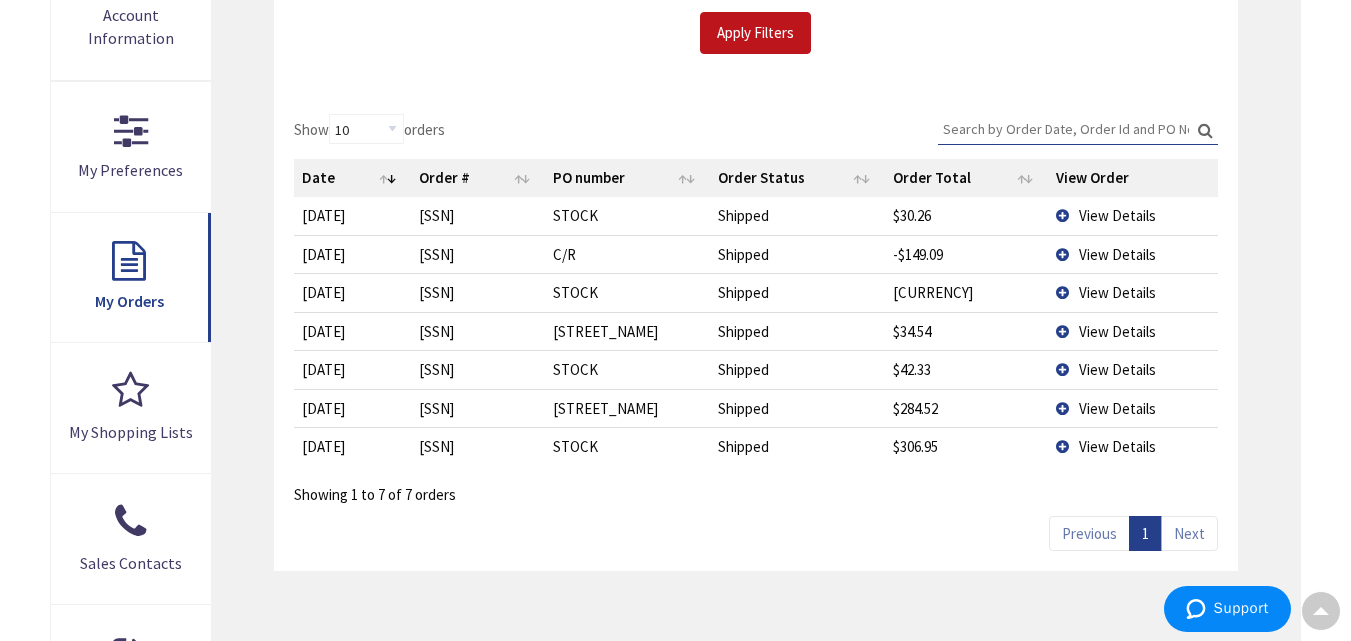 click on "View Details" at bounding box center (1132, 408) 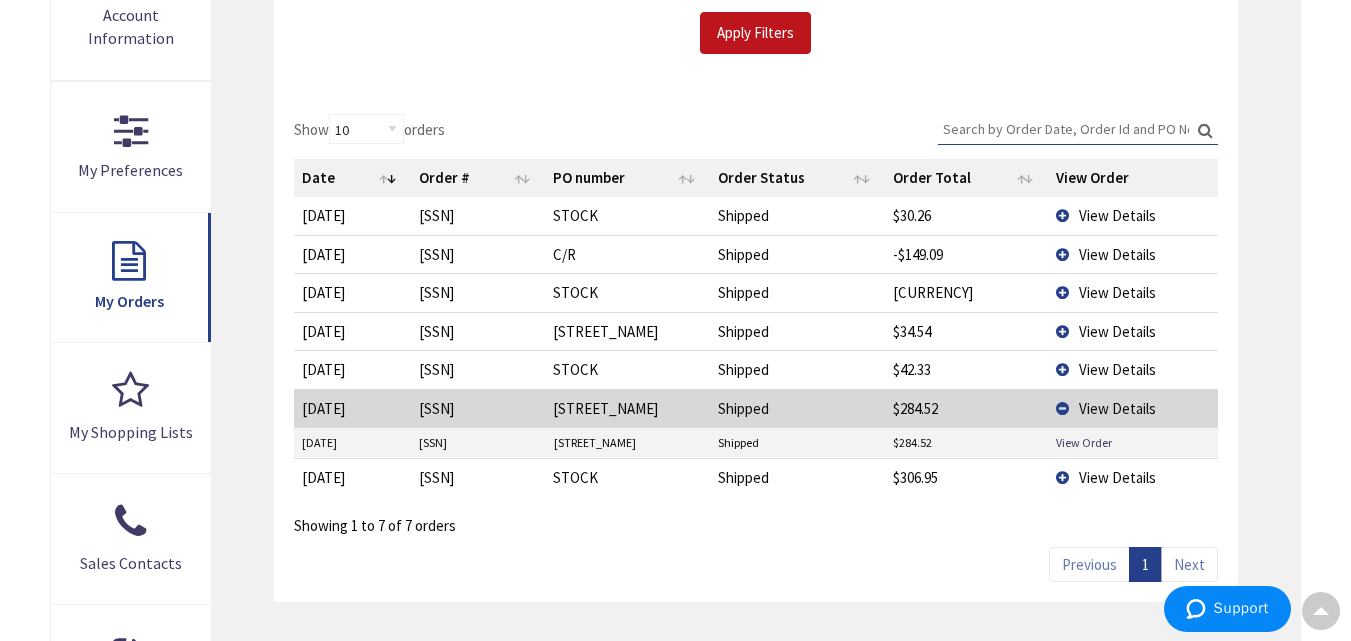 drag, startPoint x: 1064, startPoint y: 330, endPoint x: 1139, endPoint y: 335, distance: 75.16648 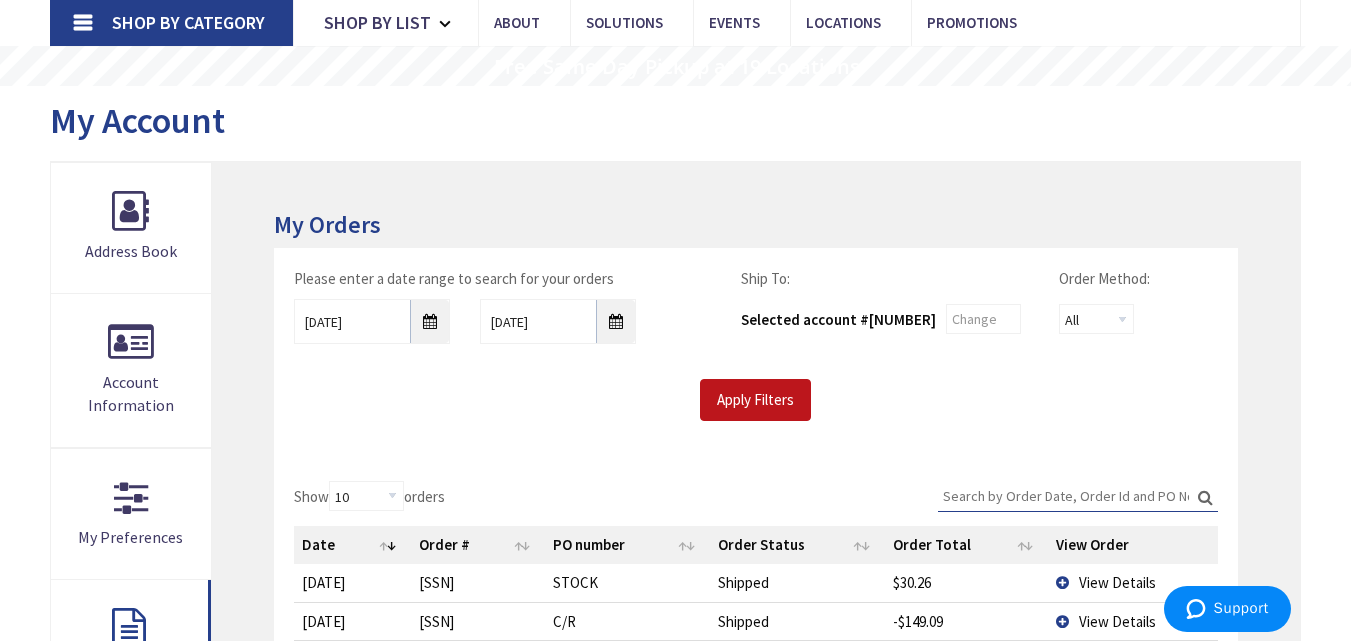 scroll, scrollTop: 200, scrollLeft: 0, axis: vertical 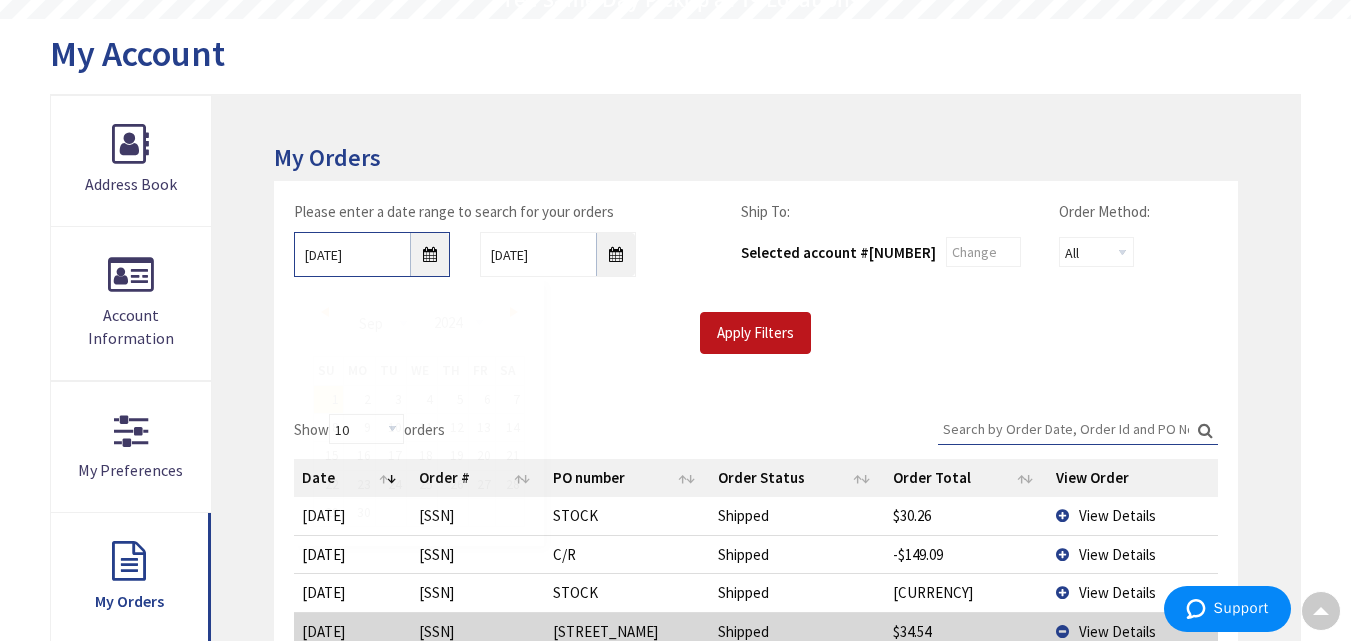 click on "09/01/2024" at bounding box center (372, 254) 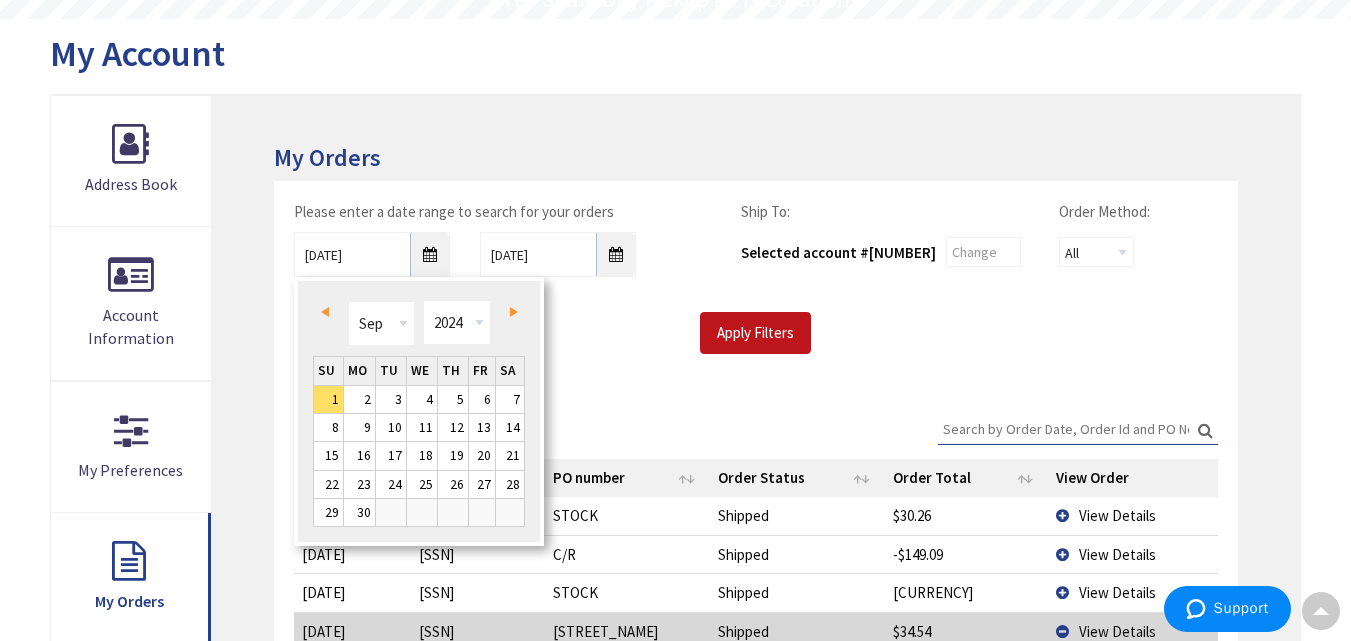 click on "Next" at bounding box center (514, 312) 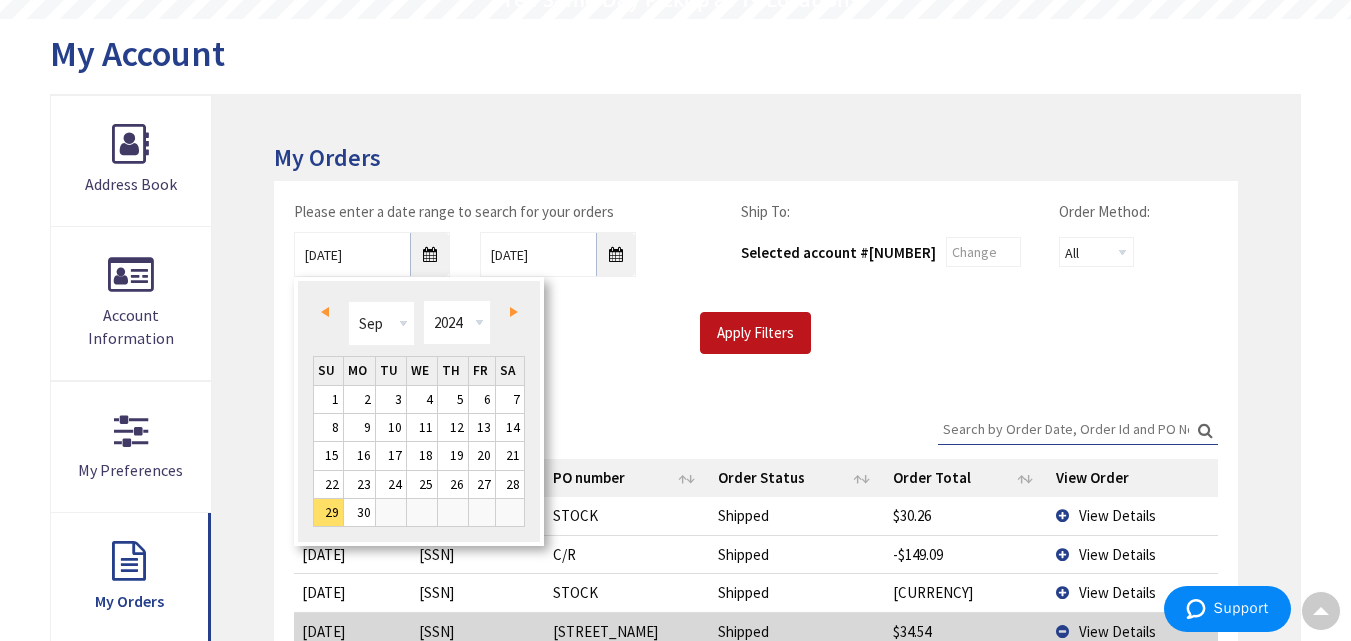 click on "Next" at bounding box center [514, 312] 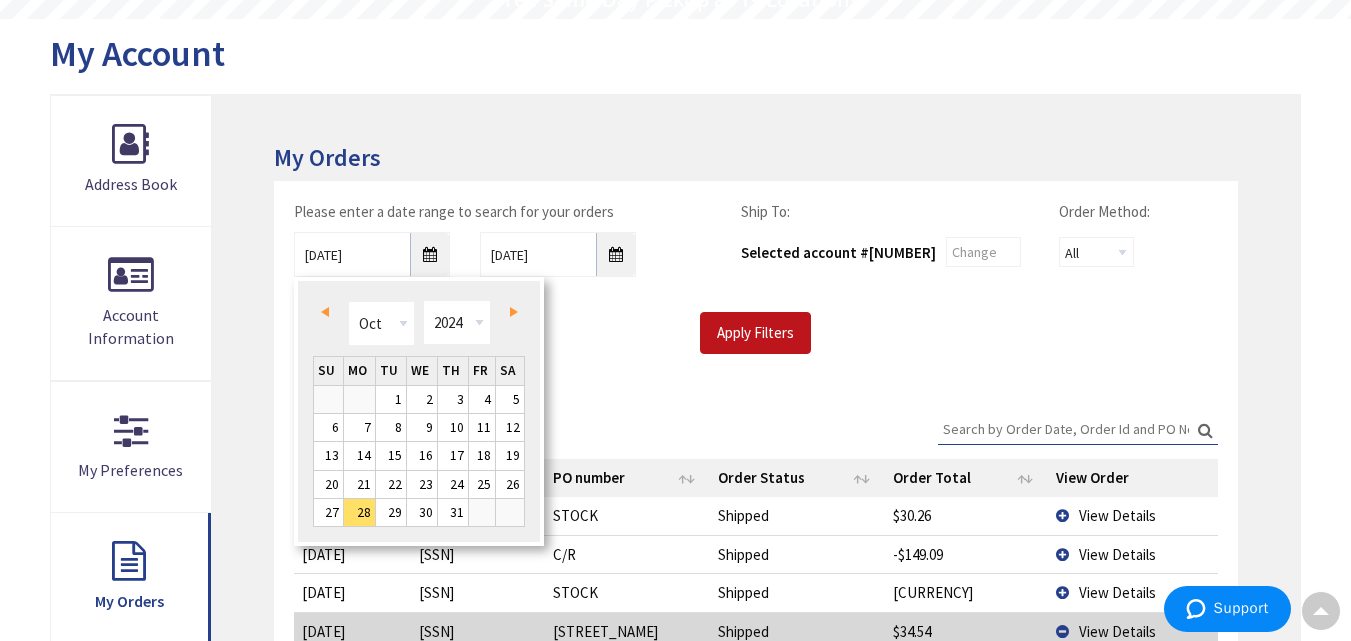 click on "Next" at bounding box center (514, 312) 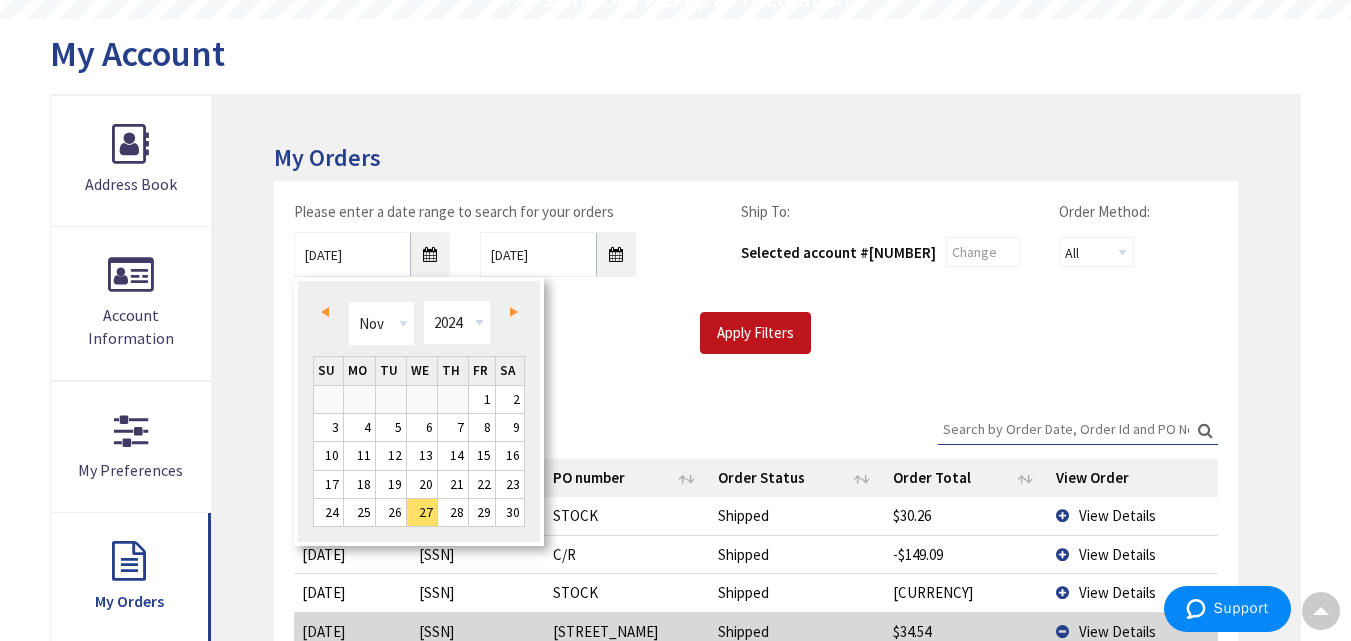 click on "Next" at bounding box center [514, 312] 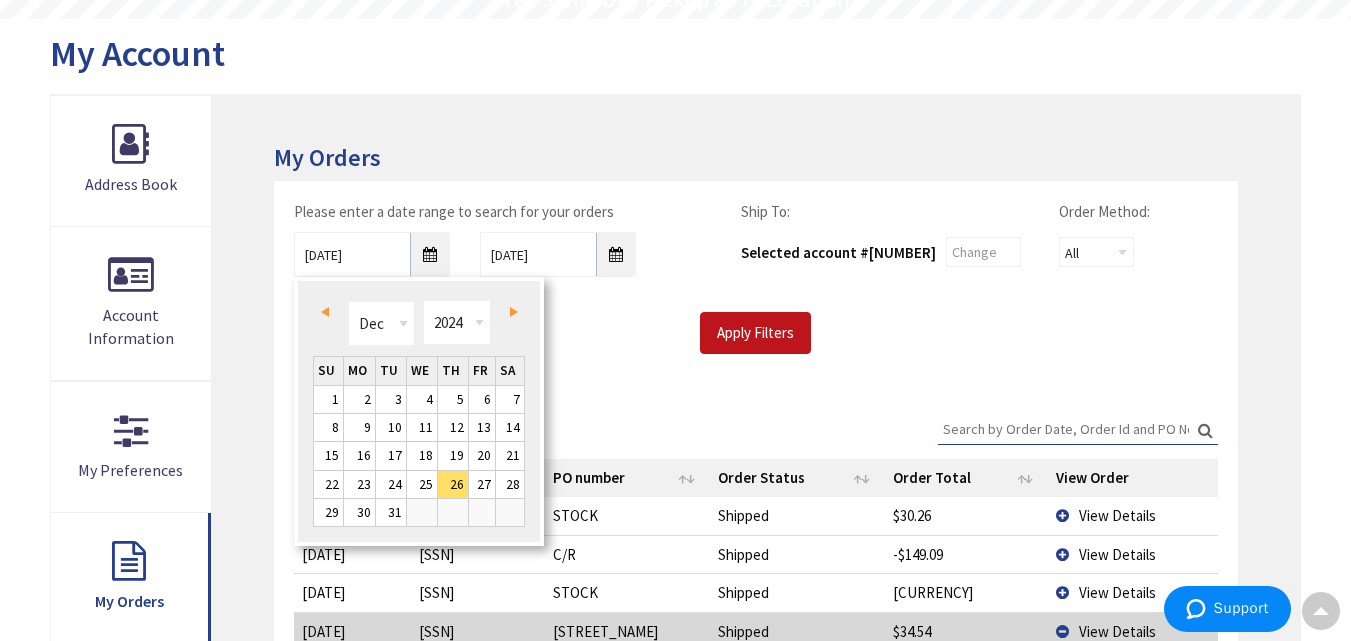 click on "Next" at bounding box center [514, 312] 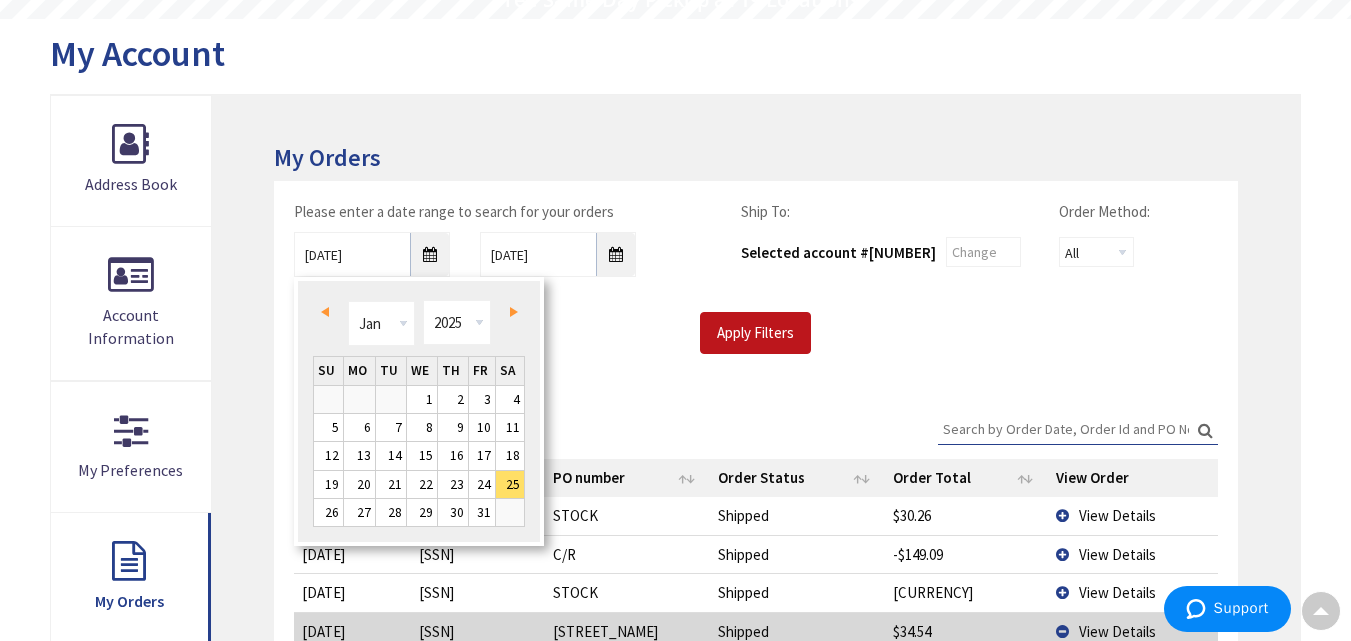click on "Next" at bounding box center (514, 312) 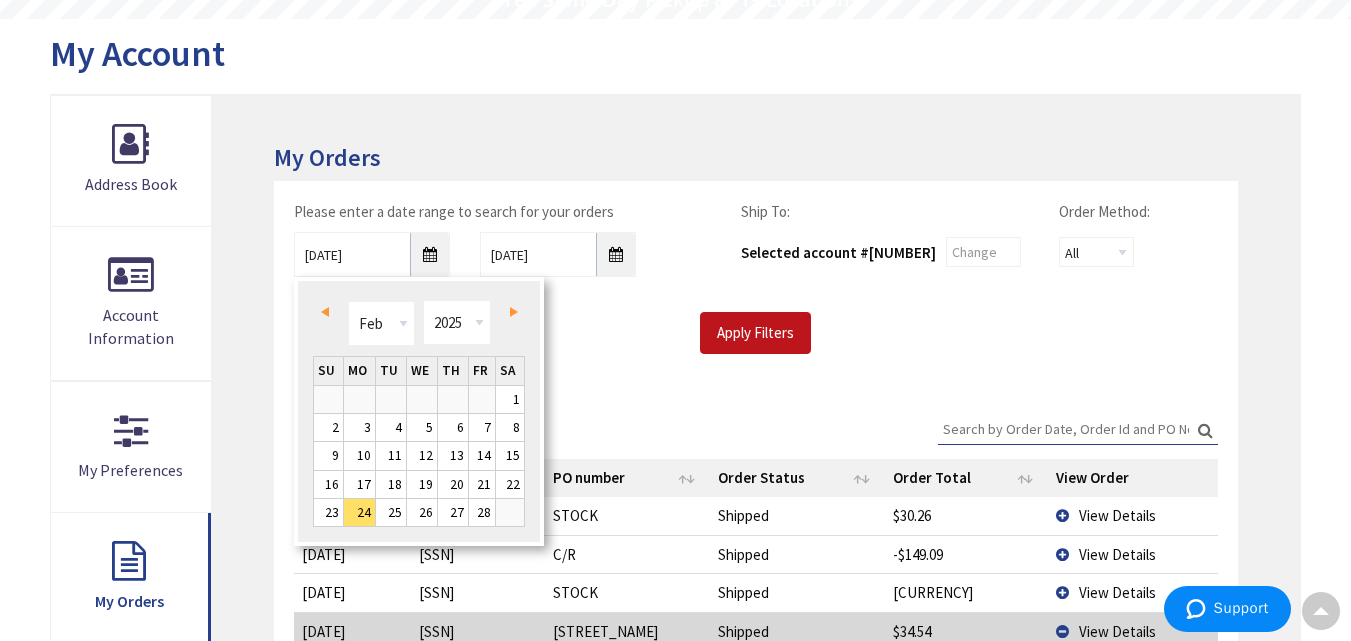 click on "Next" at bounding box center [514, 312] 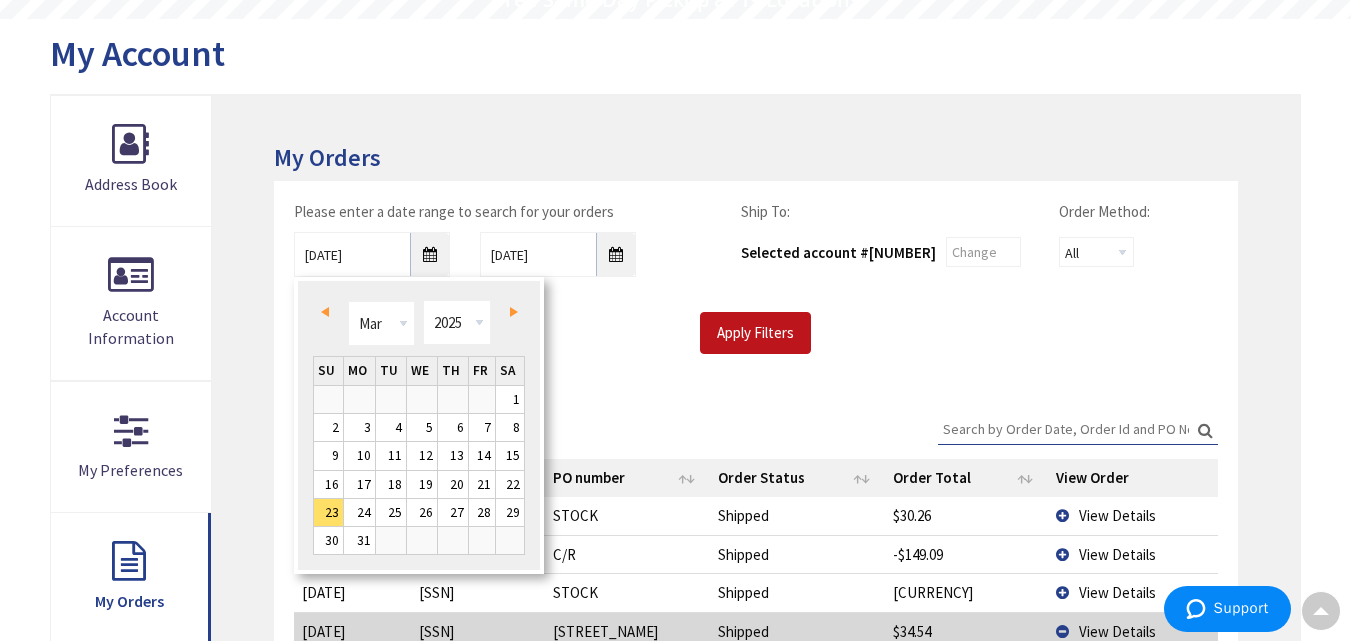 click on "Next" at bounding box center (514, 312) 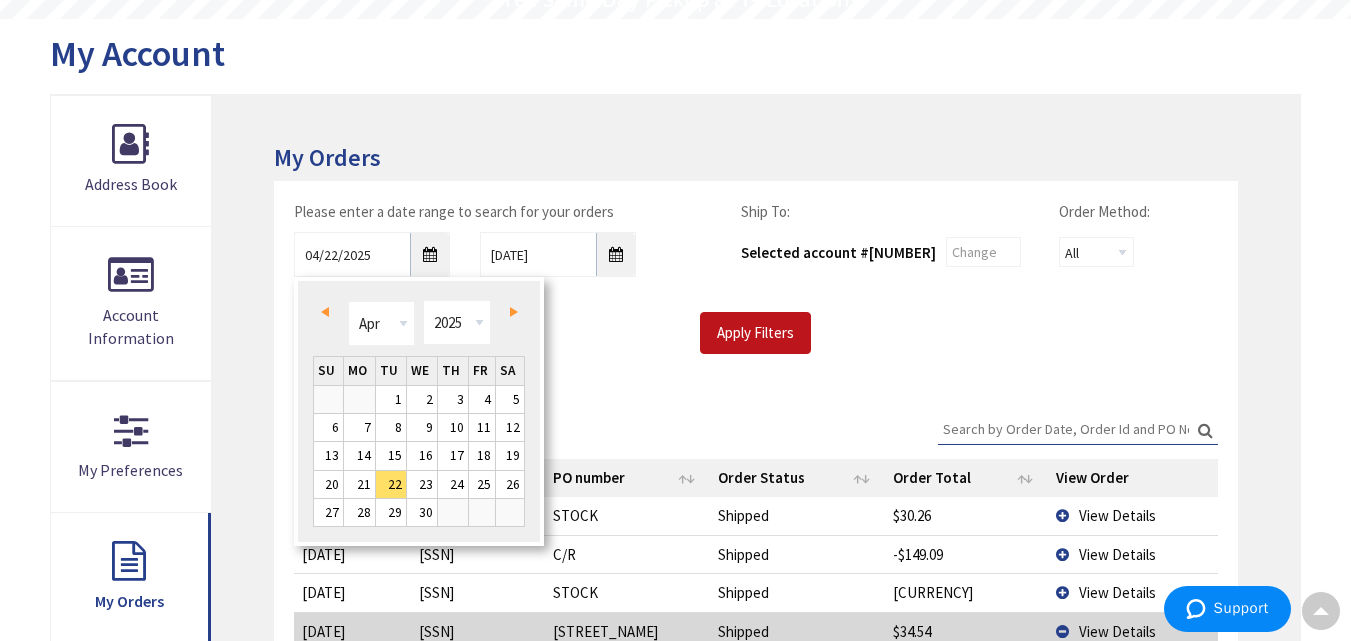 click on "Next" at bounding box center [514, 312] 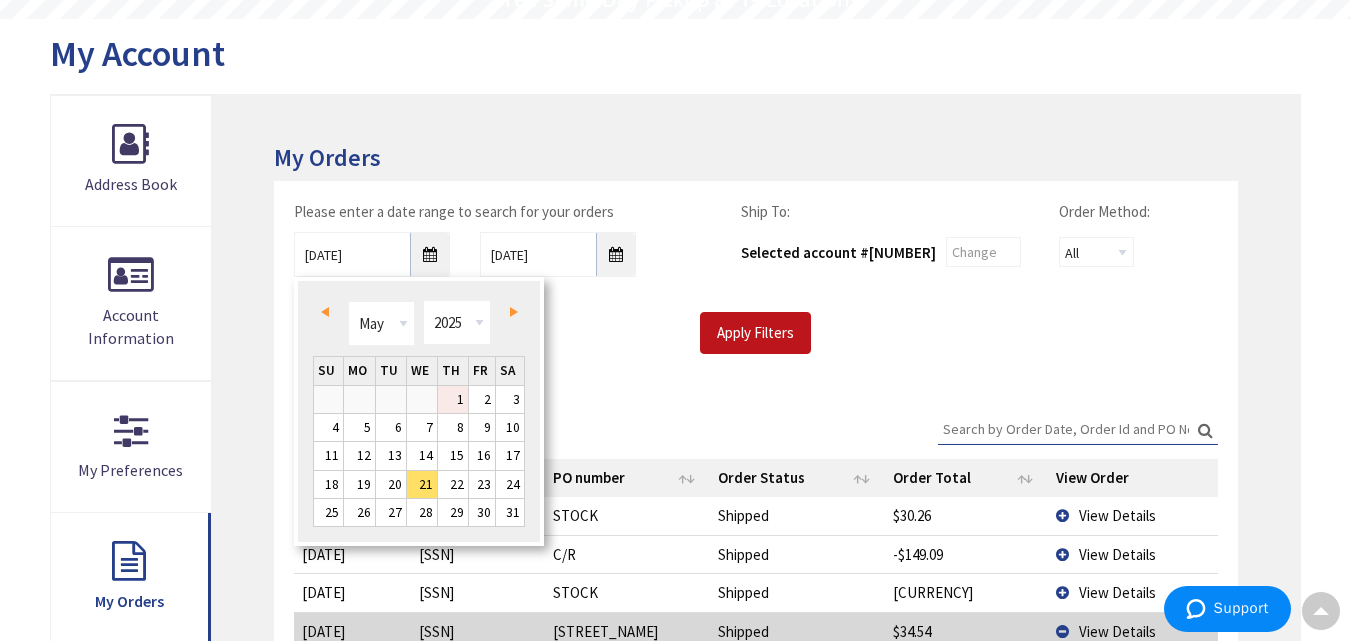 click on "1" at bounding box center (453, 399) 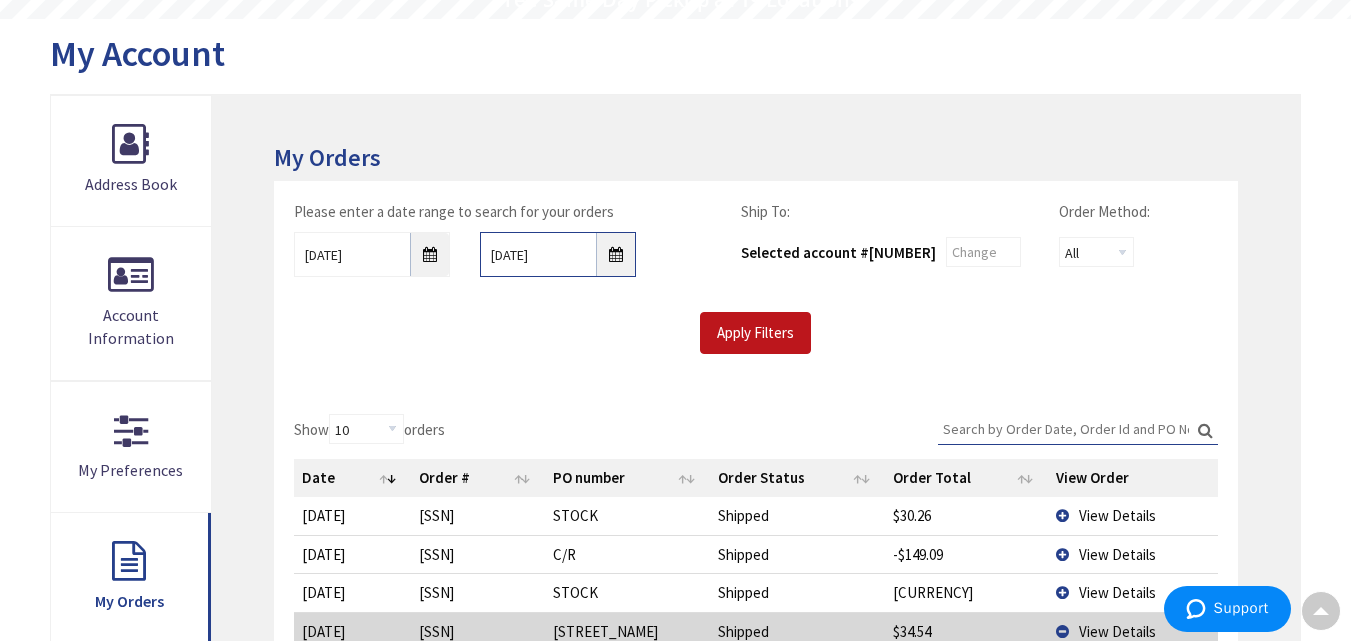 click on "10/13/2024" at bounding box center (558, 254) 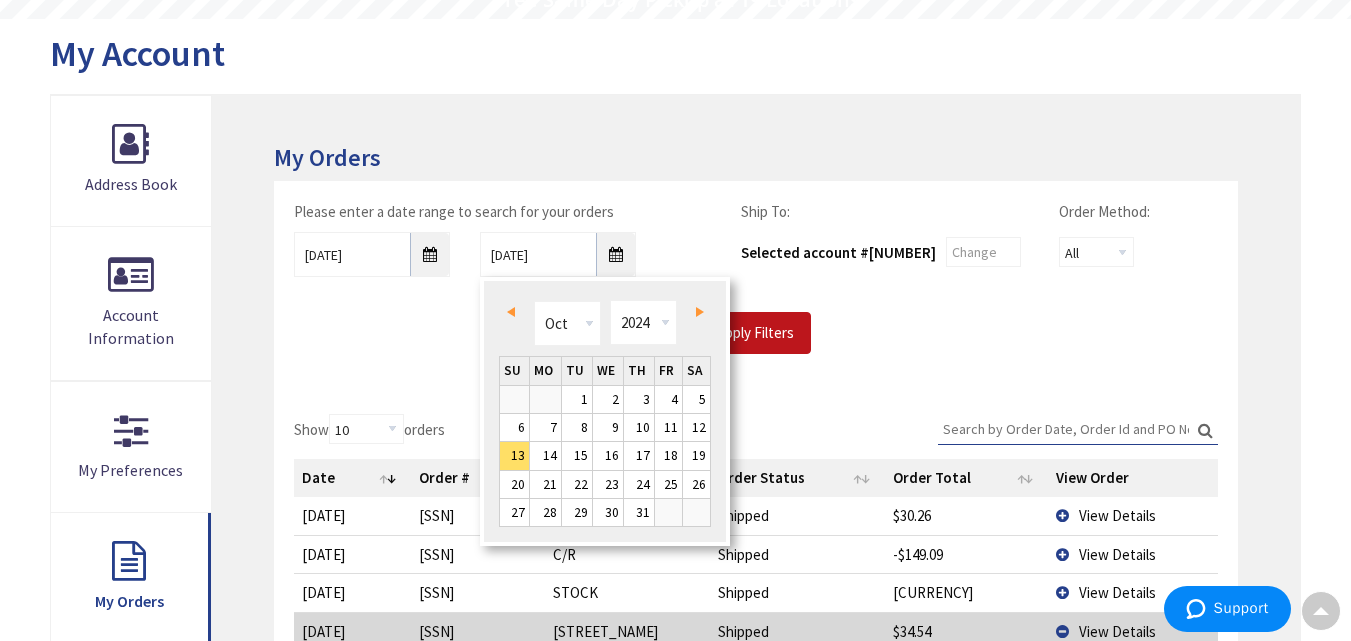 click on "Prev" at bounding box center (514, 311) 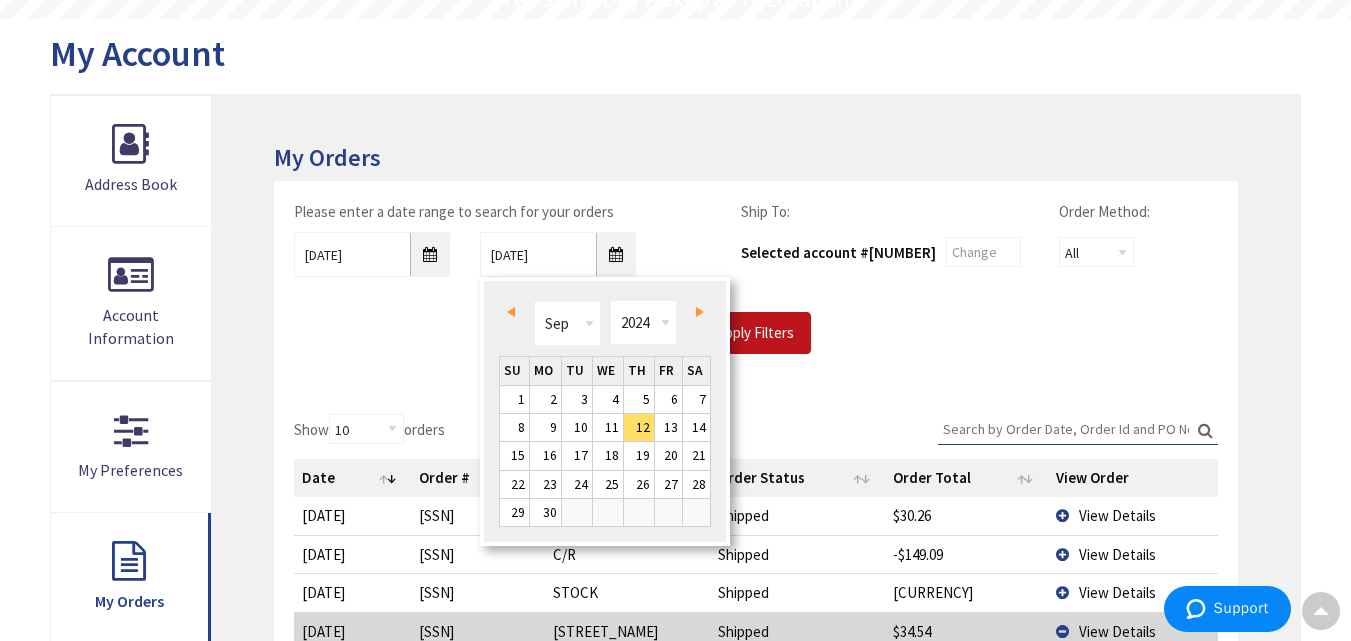 click on "Prev" at bounding box center [514, 311] 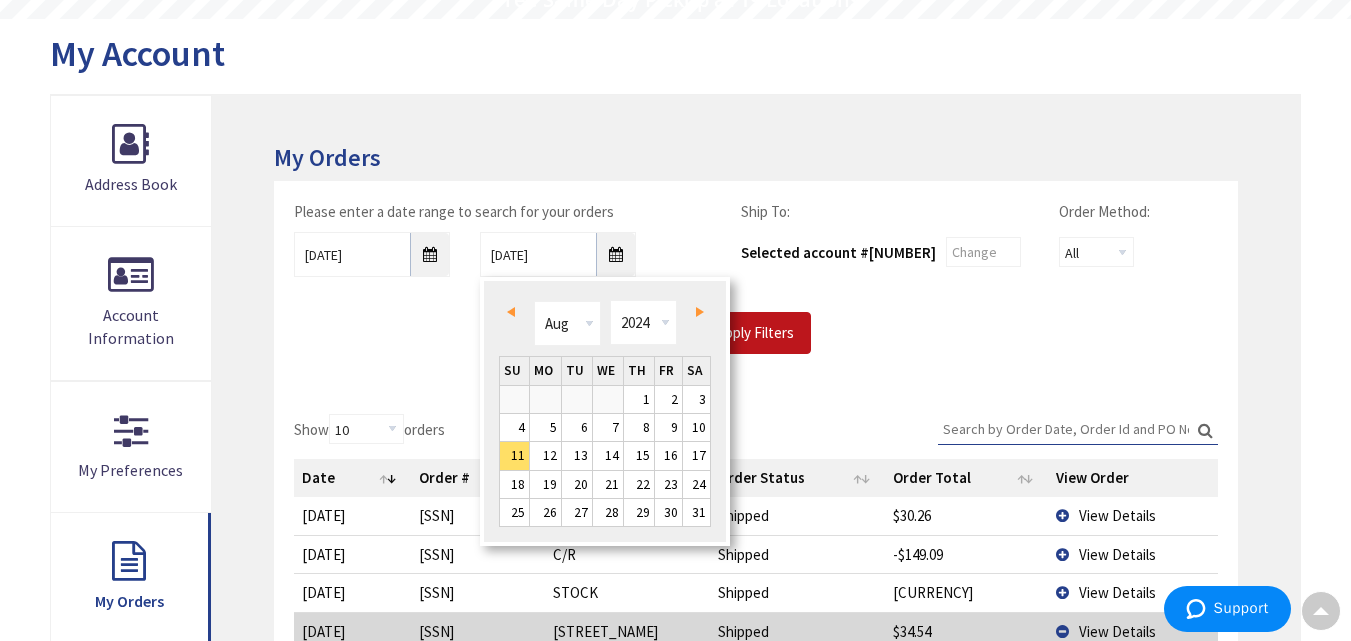 click on "Next" at bounding box center (700, 312) 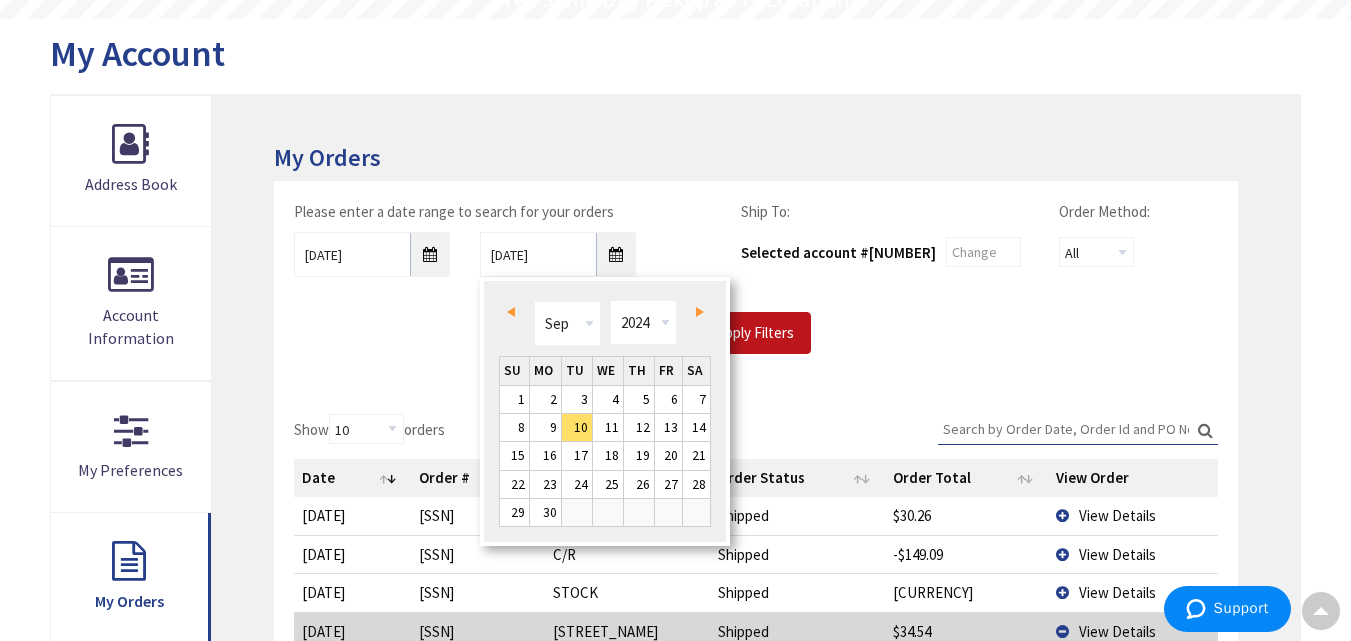 click on "Next" at bounding box center [700, 312] 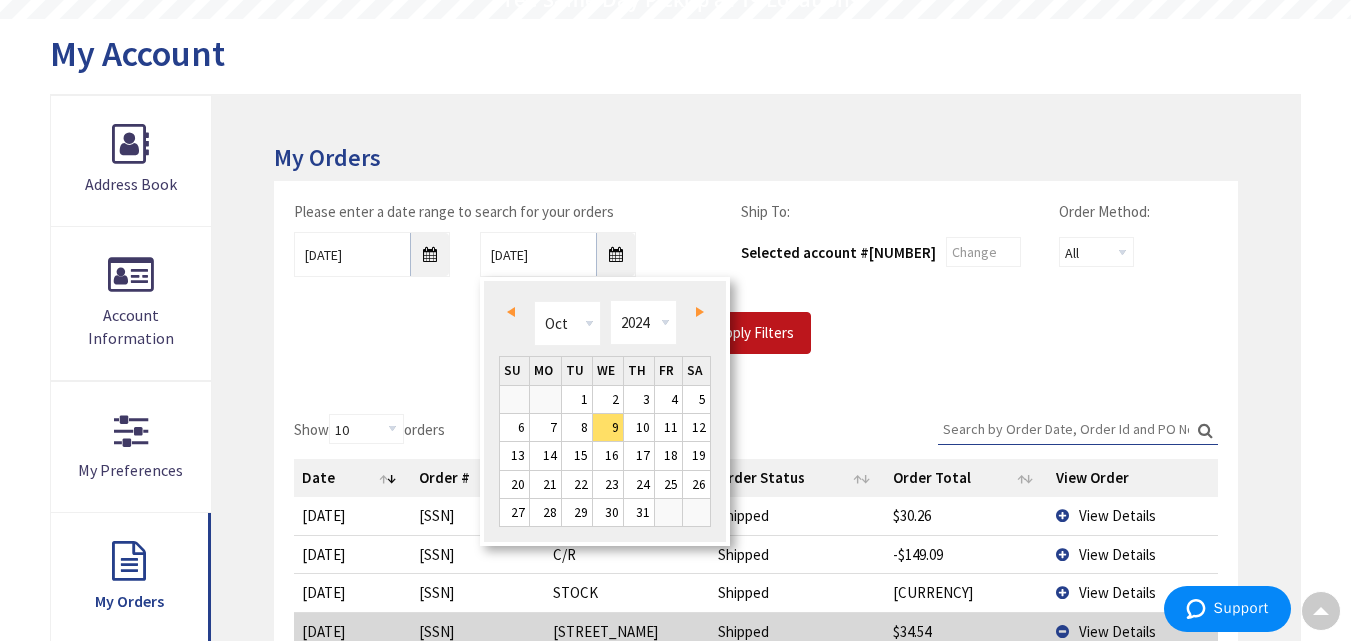click on "Next" at bounding box center (700, 312) 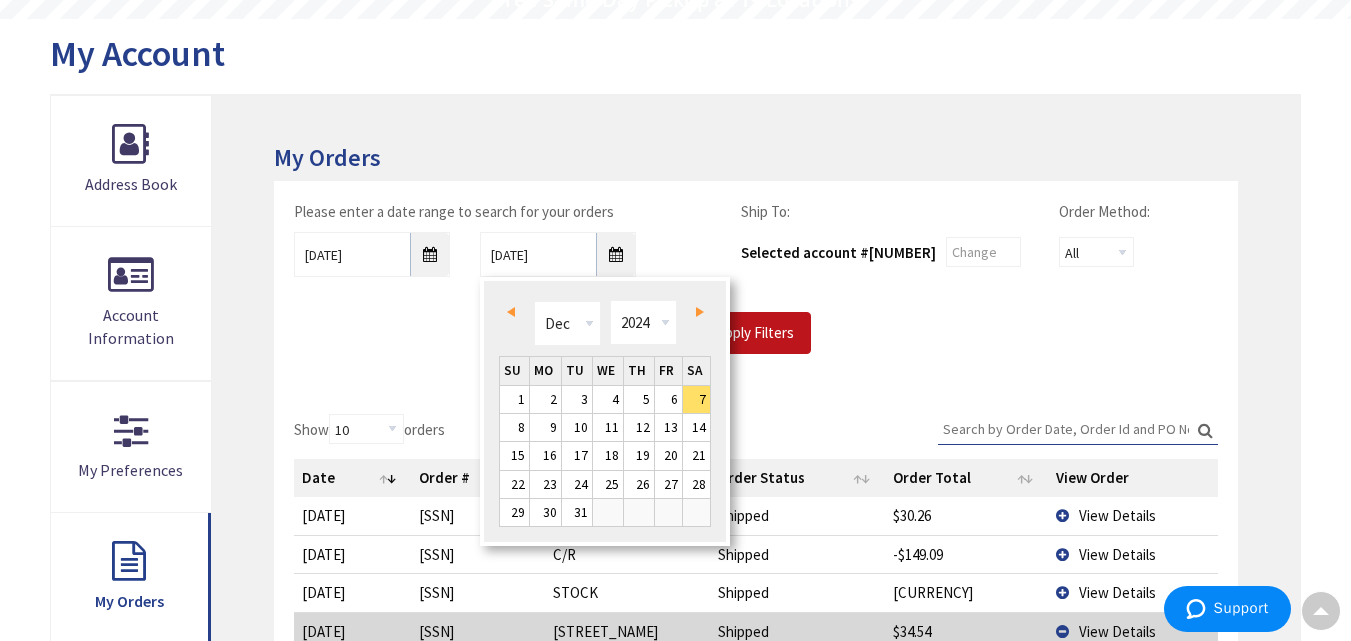 click on "Next" at bounding box center (700, 312) 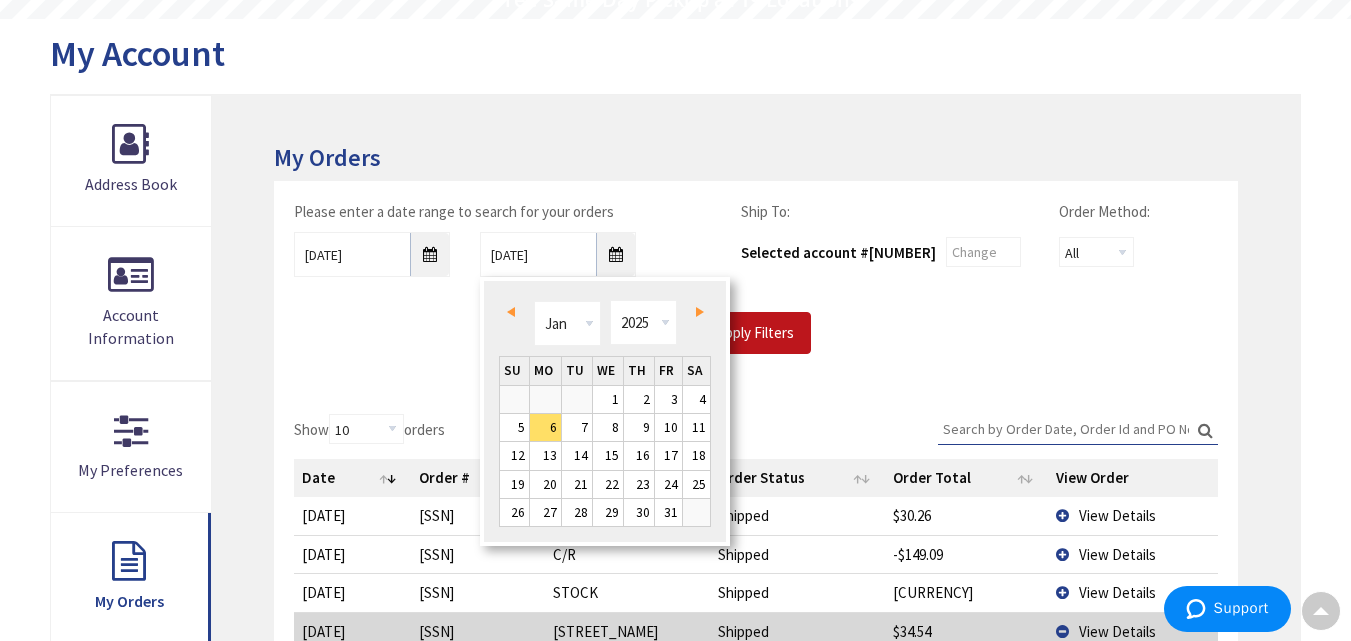 click on "Next" at bounding box center [700, 312] 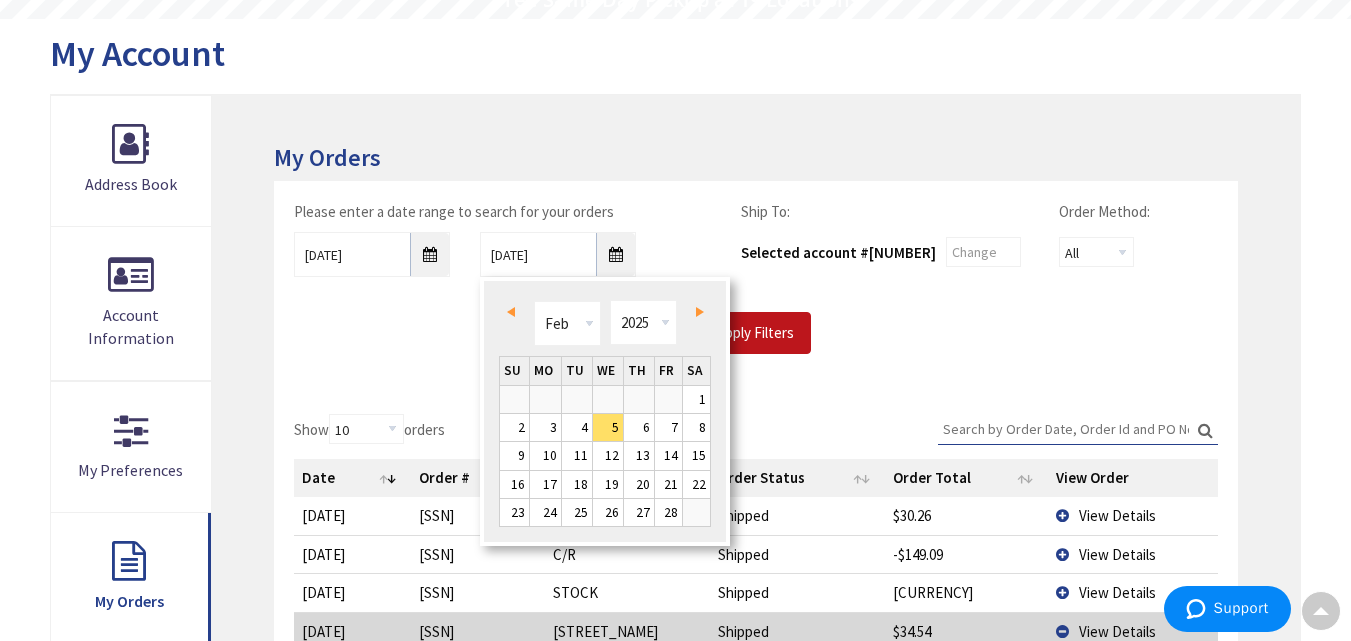 click on "Next" at bounding box center (700, 312) 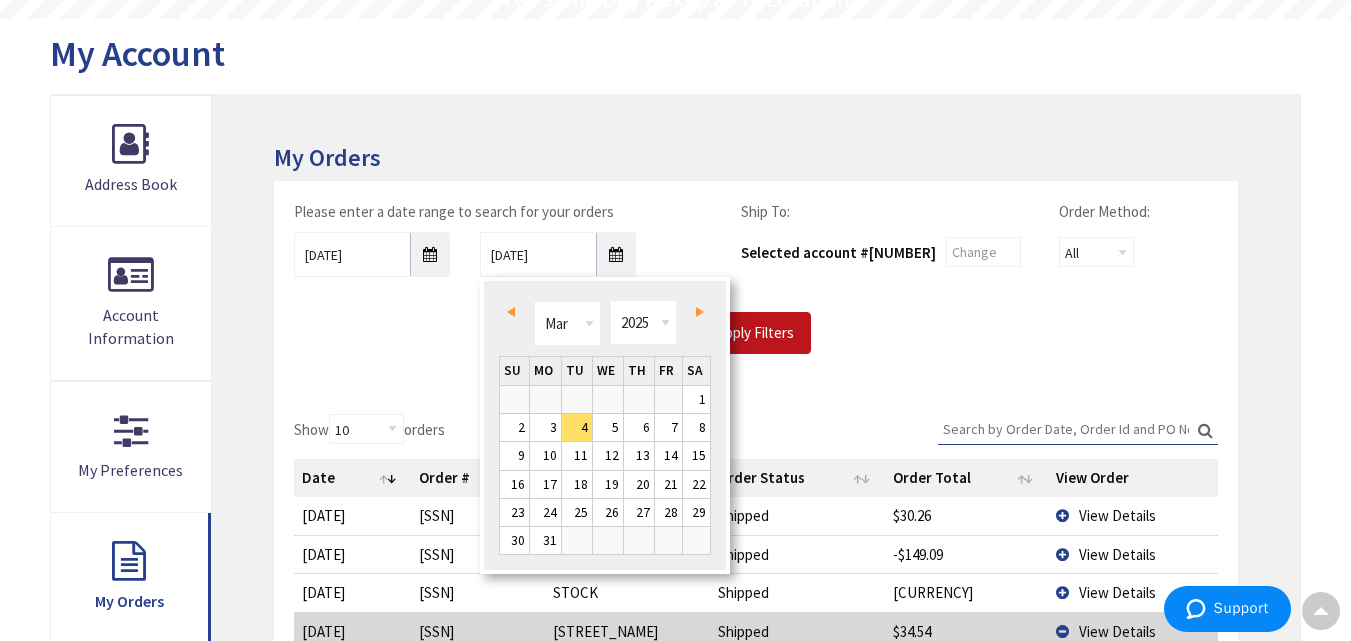 click on "Next" at bounding box center (700, 312) 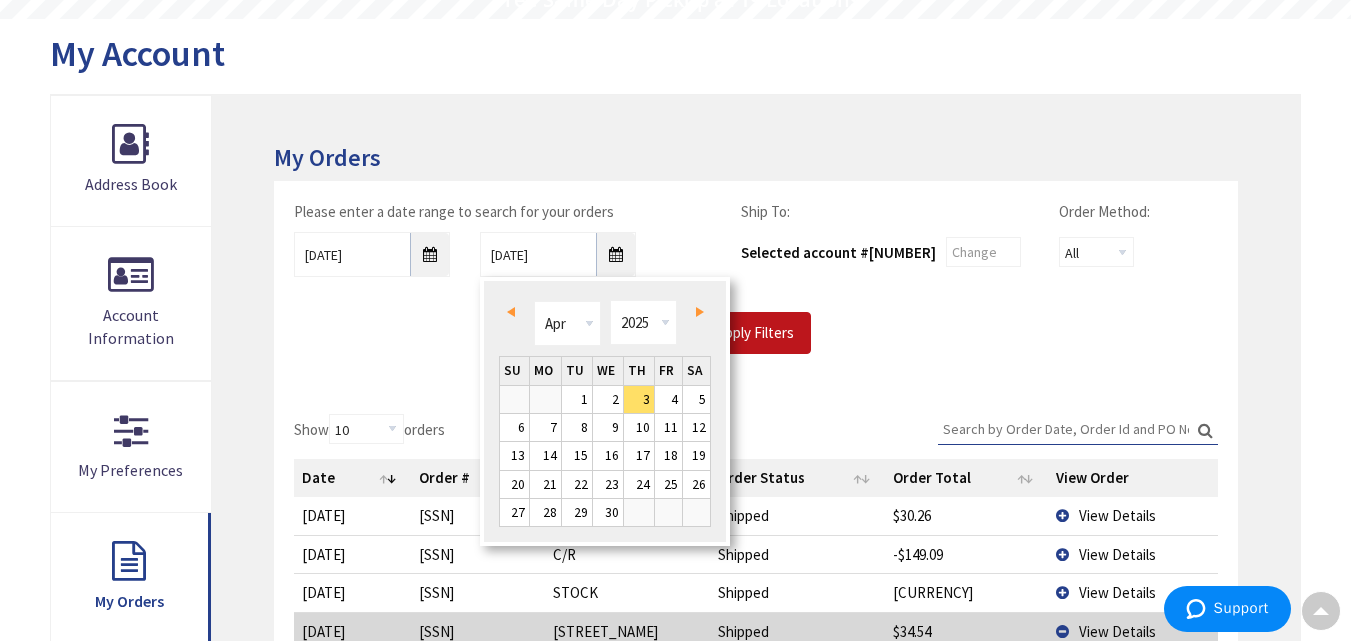 click on "Next" at bounding box center (700, 312) 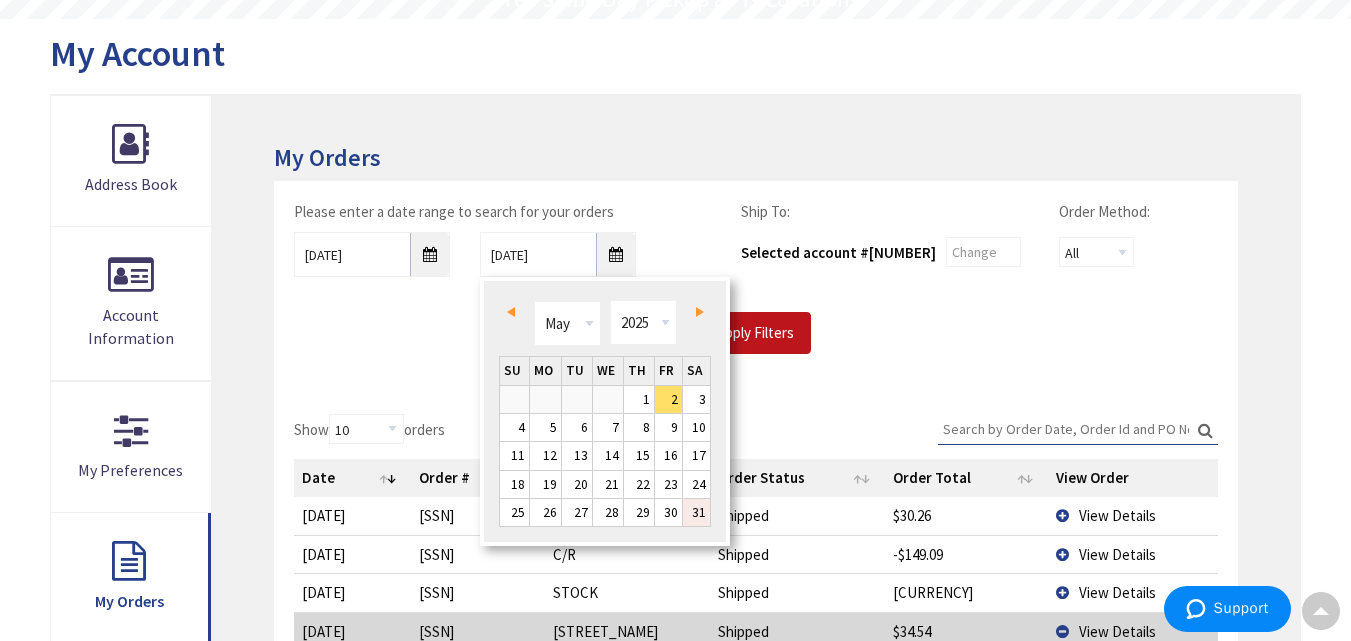 click on "31" at bounding box center [697, 512] 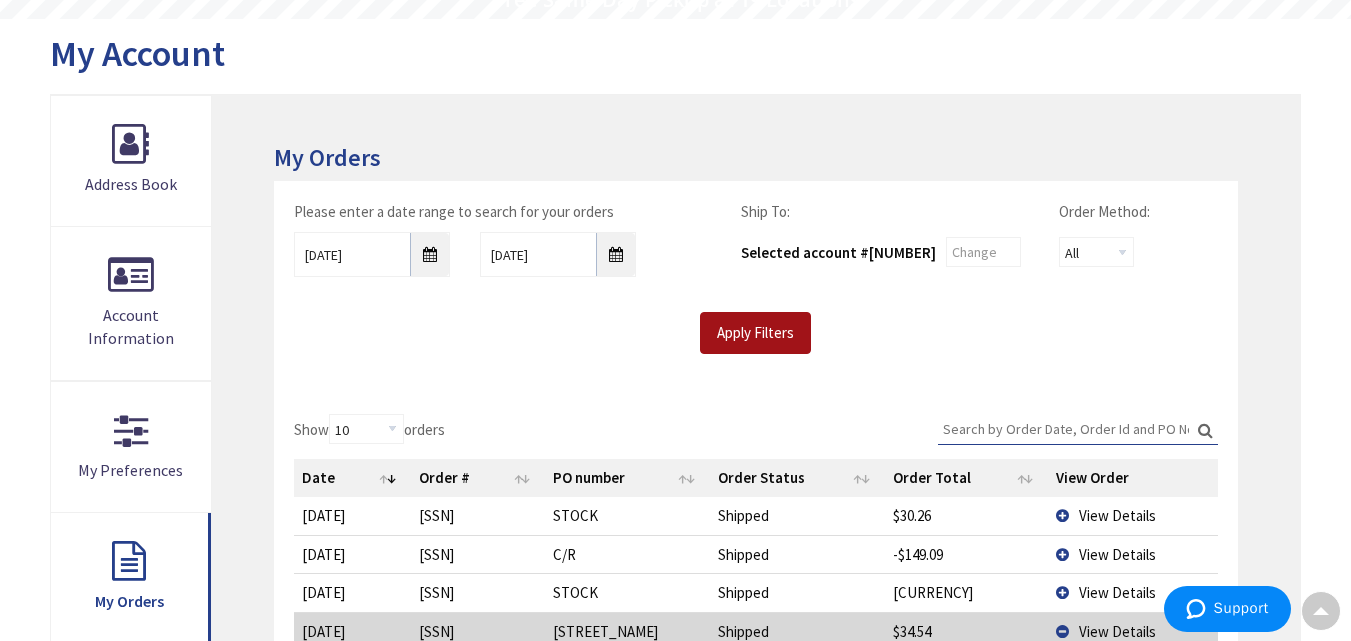 click on "Apply Filters" at bounding box center [755, 333] 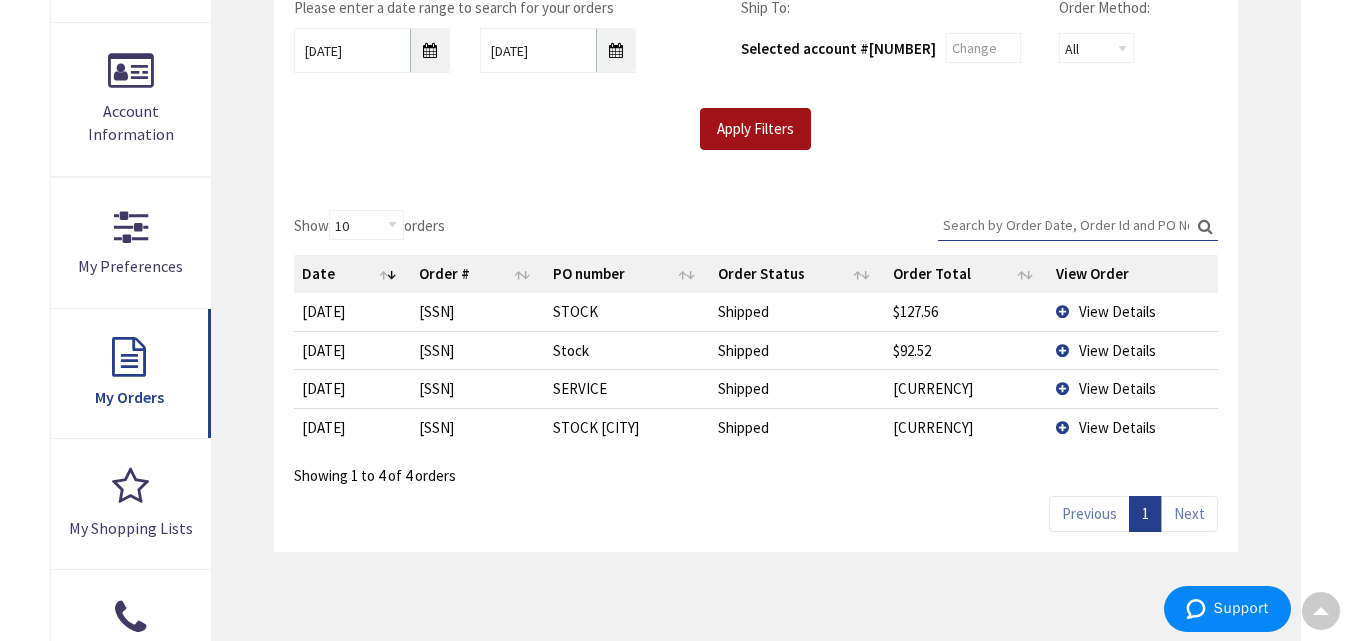 scroll, scrollTop: 500, scrollLeft: 0, axis: vertical 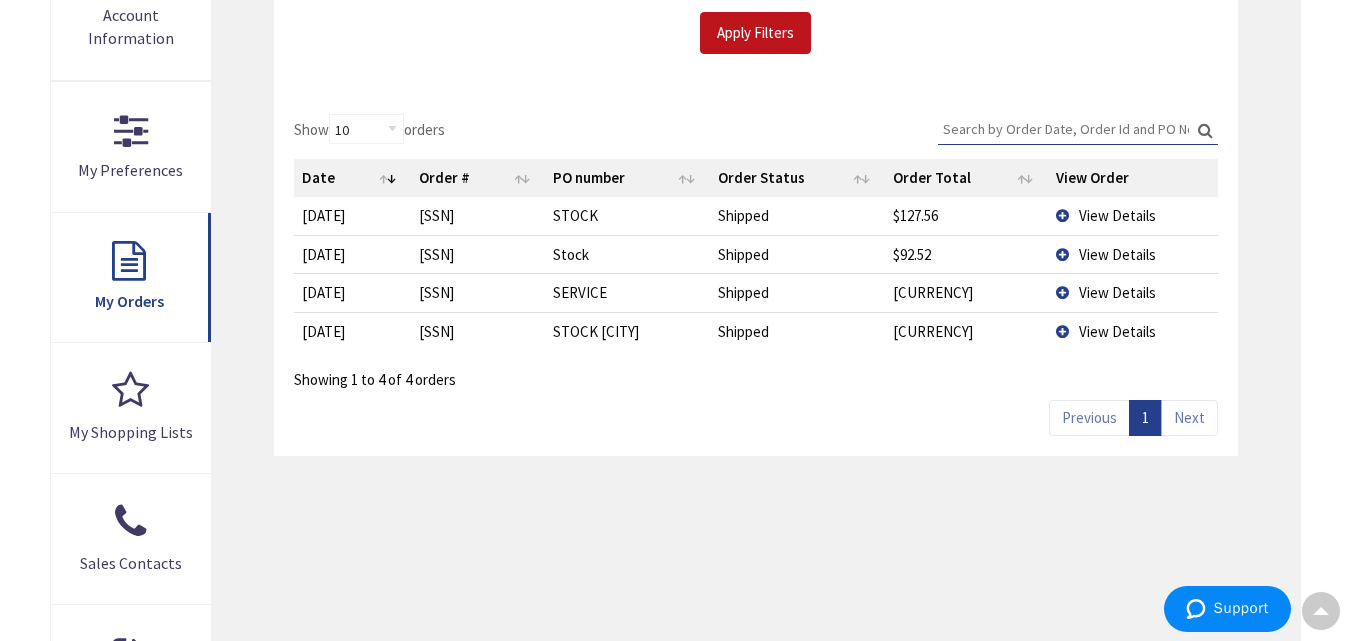 click on "View Details" at bounding box center [1132, 292] 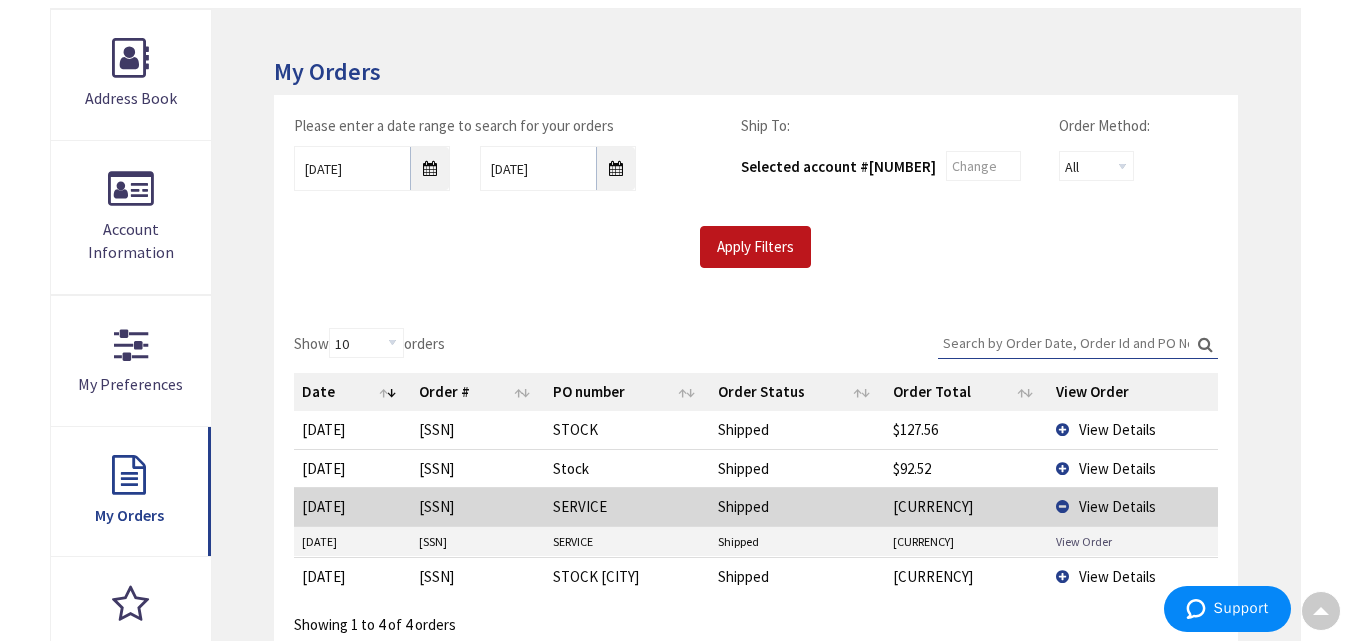 scroll, scrollTop: 100, scrollLeft: 0, axis: vertical 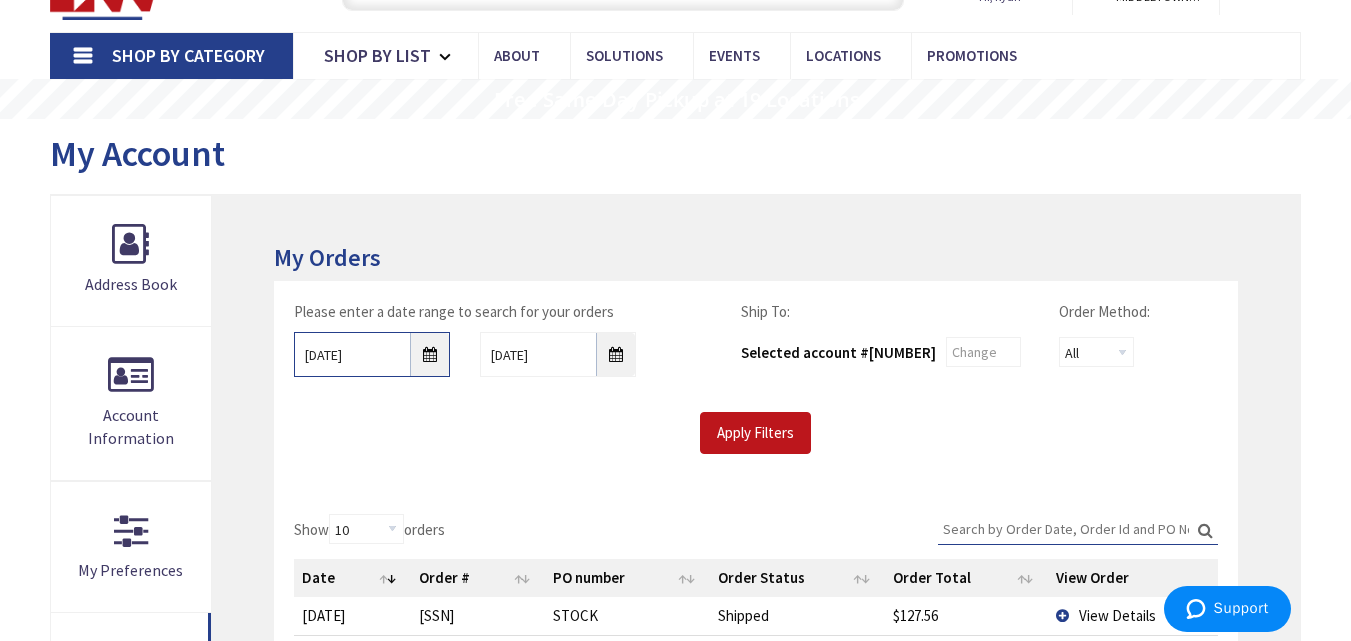 click on "05/01/2025" at bounding box center (372, 354) 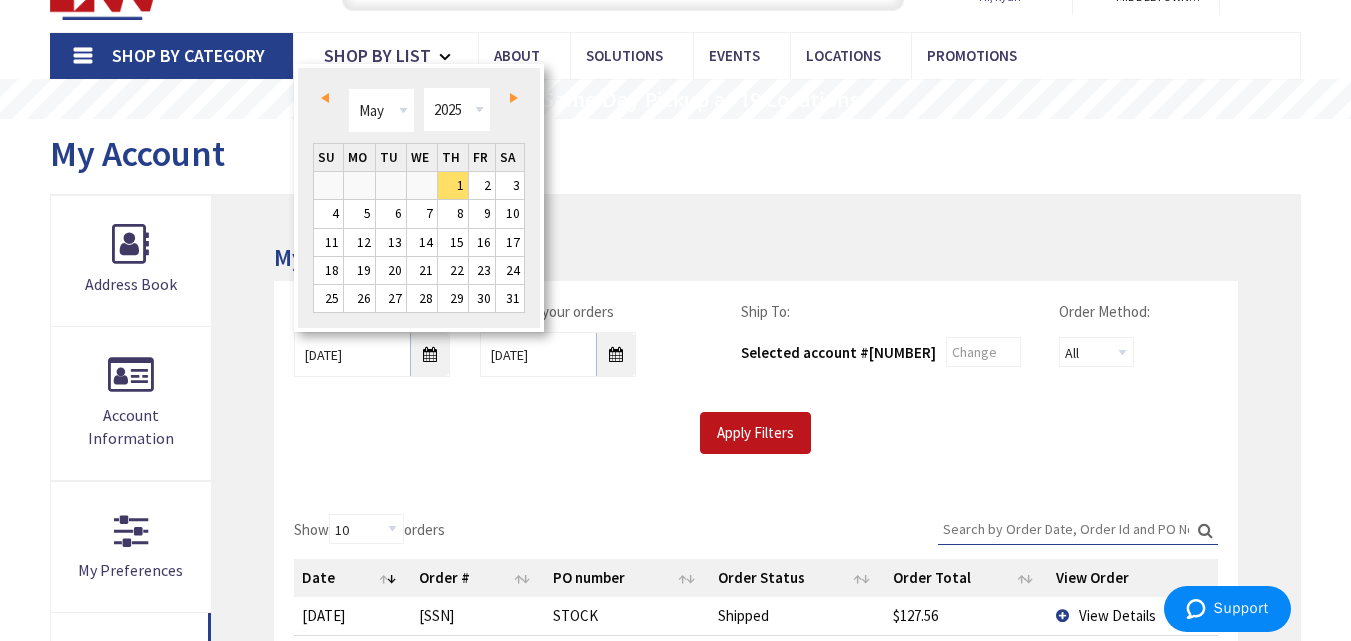 click on "Prev" at bounding box center [325, 98] 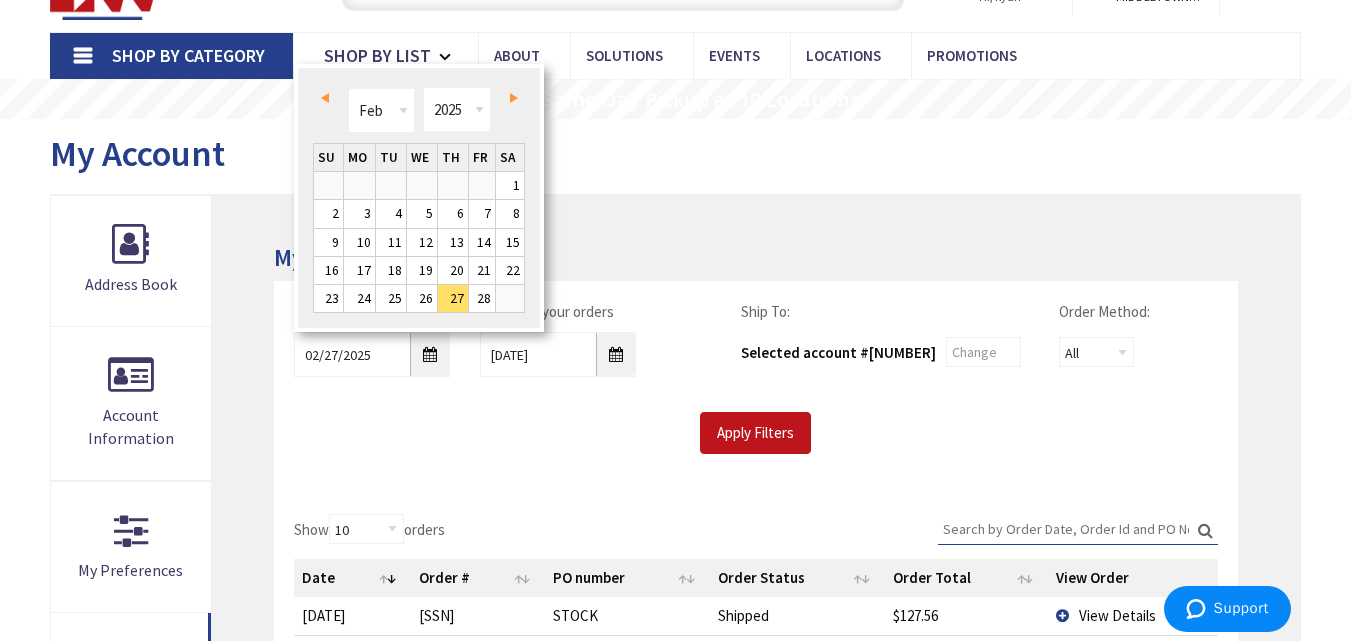 click on "Prev" at bounding box center [325, 98] 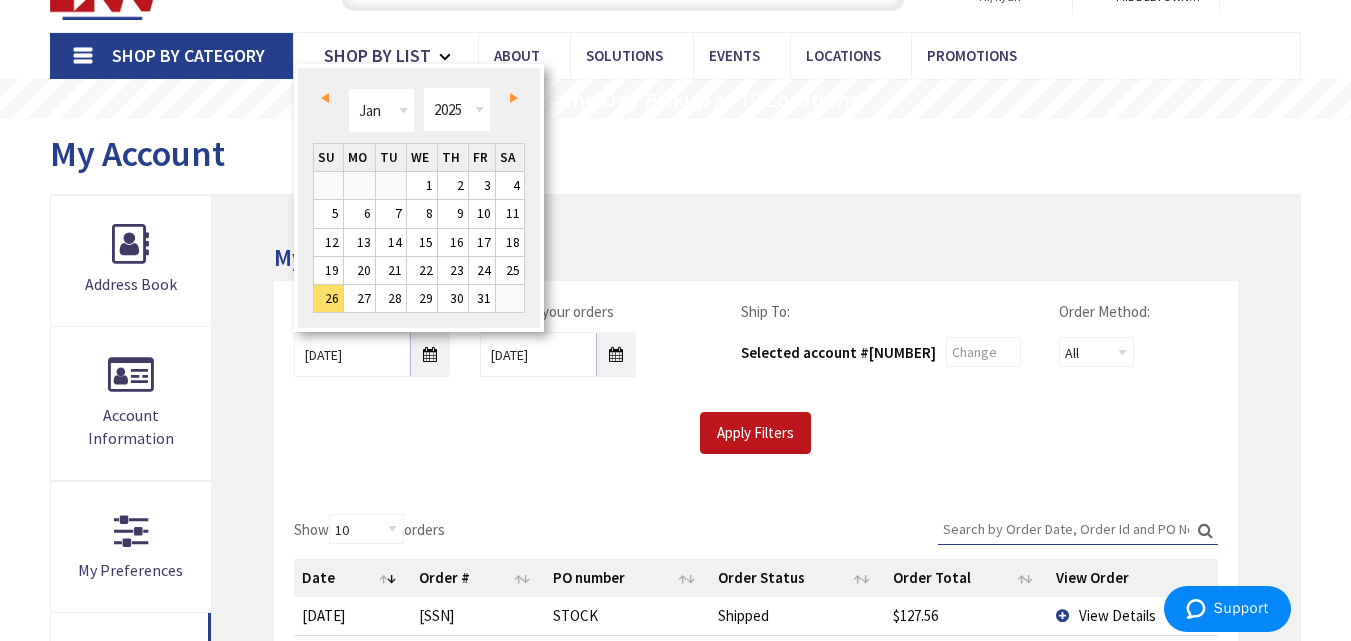 click on "Prev" at bounding box center [325, 98] 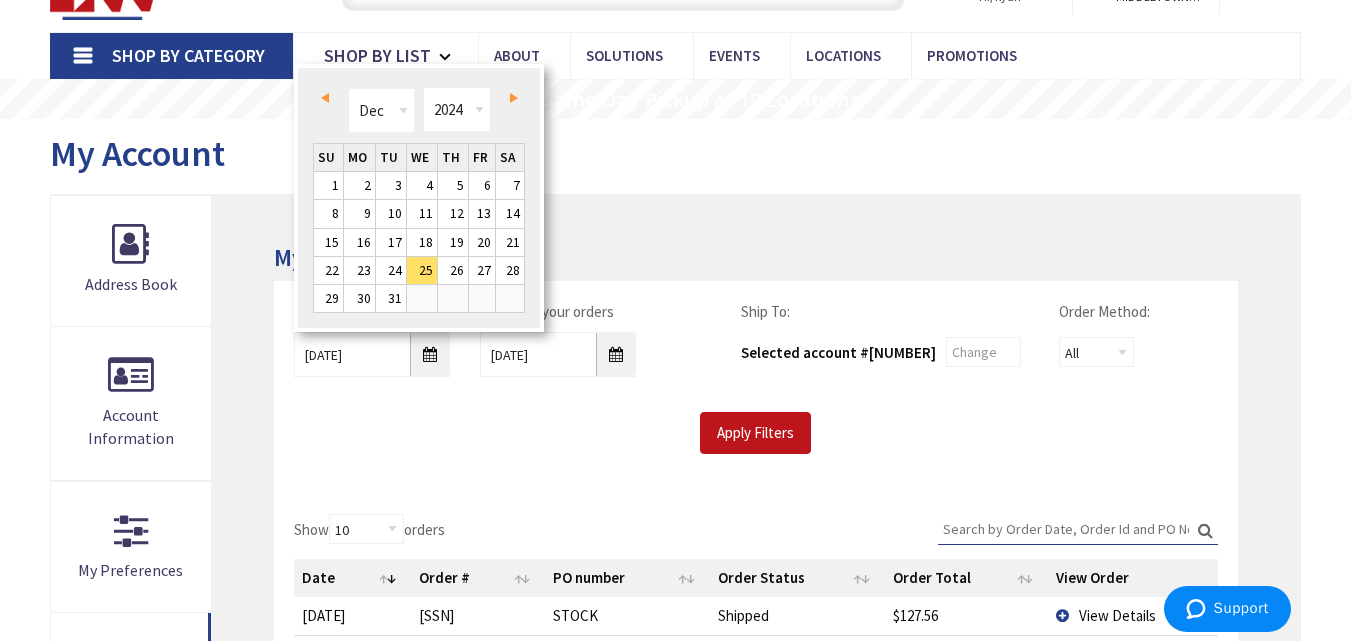 click on "Prev" at bounding box center [325, 98] 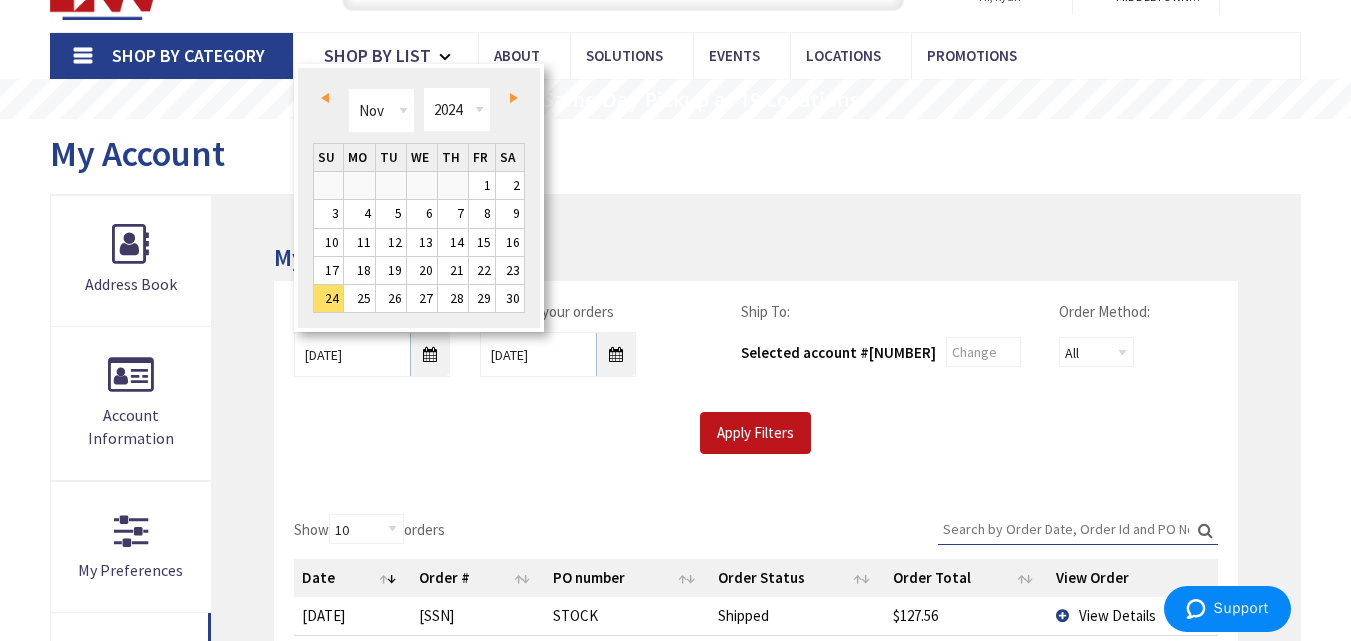 click on "Prev" at bounding box center (325, 98) 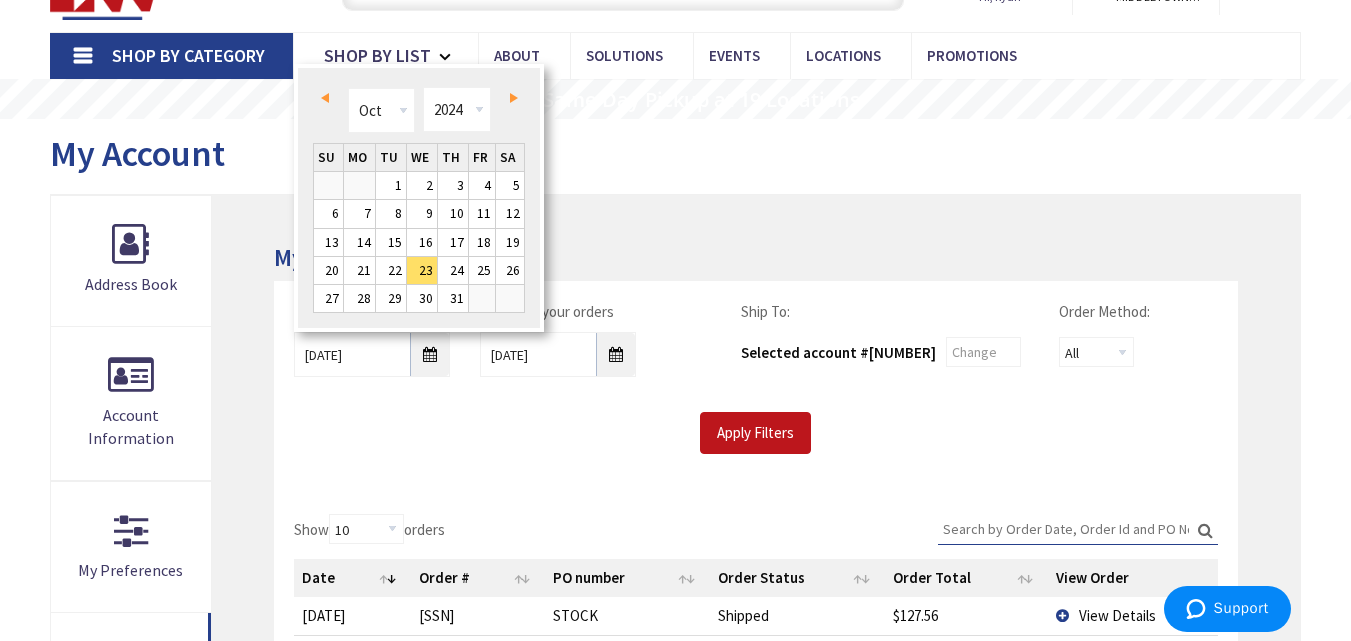 click on "Prev" at bounding box center (325, 98) 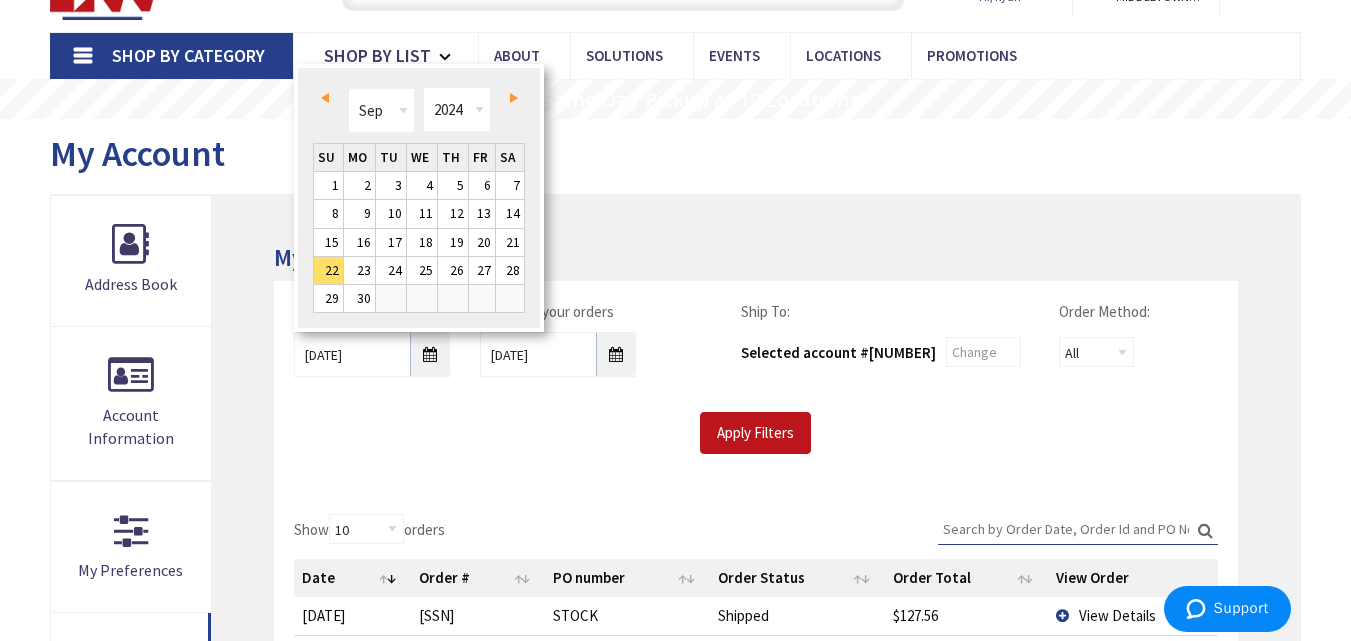 click on "Next" at bounding box center (514, 98) 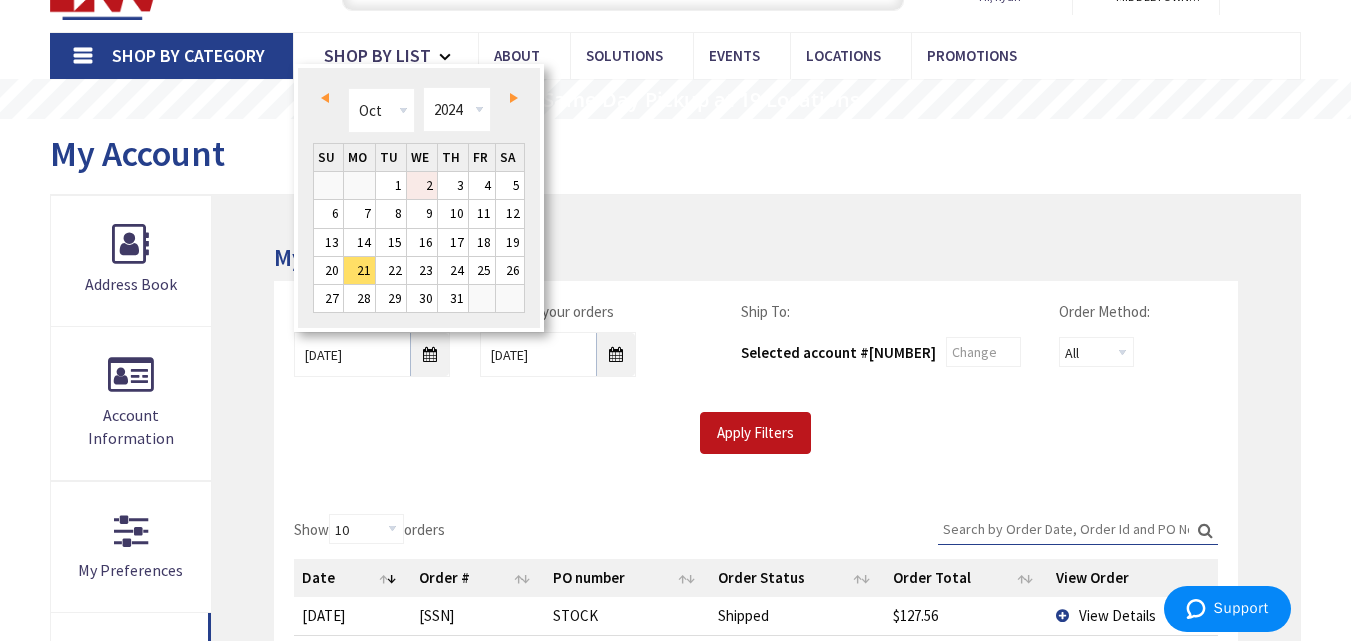 click on "2" at bounding box center (422, 185) 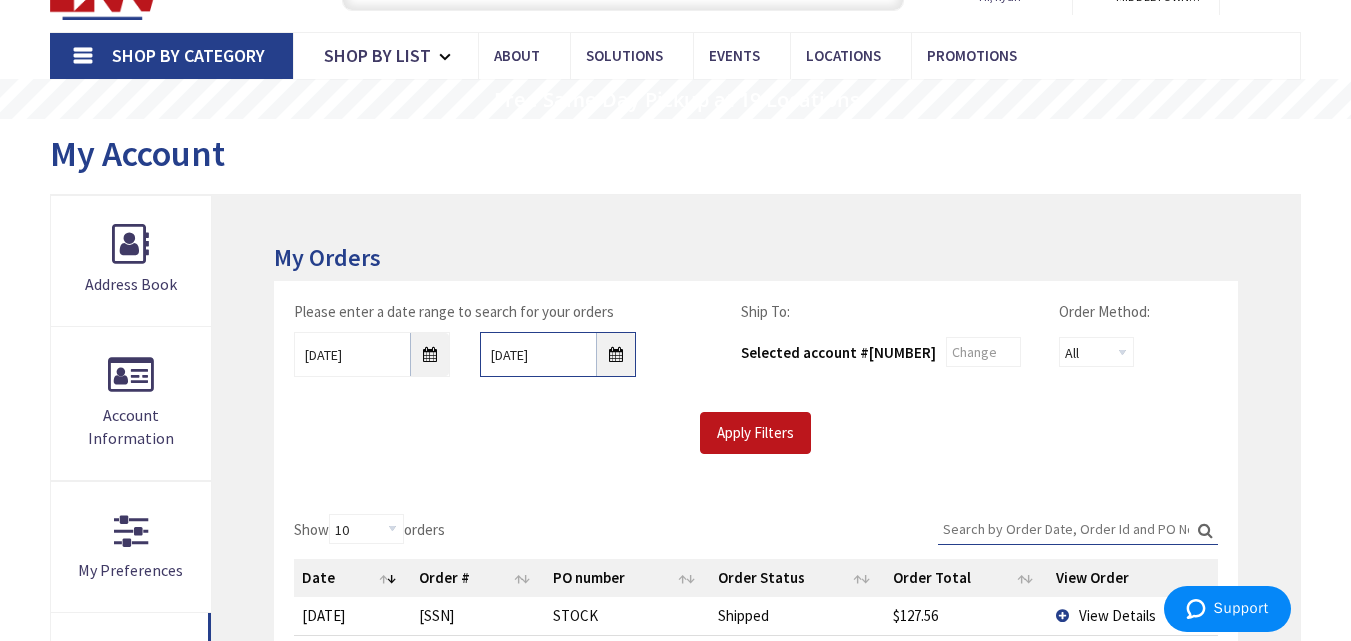 click on "05/31/2025" at bounding box center [558, 354] 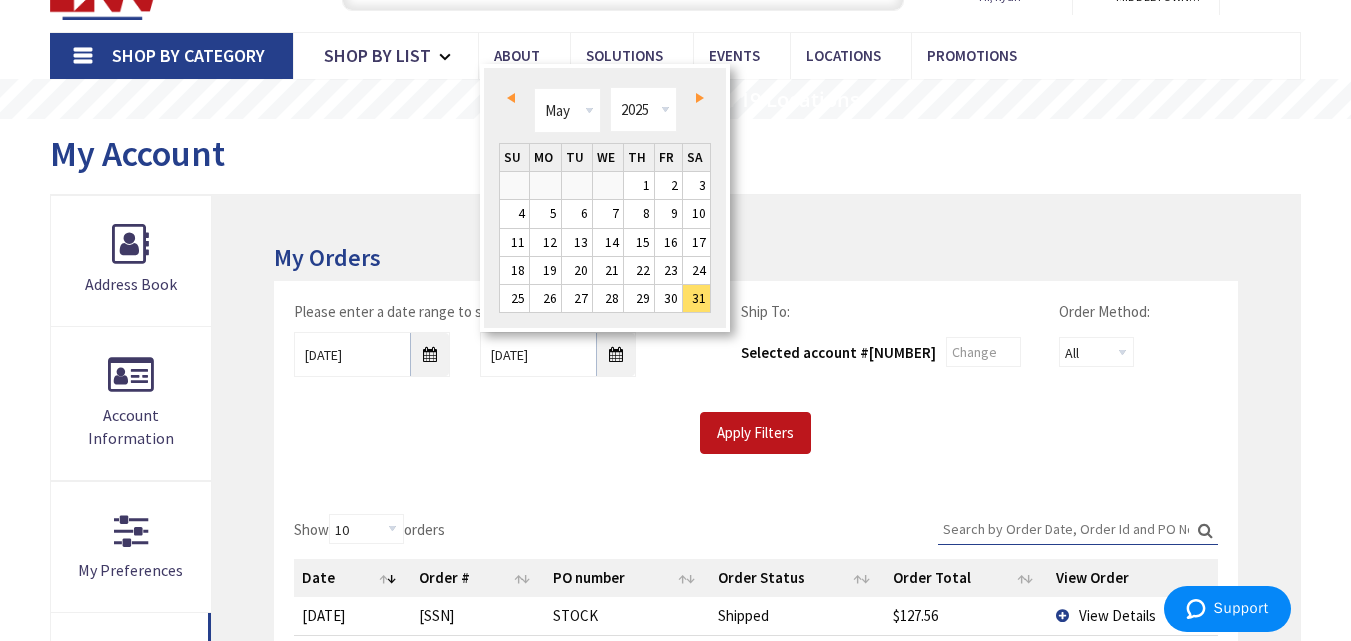click on "Prev" at bounding box center (511, 98) 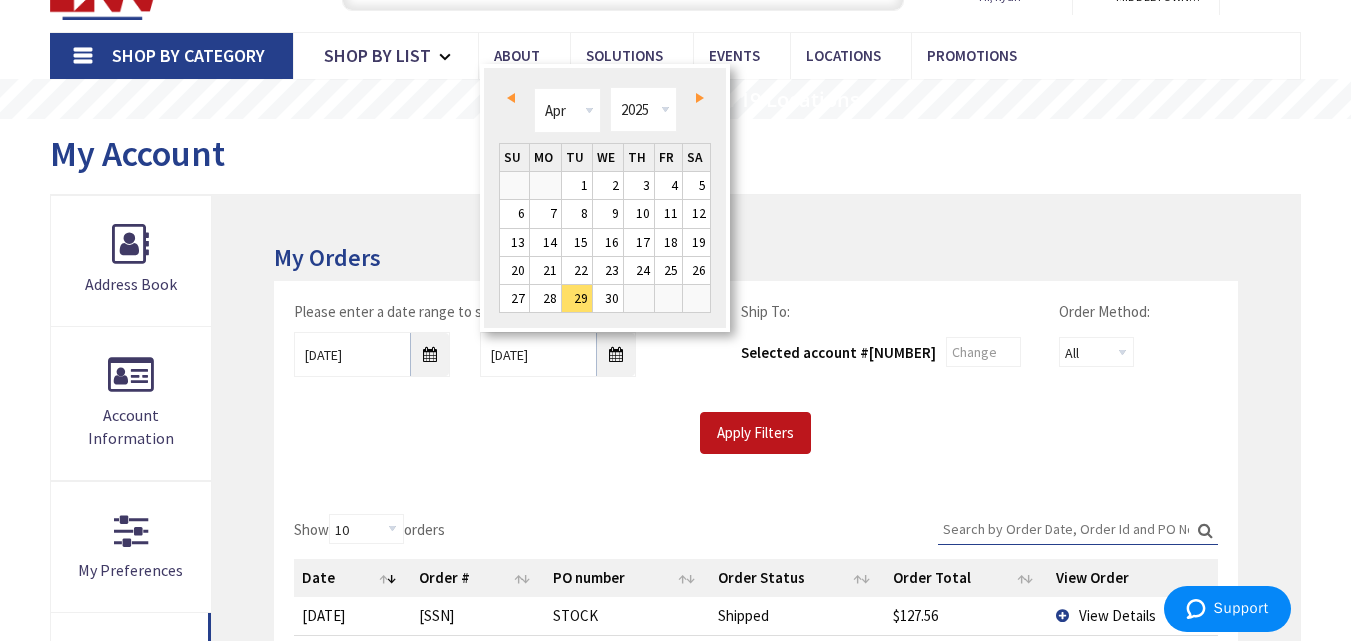click on "Prev" at bounding box center (511, 98) 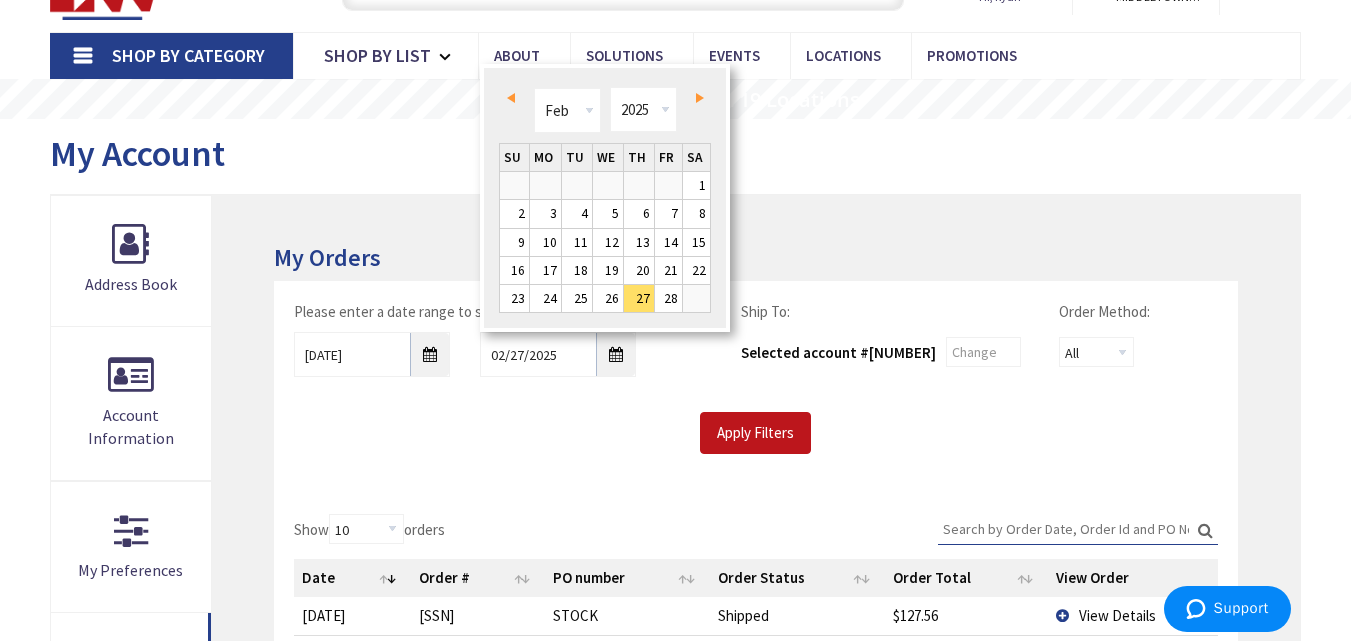 click on "Prev" at bounding box center [511, 98] 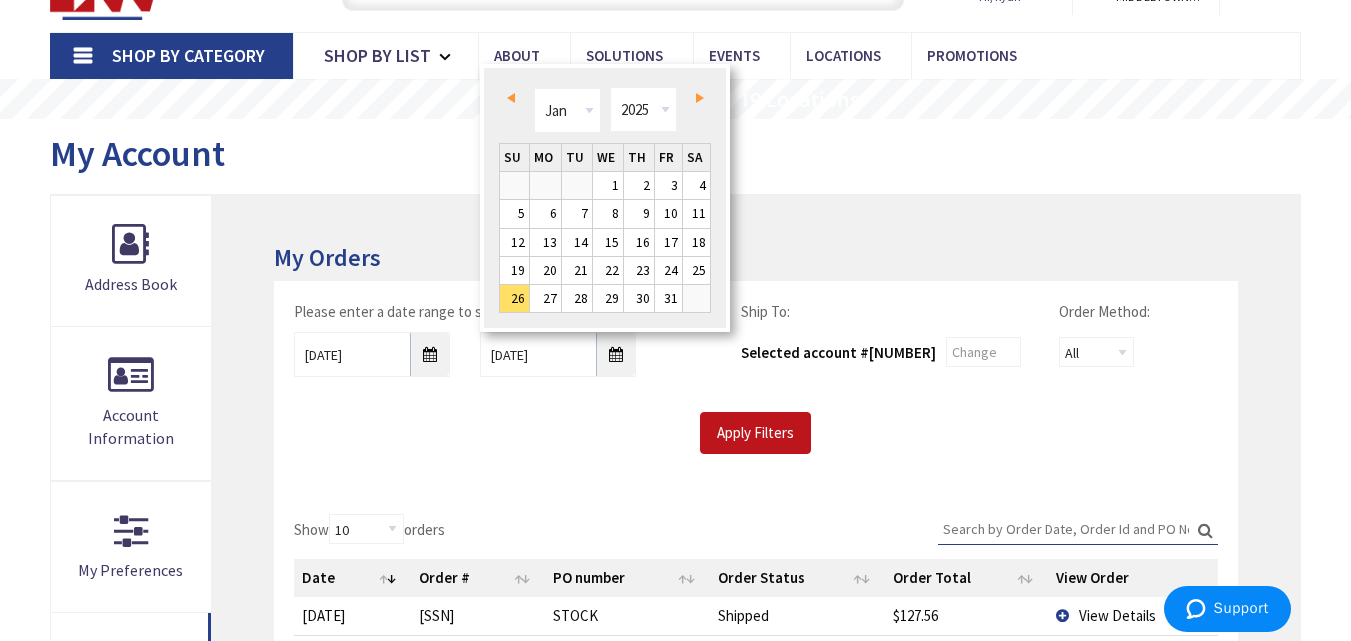 click on "Prev" at bounding box center (511, 98) 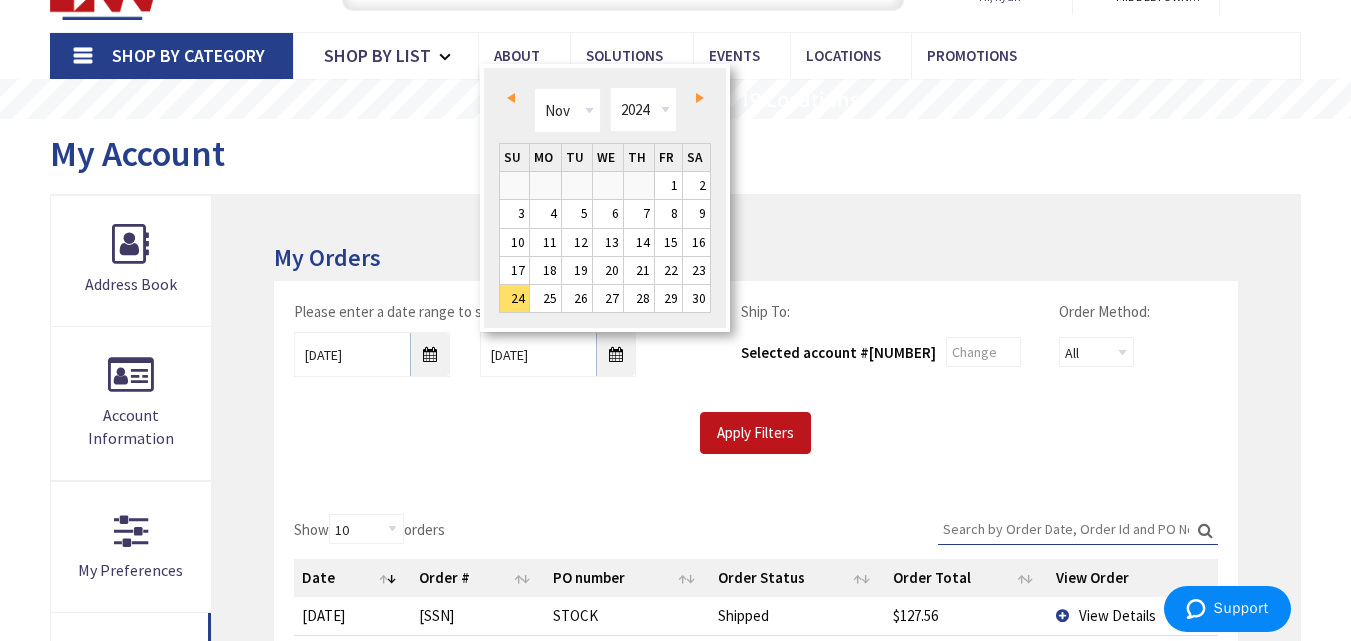 click on "Prev" at bounding box center (511, 98) 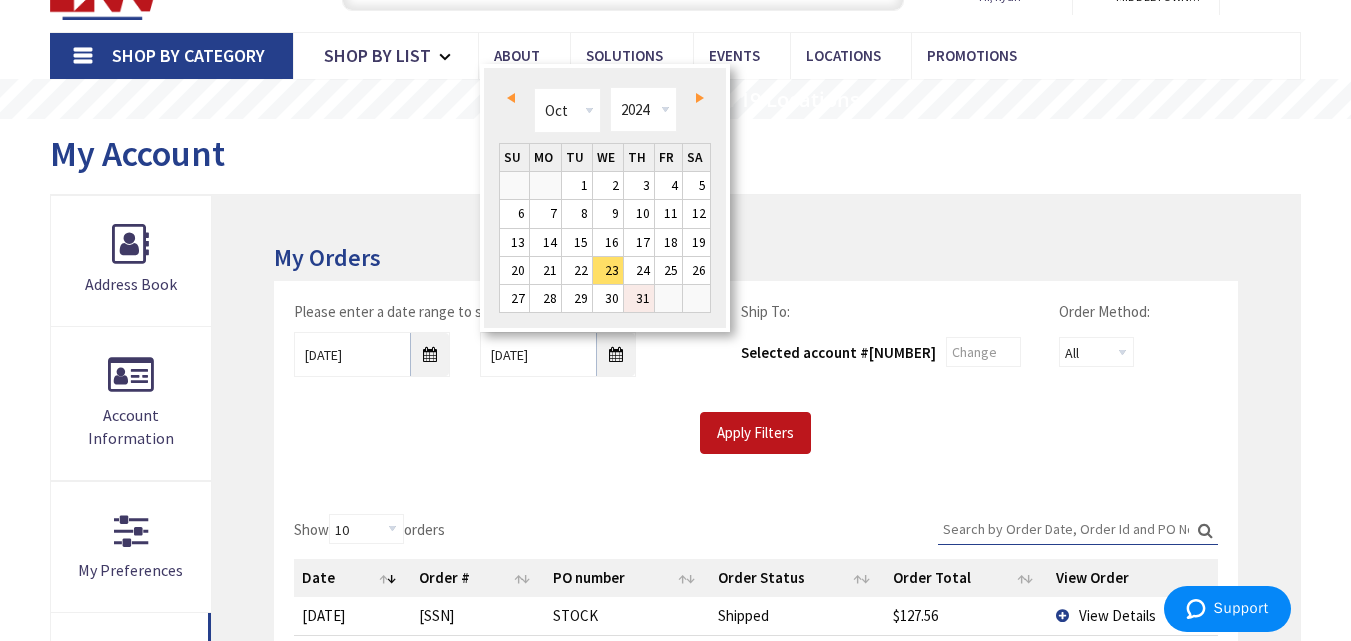 click on "31" at bounding box center [639, 298] 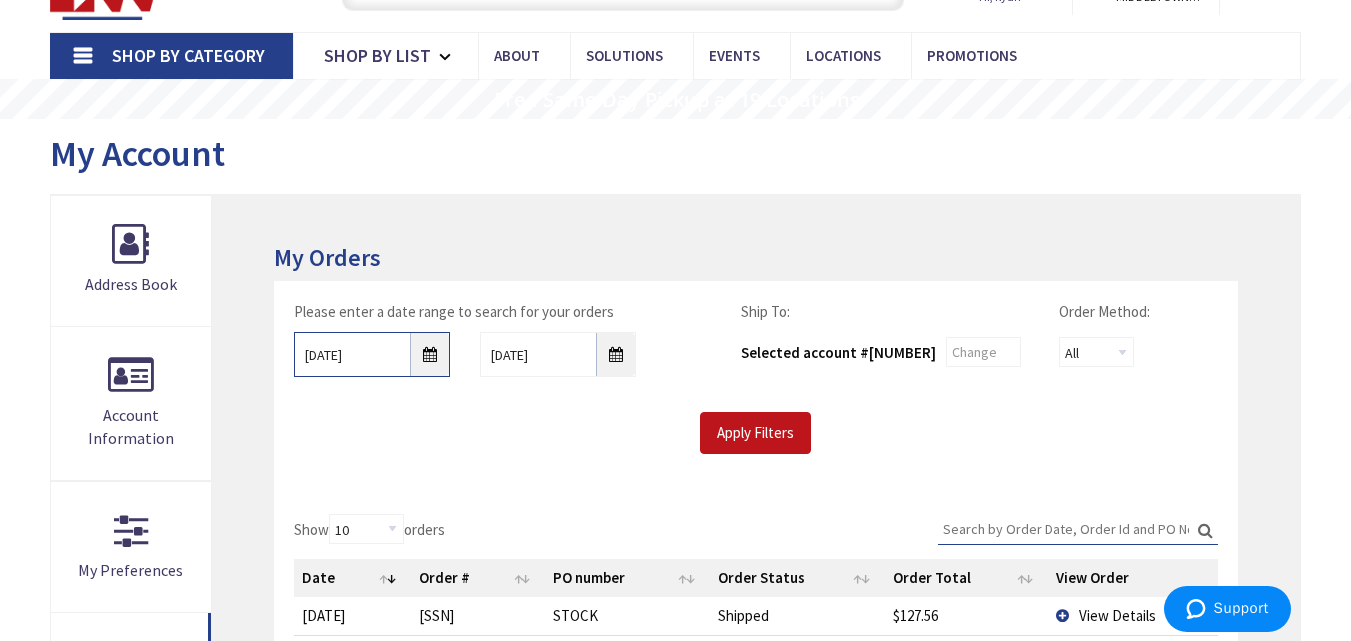 click on "10/02/2024" at bounding box center [372, 354] 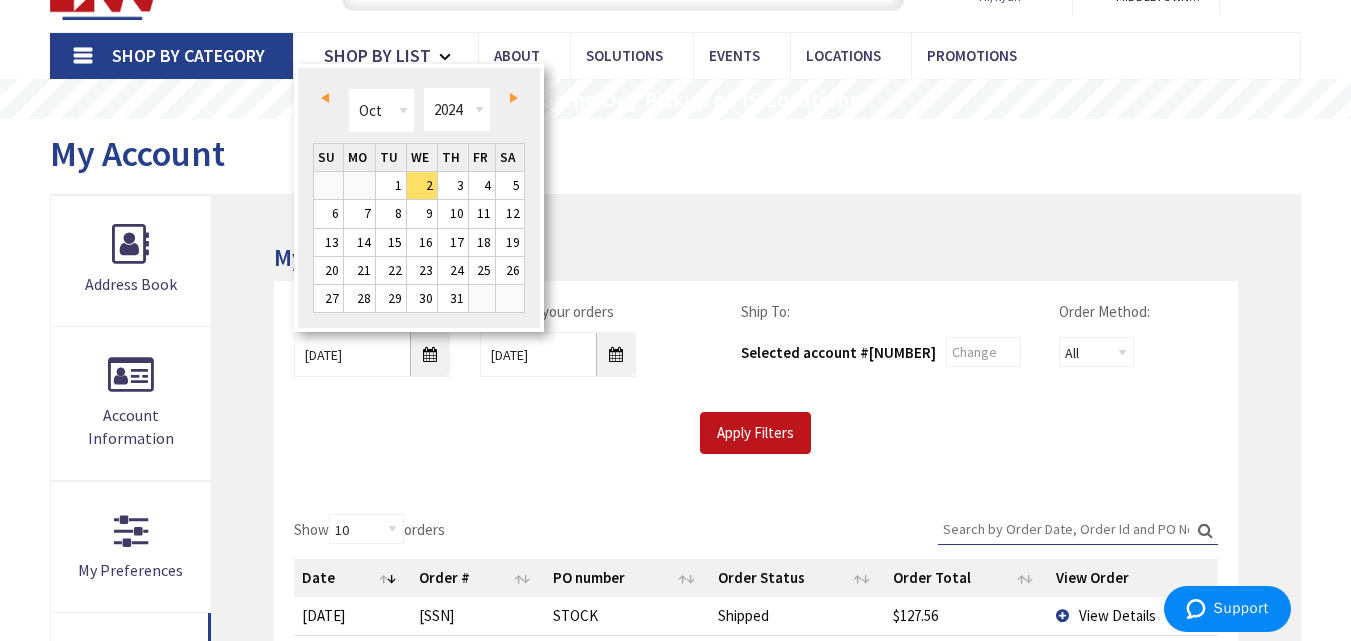 click on "Prev" at bounding box center [325, 98] 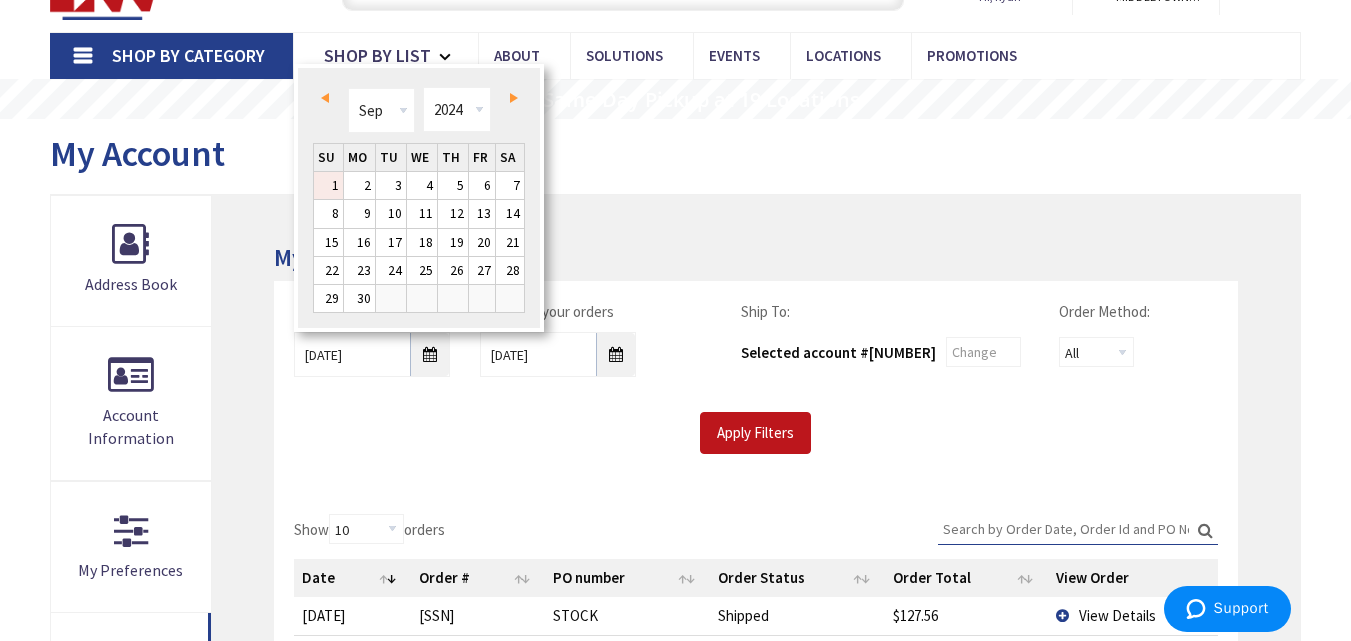 click on "1" at bounding box center (328, 185) 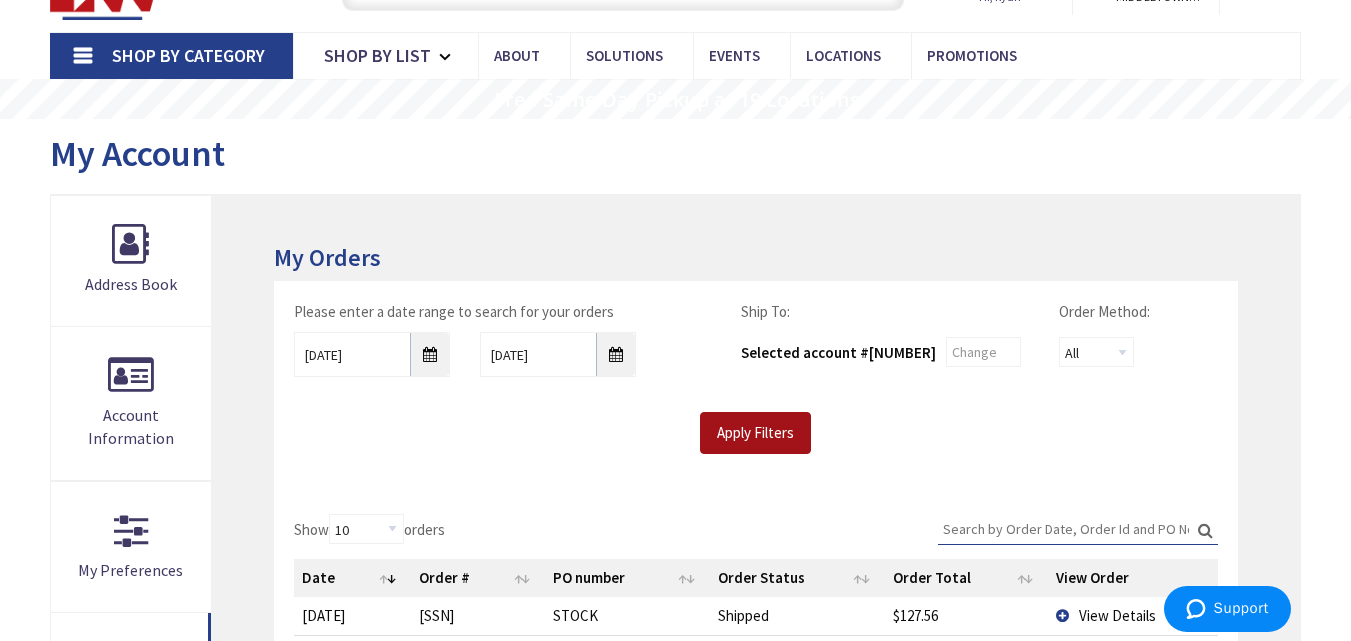 click on "Apply Filters" at bounding box center [755, 433] 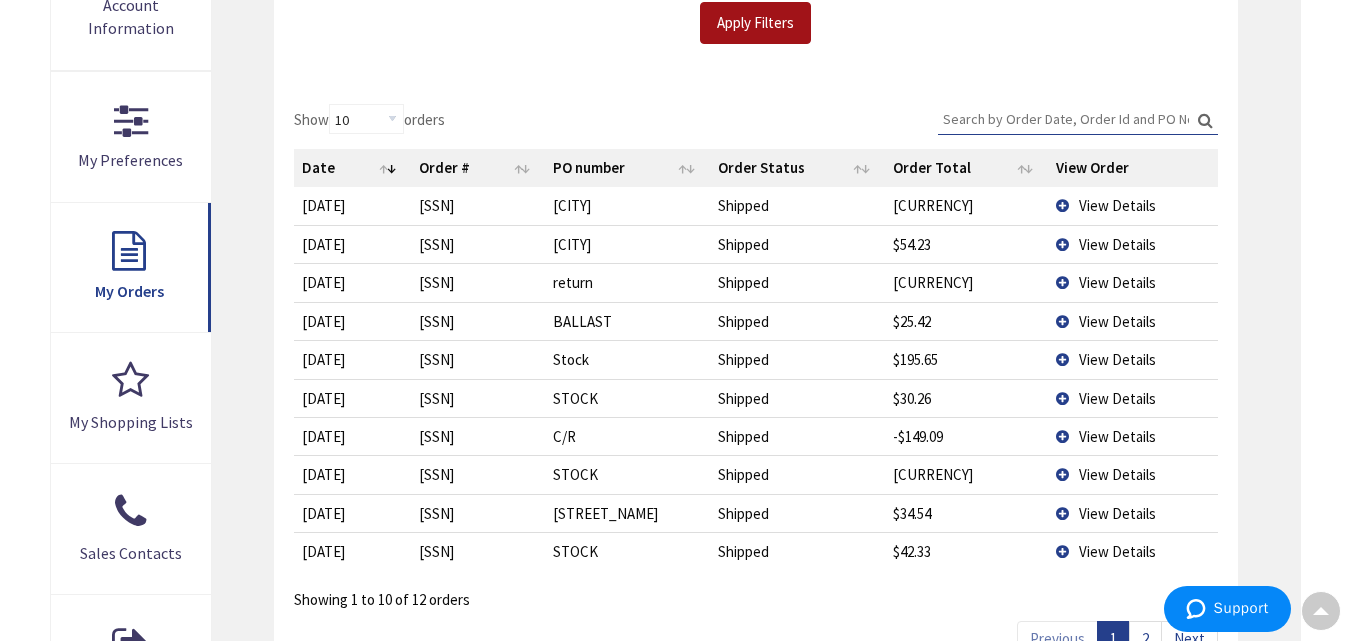 scroll, scrollTop: 600, scrollLeft: 0, axis: vertical 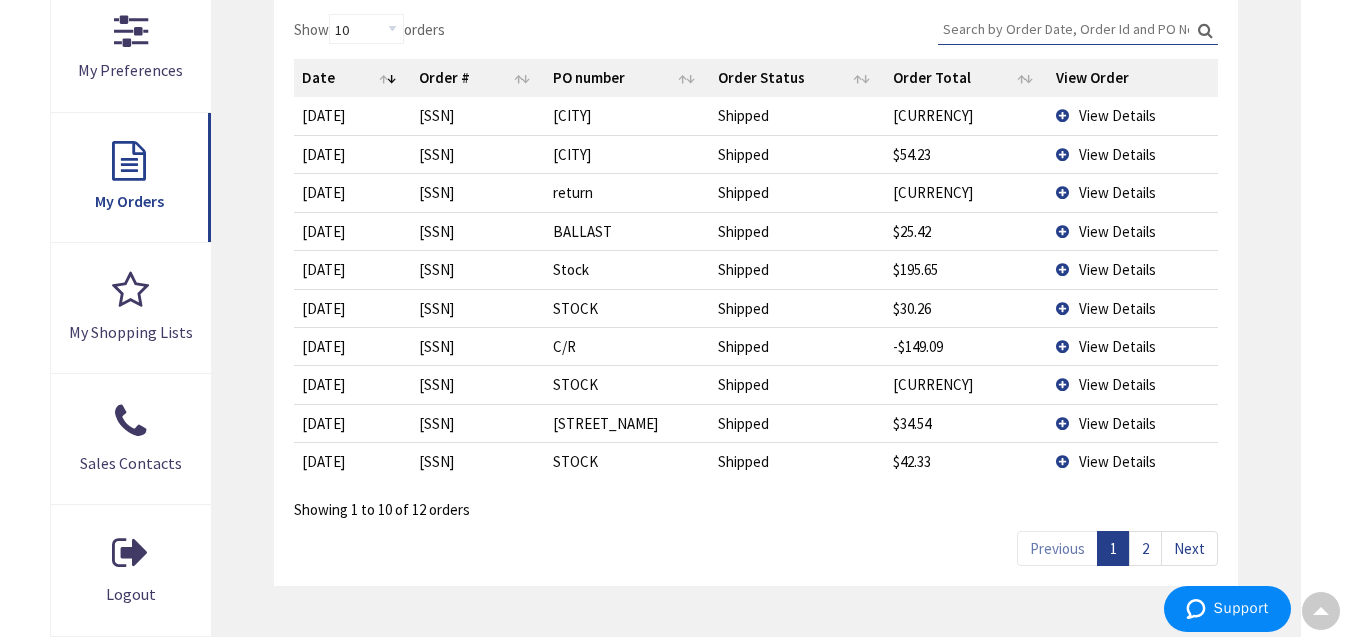 click on "View Details" at bounding box center [1132, 423] 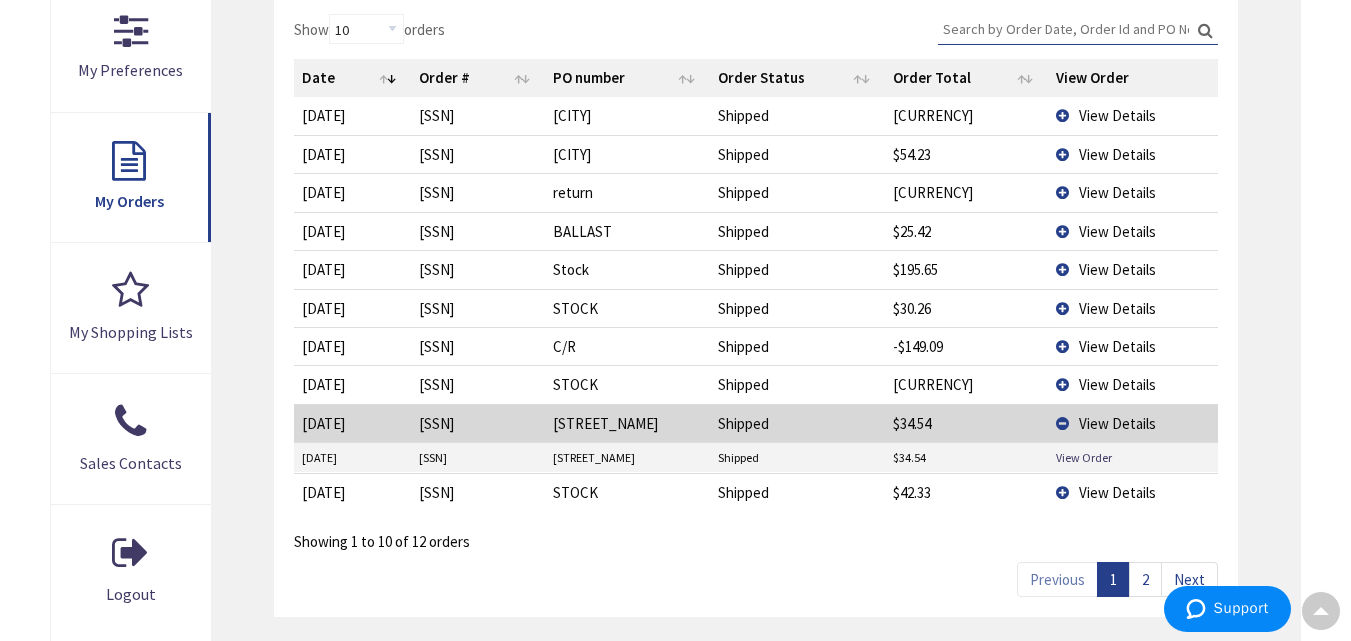 click on "2" at bounding box center (1145, 579) 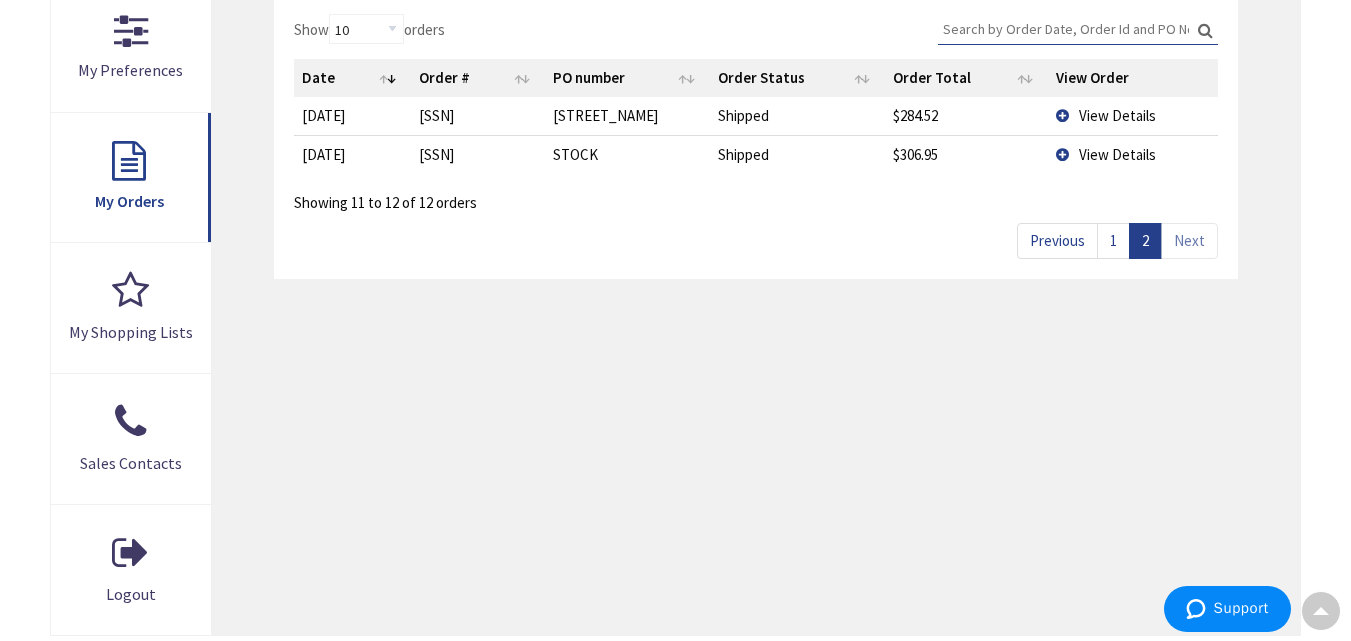 click on "View Details" at bounding box center [1132, 115] 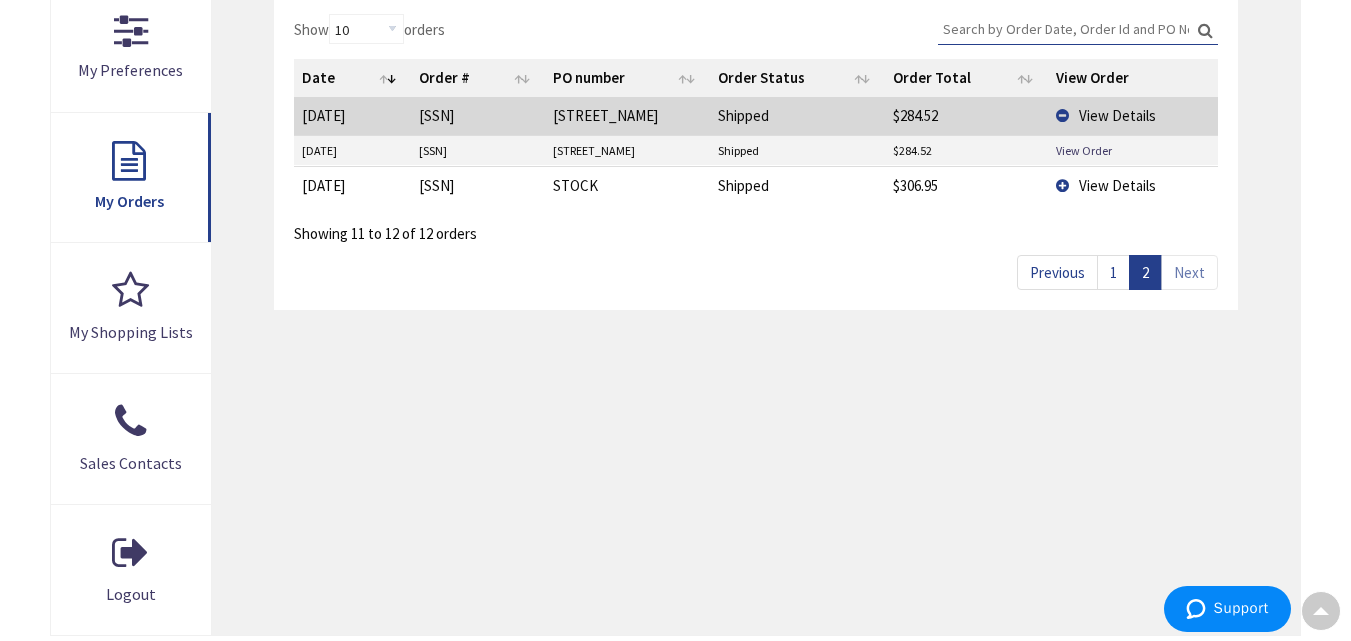 click on "View Details" at bounding box center (1132, 185) 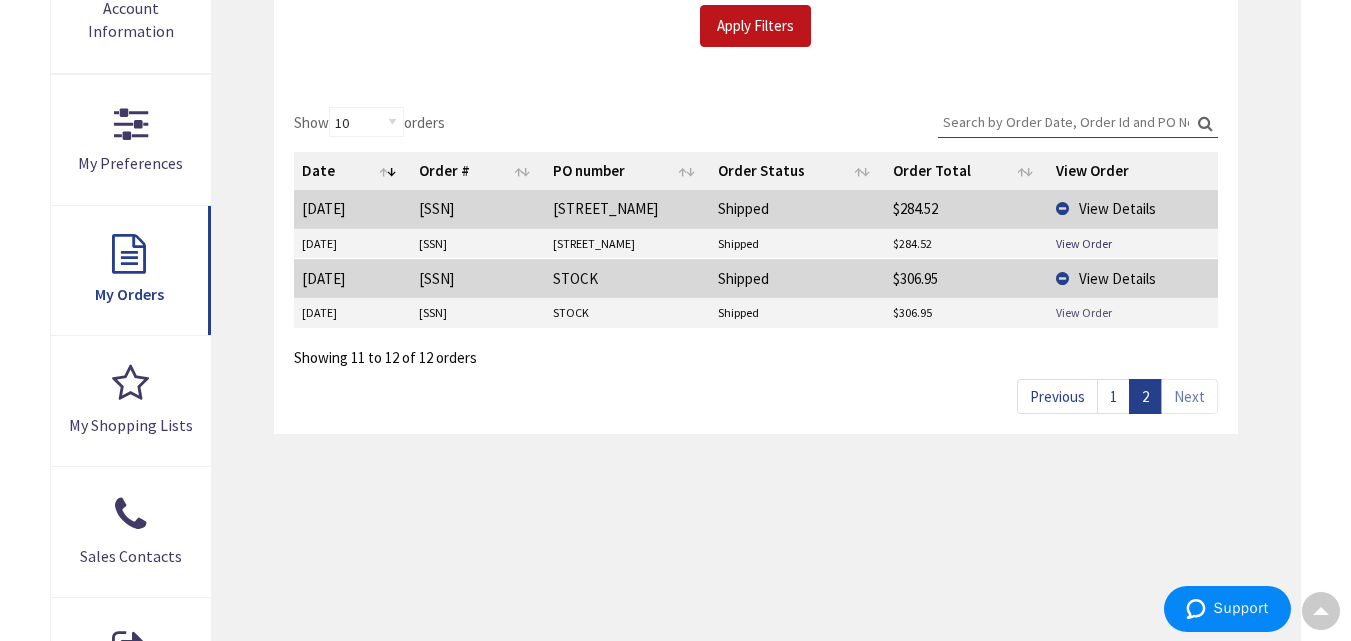 scroll, scrollTop: 300, scrollLeft: 0, axis: vertical 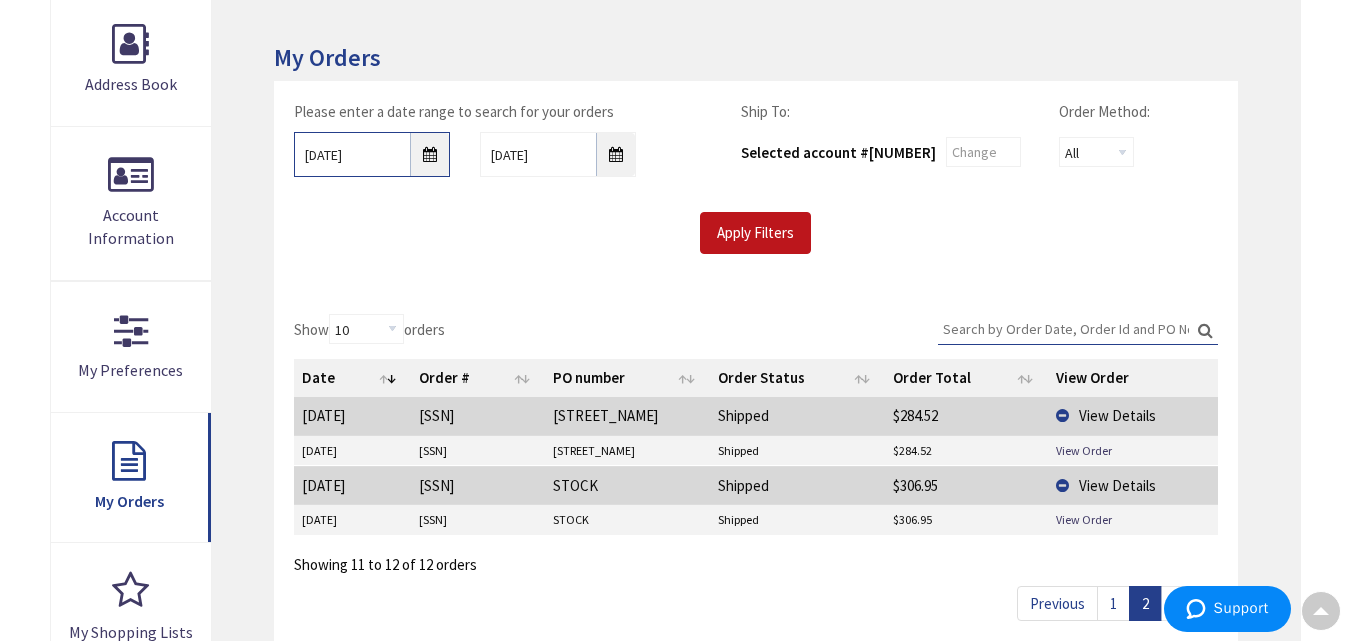 click on "09/01/2024" at bounding box center (372, 154) 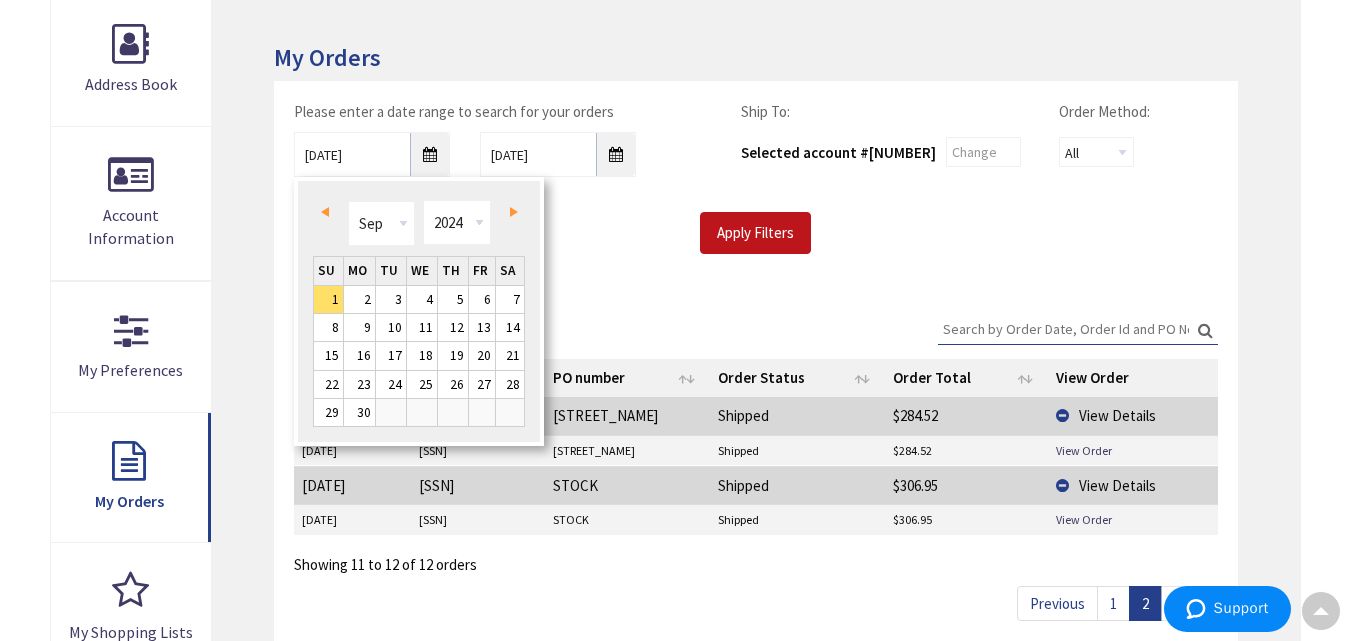 click on "Next" at bounding box center [509, 211] 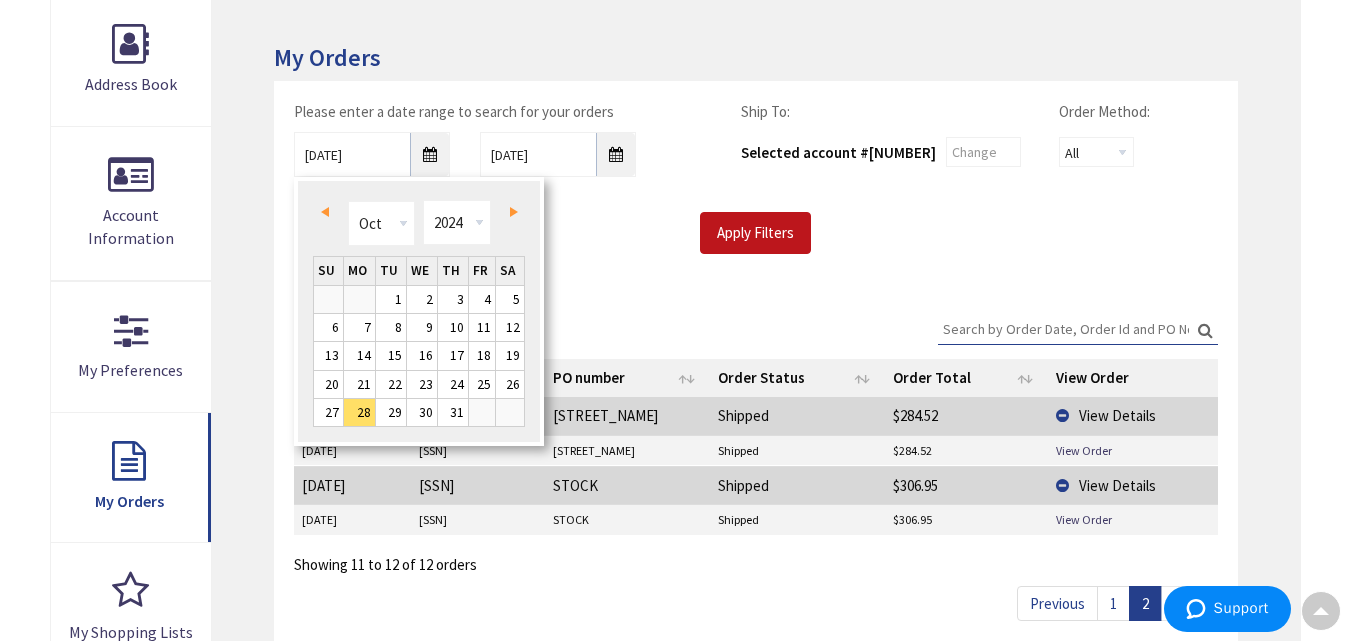 click on "Next" at bounding box center (509, 211) 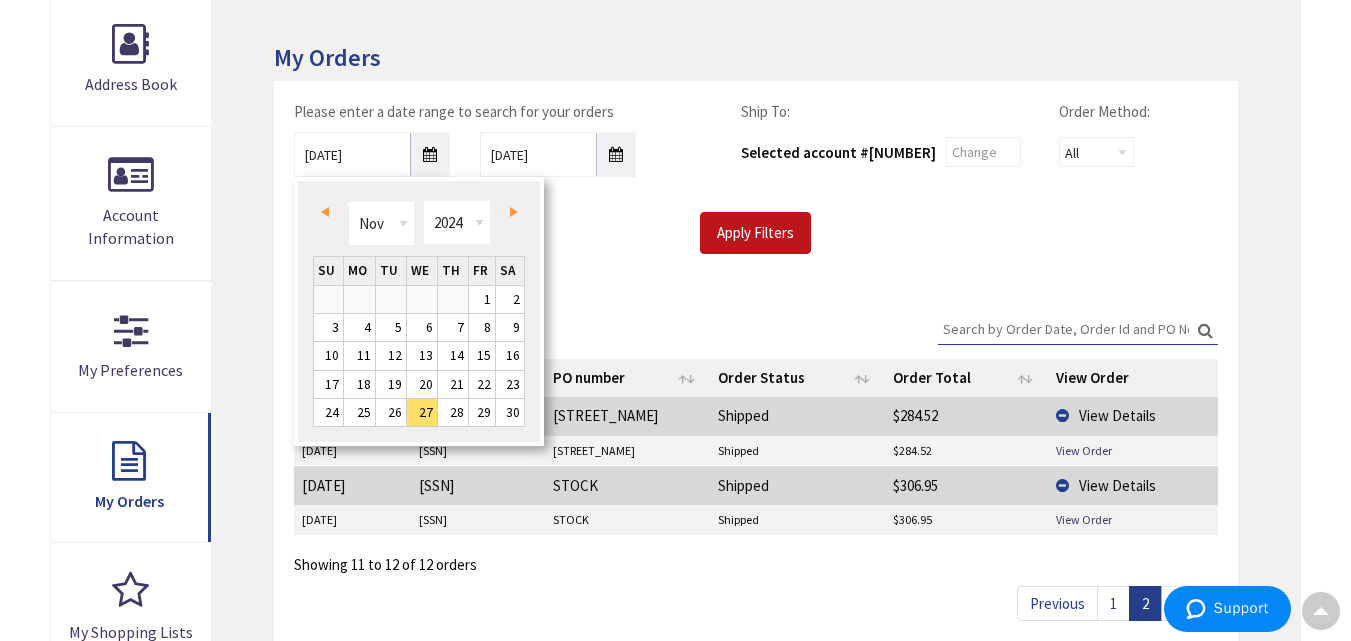 click on "Next" at bounding box center (514, 212) 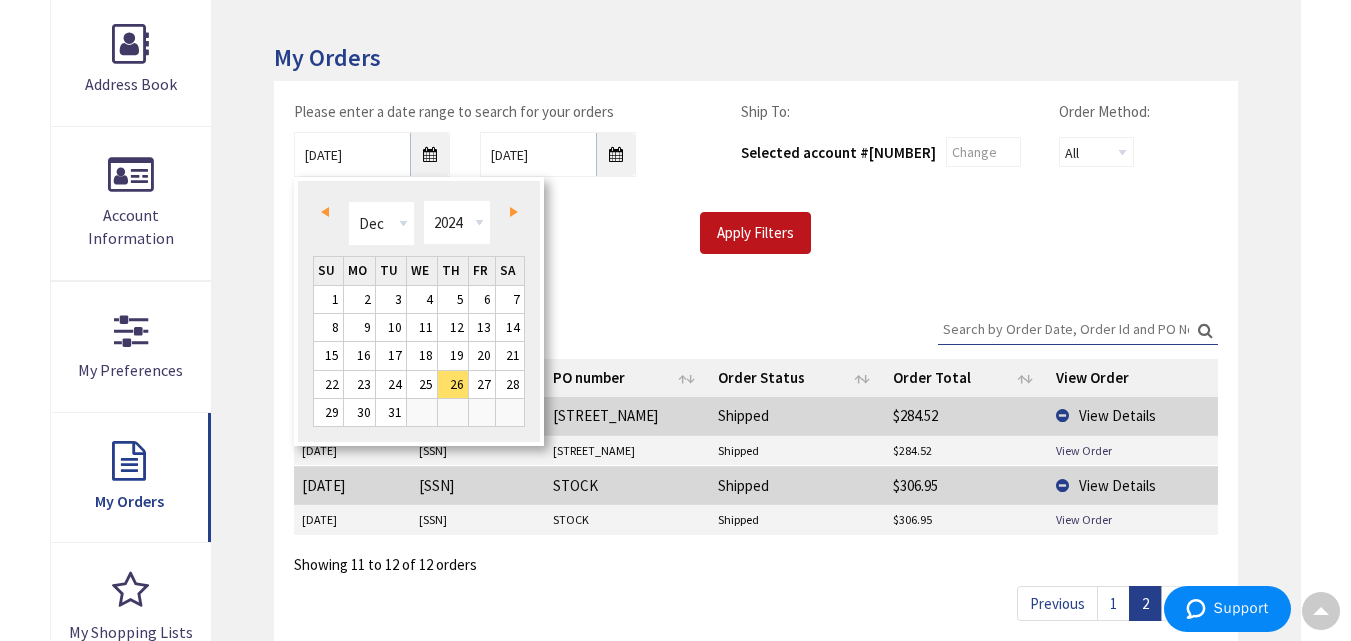 click on "Next" at bounding box center (514, 212) 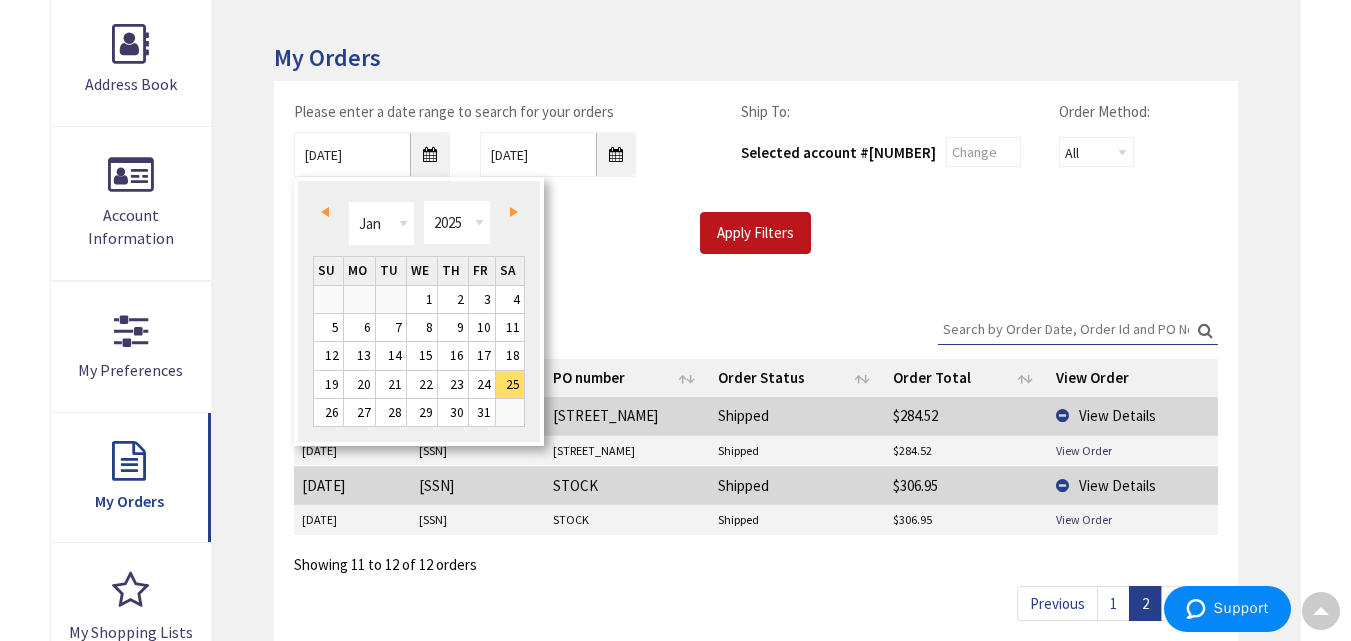click on "Next" at bounding box center (514, 212) 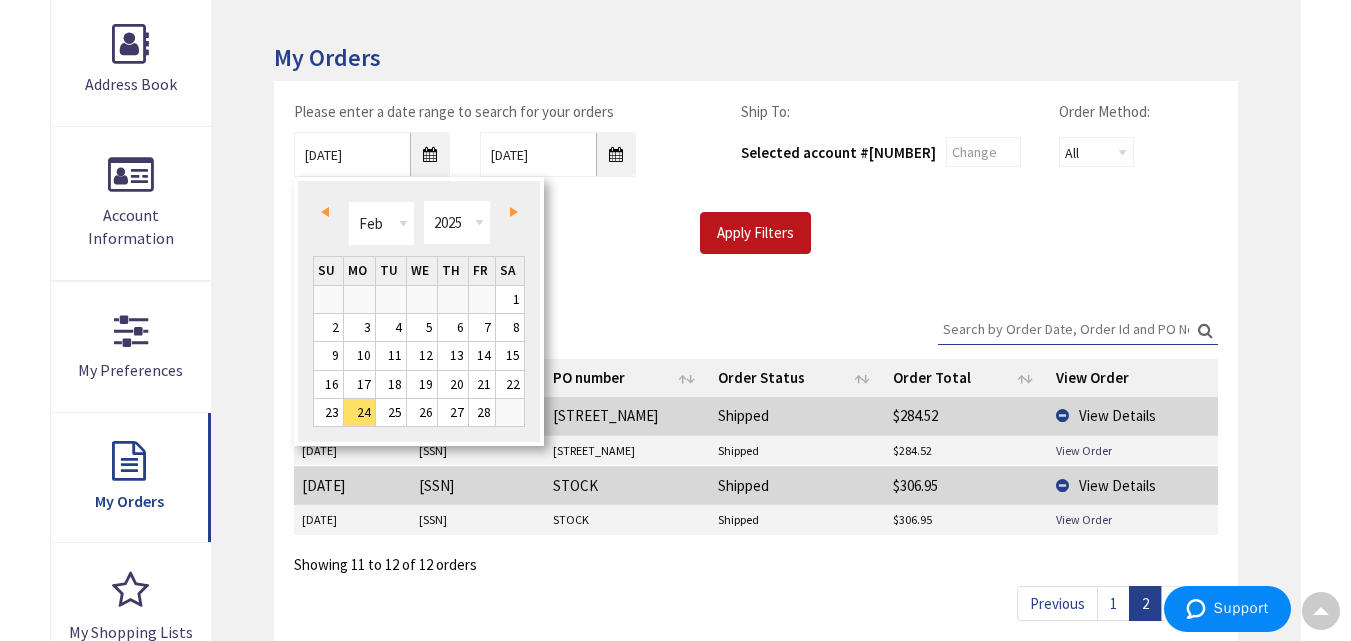 click on "Next" at bounding box center [514, 212] 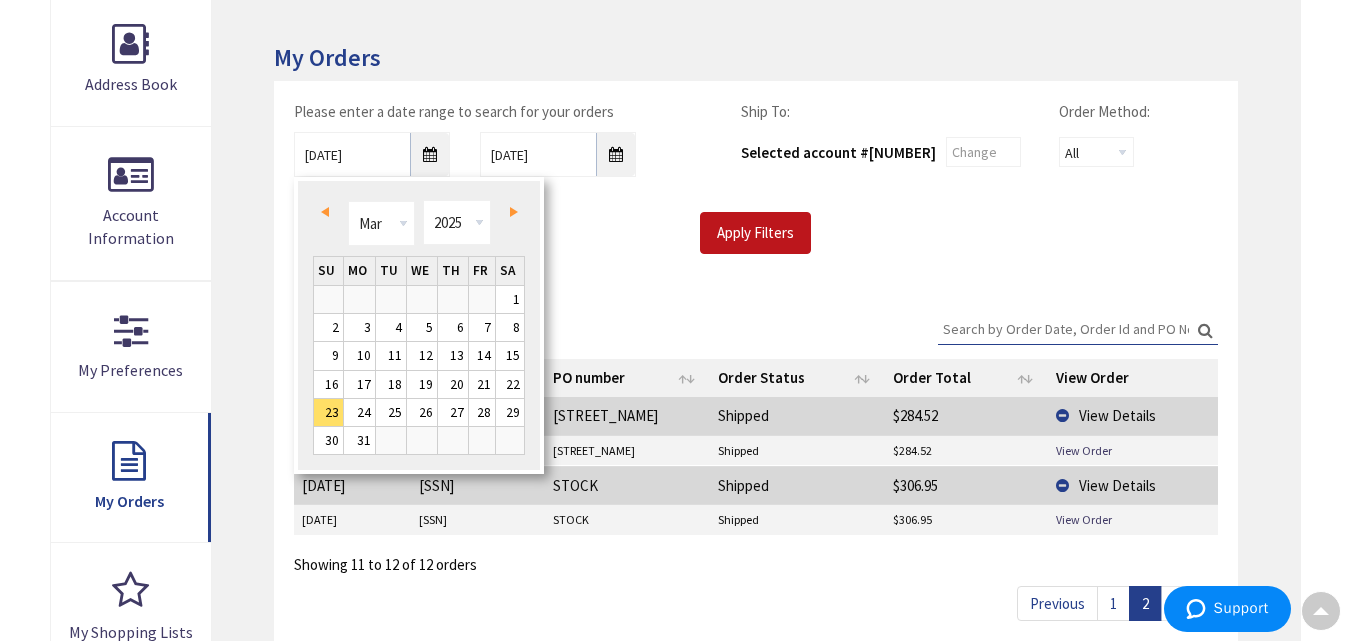 click on "Prev" at bounding box center (325, 212) 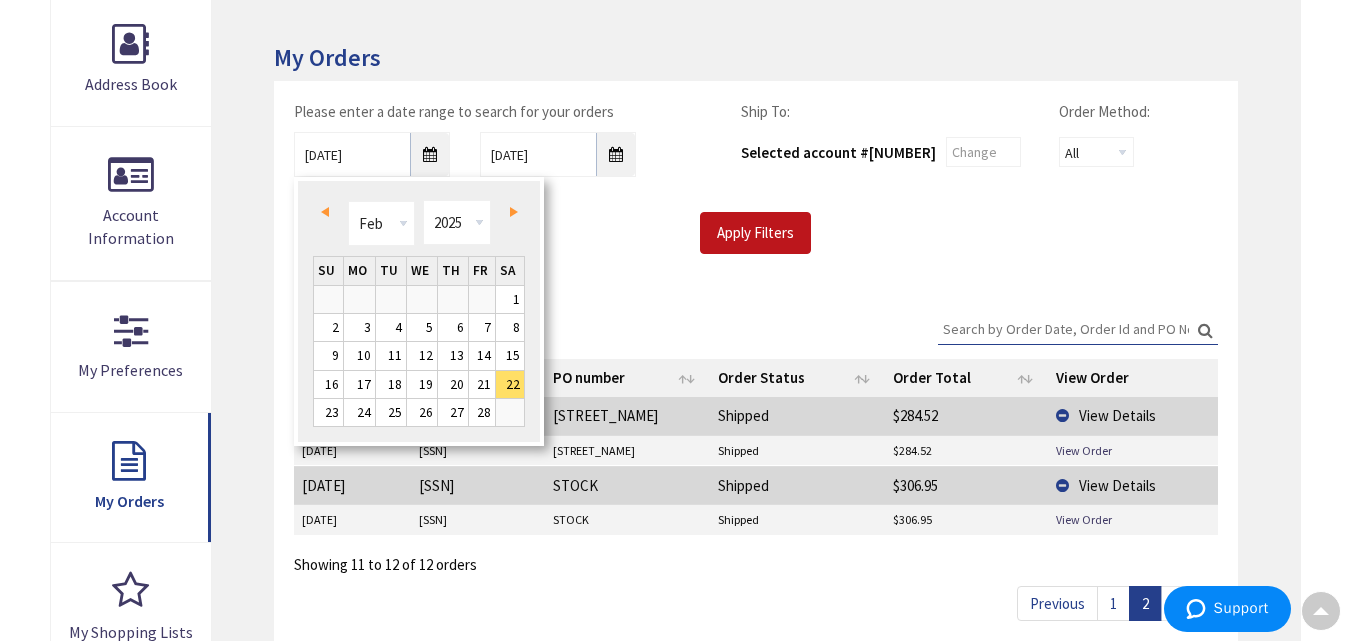 click on "Prev" at bounding box center (325, 212) 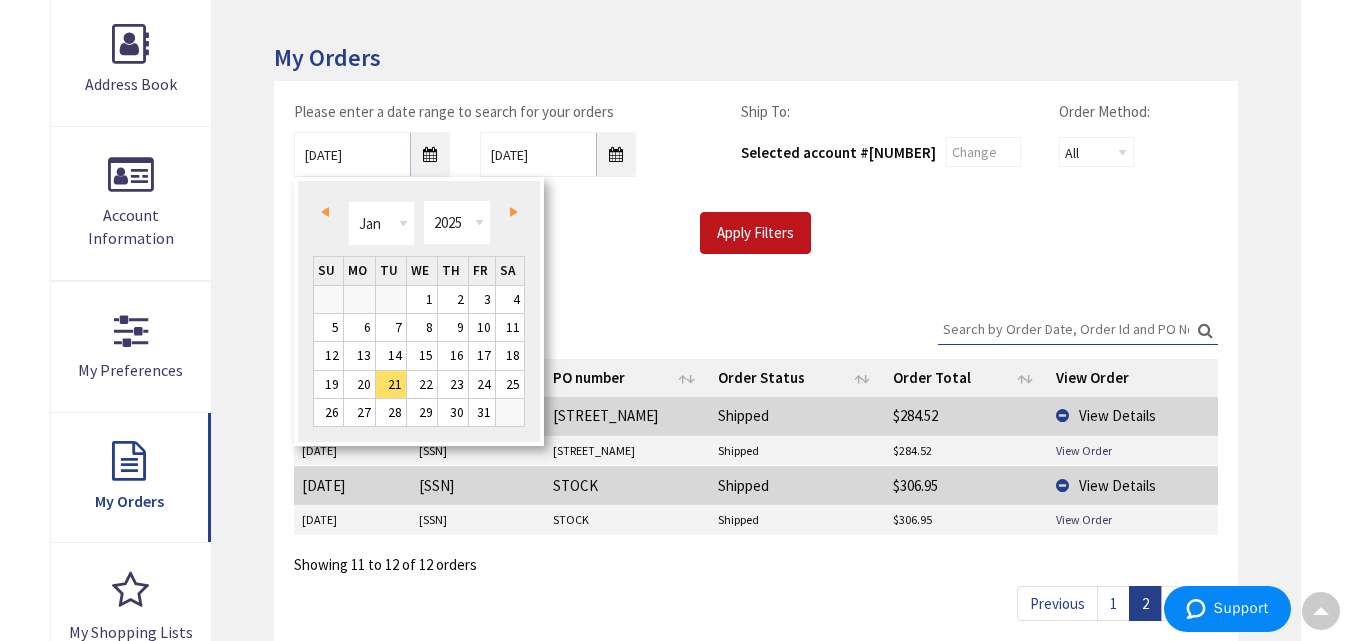 click on "Prev" at bounding box center [325, 212] 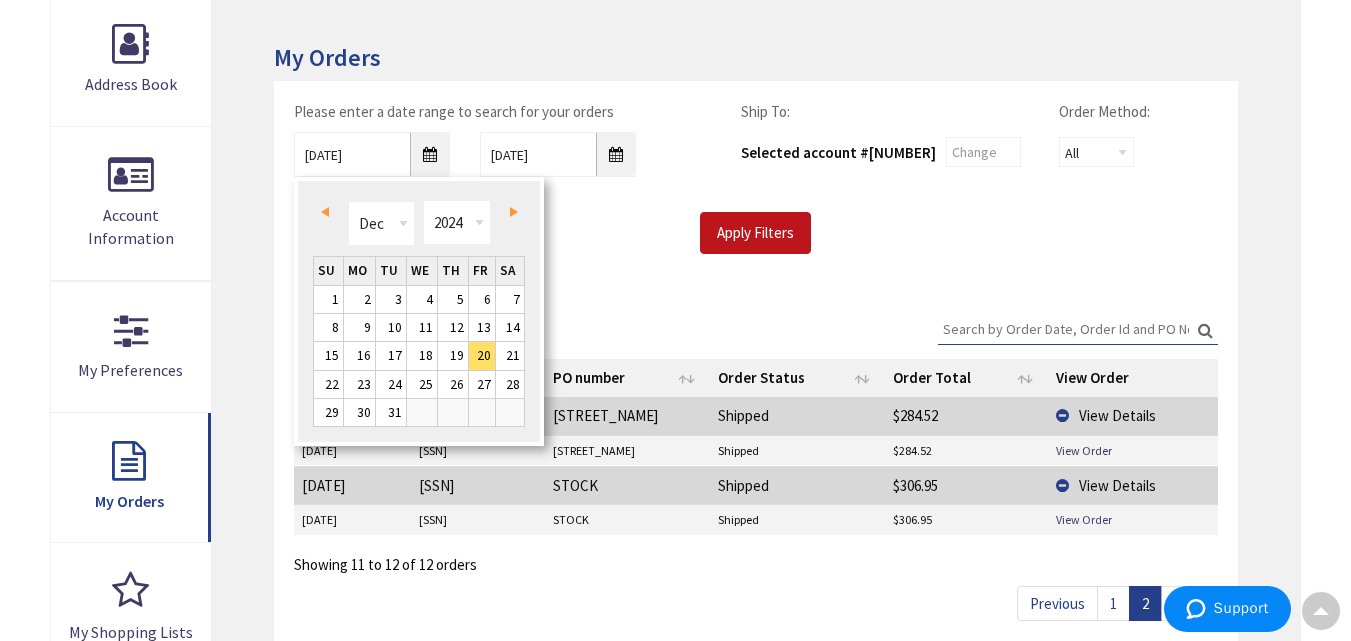 click on "Prev" at bounding box center (325, 212) 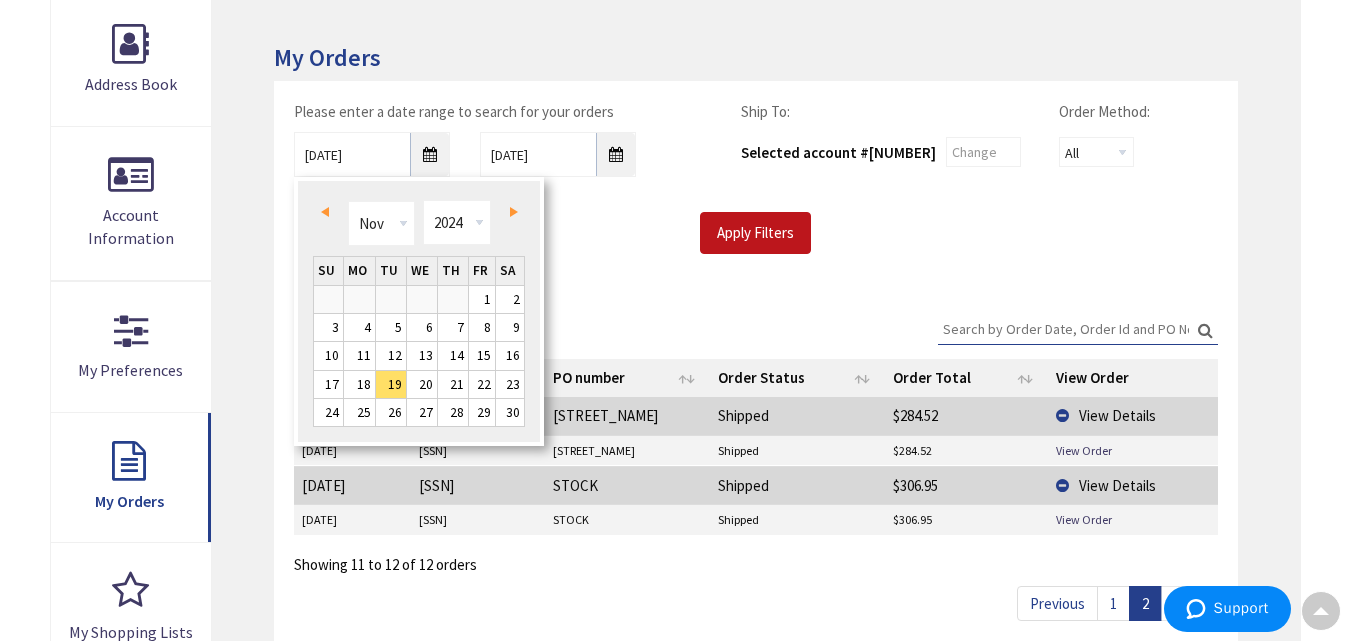click on "Prev" at bounding box center (325, 212) 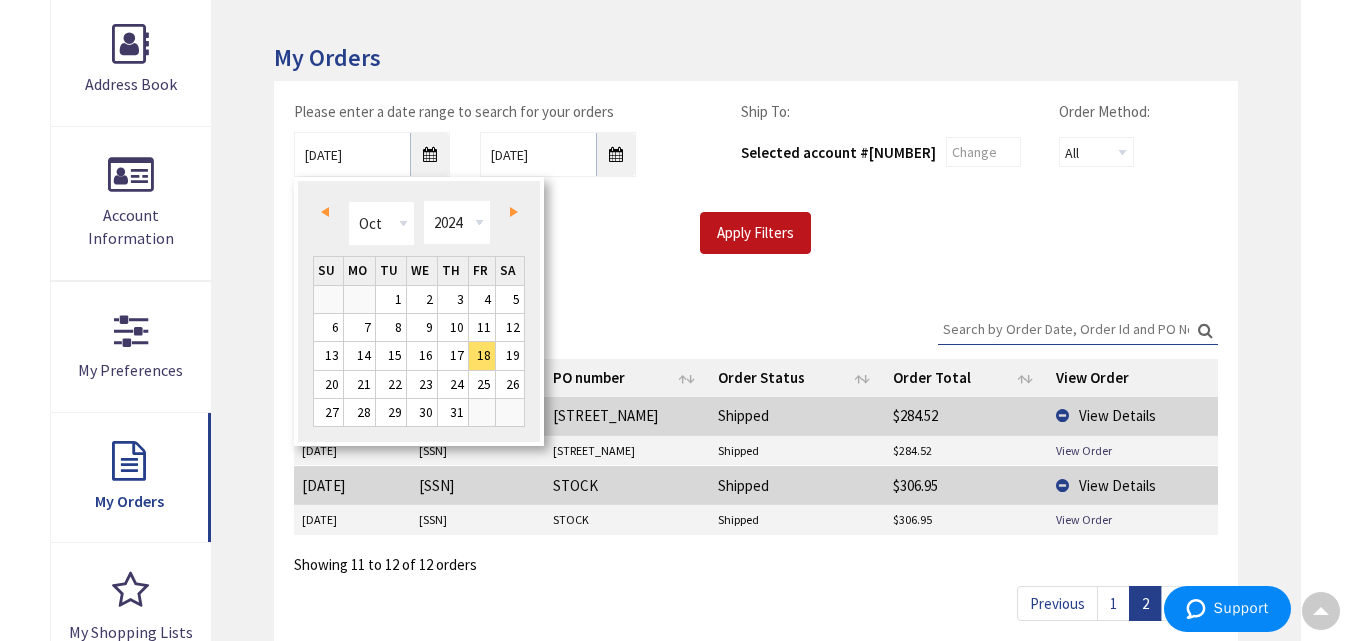 click on "Prev" at bounding box center [325, 212] 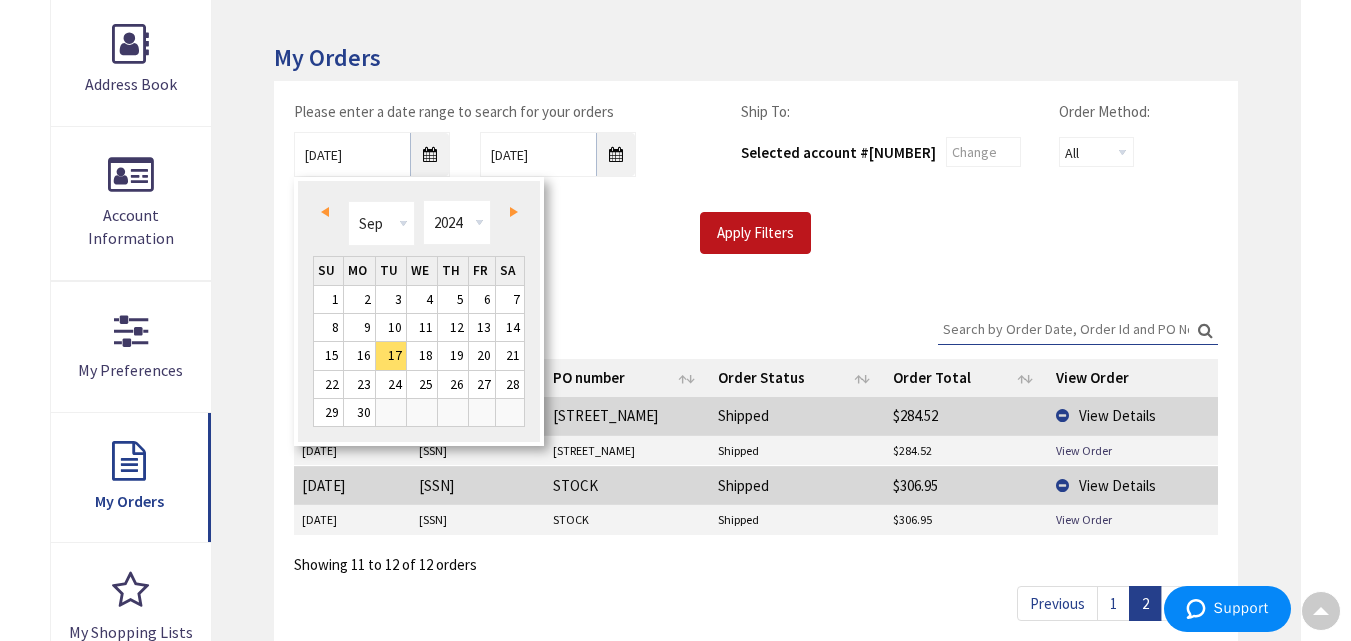 click on "Prev" at bounding box center (325, 212) 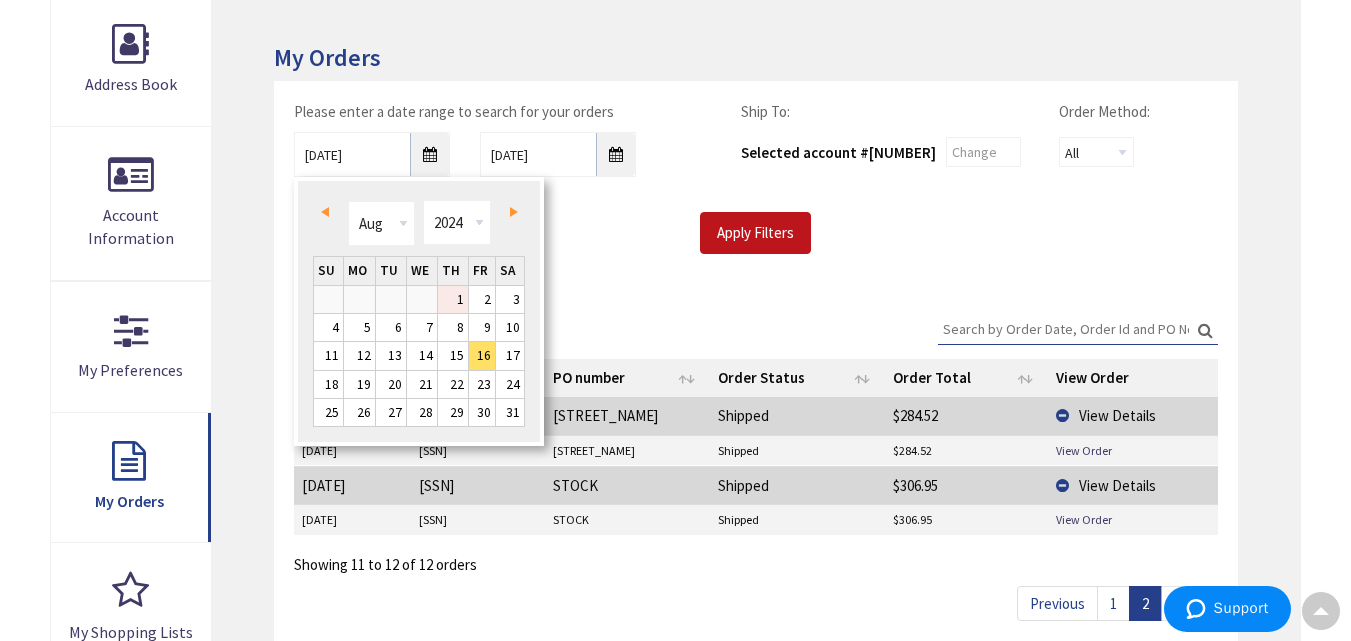 click on "1" at bounding box center (453, 299) 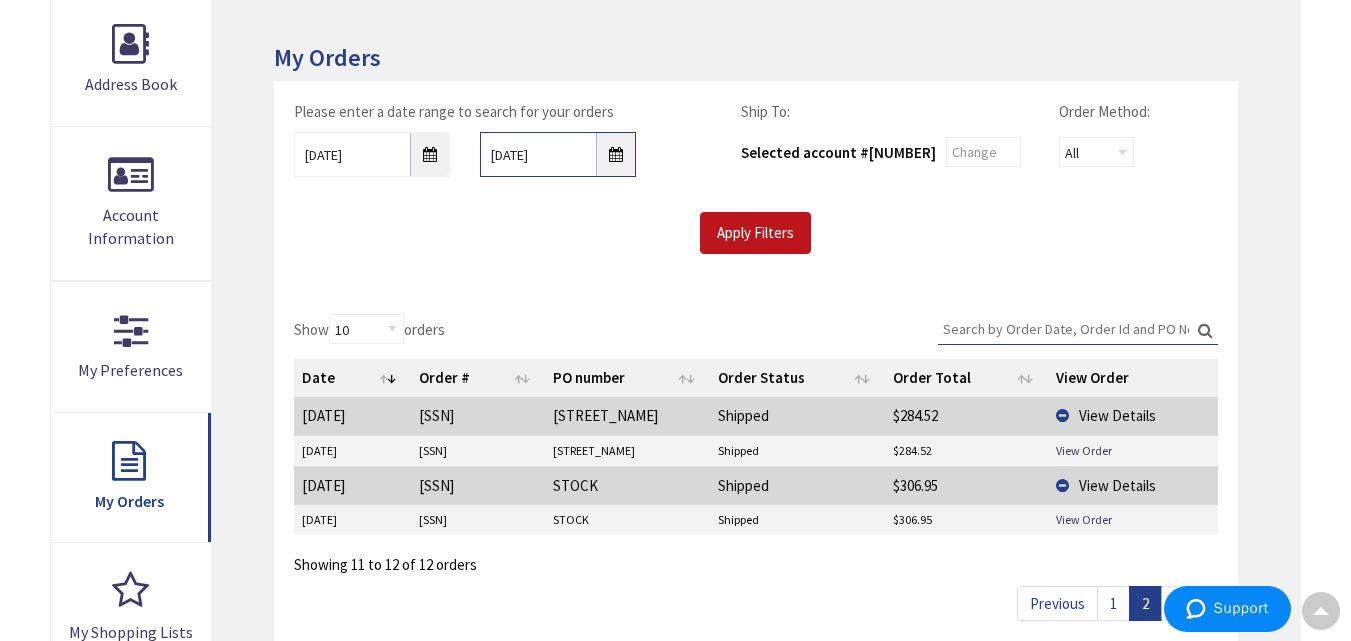 click on "10/31/2024" at bounding box center (558, 154) 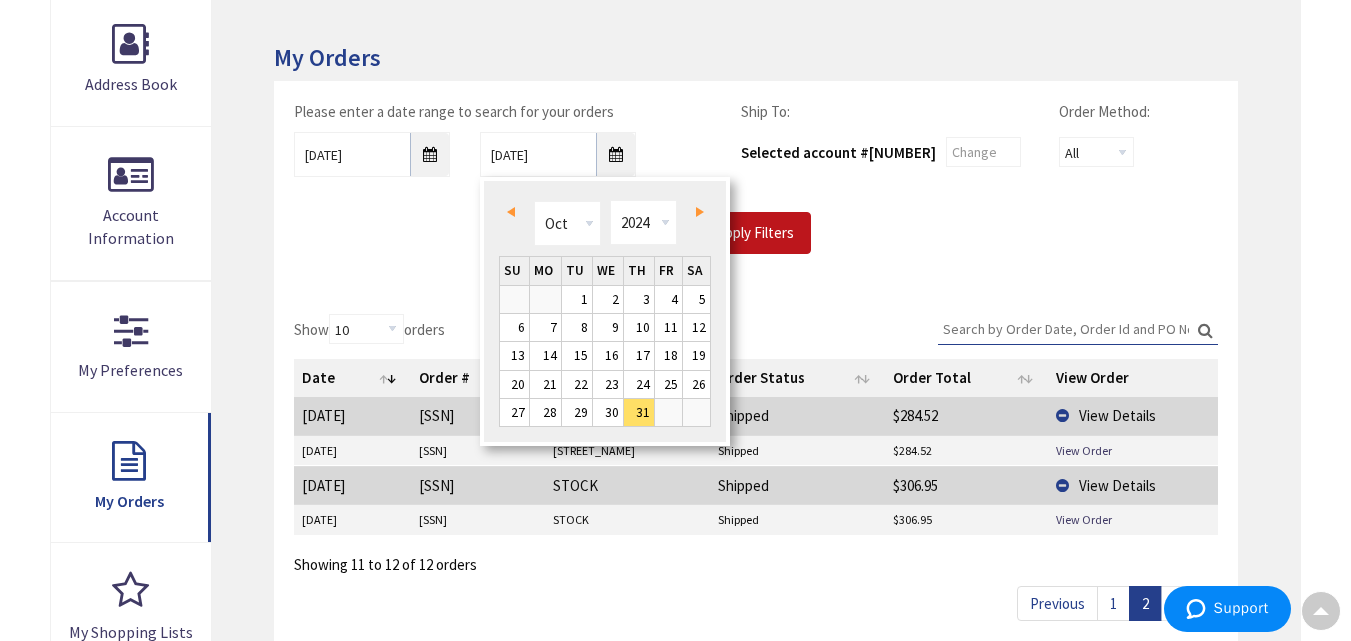 click on "Prev" at bounding box center (511, 212) 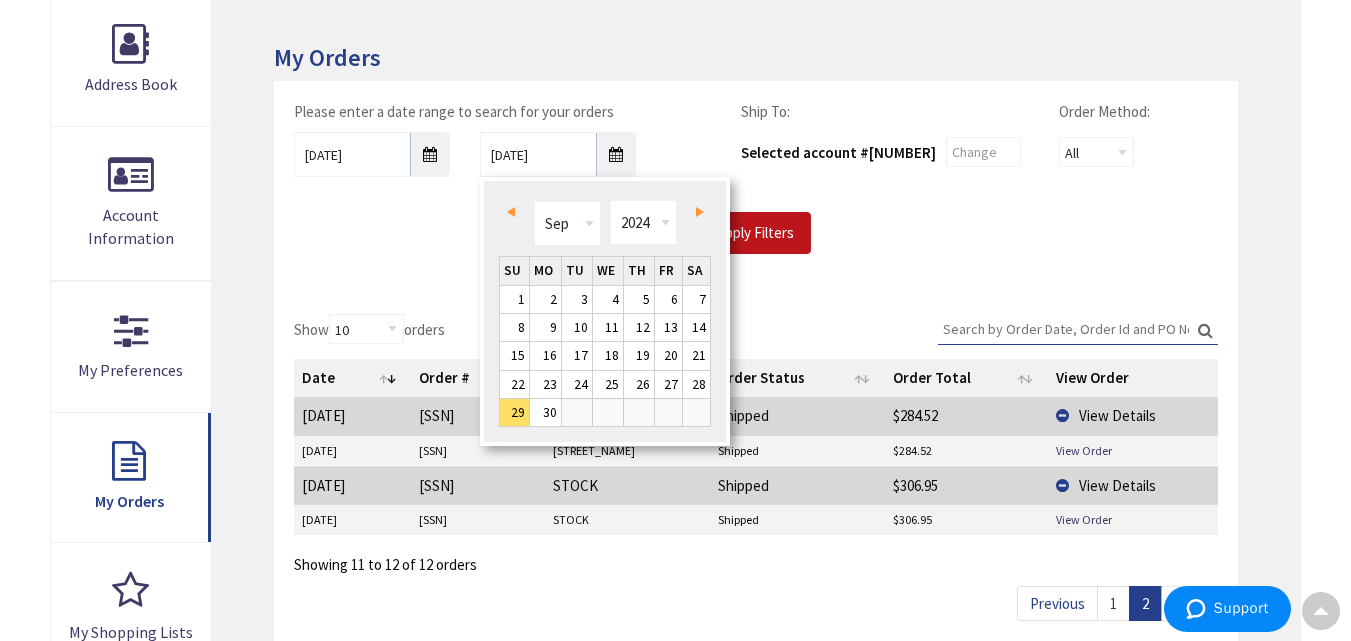 click on "Prev" at bounding box center (511, 212) 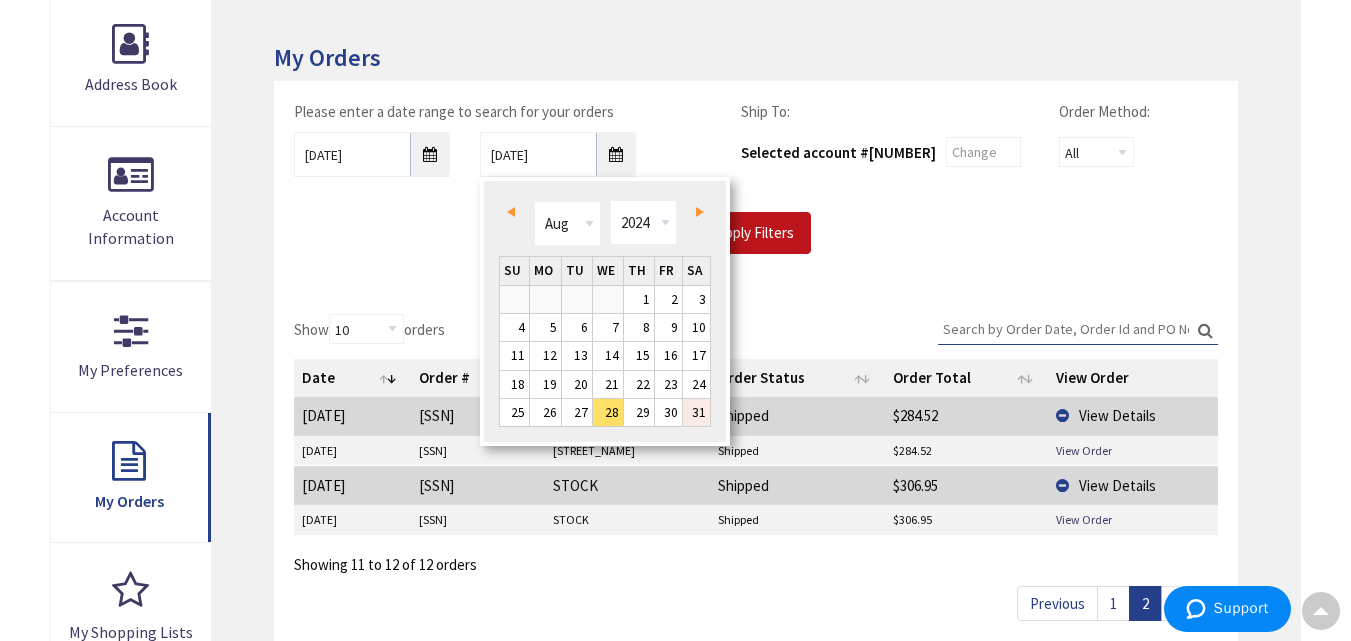 click on "31" at bounding box center [697, 412] 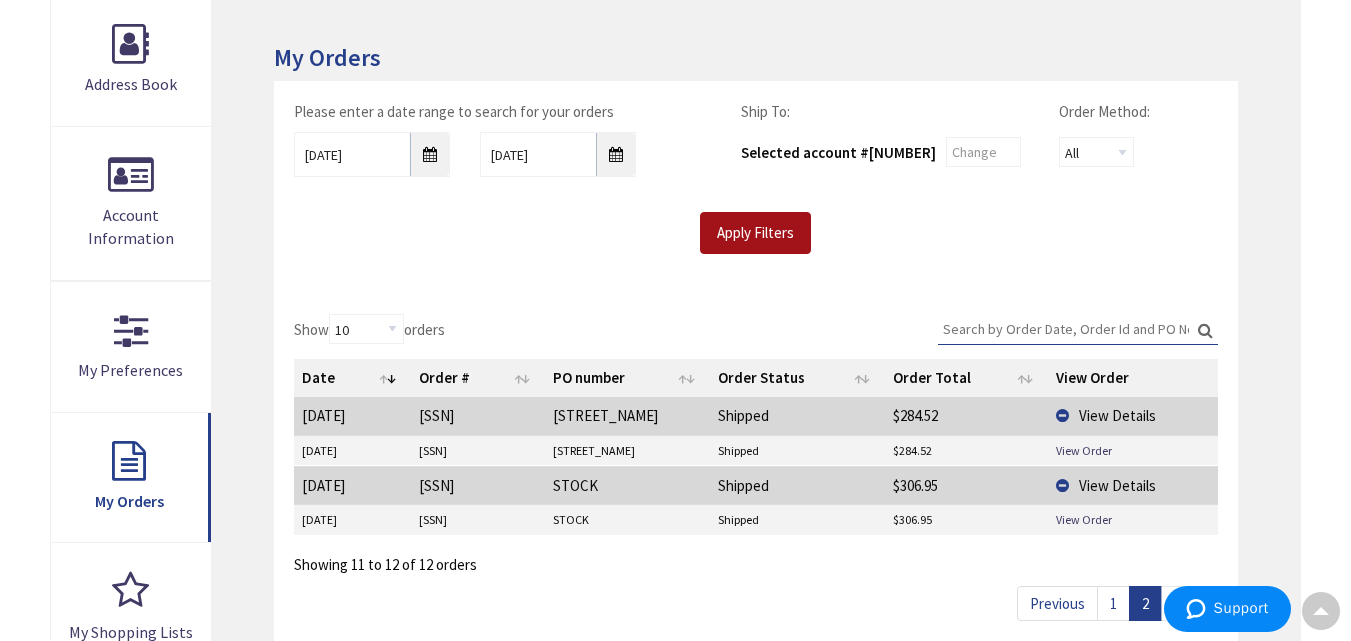 click on "Apply Filters" at bounding box center (755, 233) 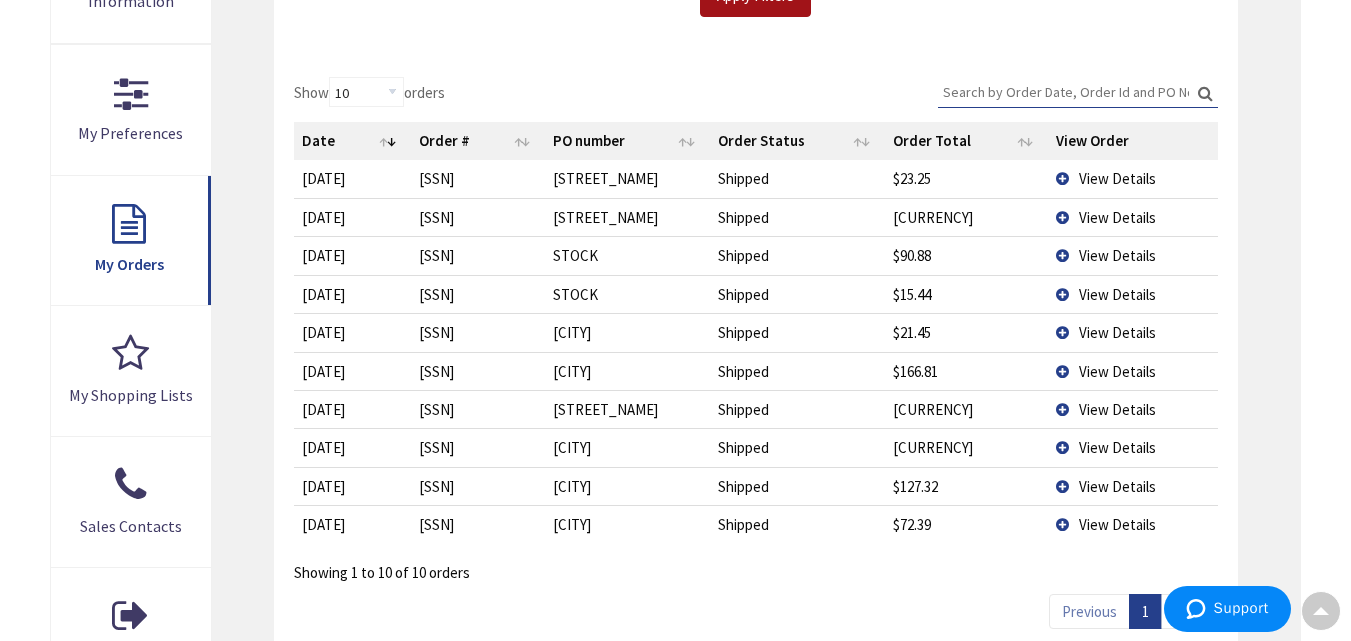 scroll, scrollTop: 600, scrollLeft: 0, axis: vertical 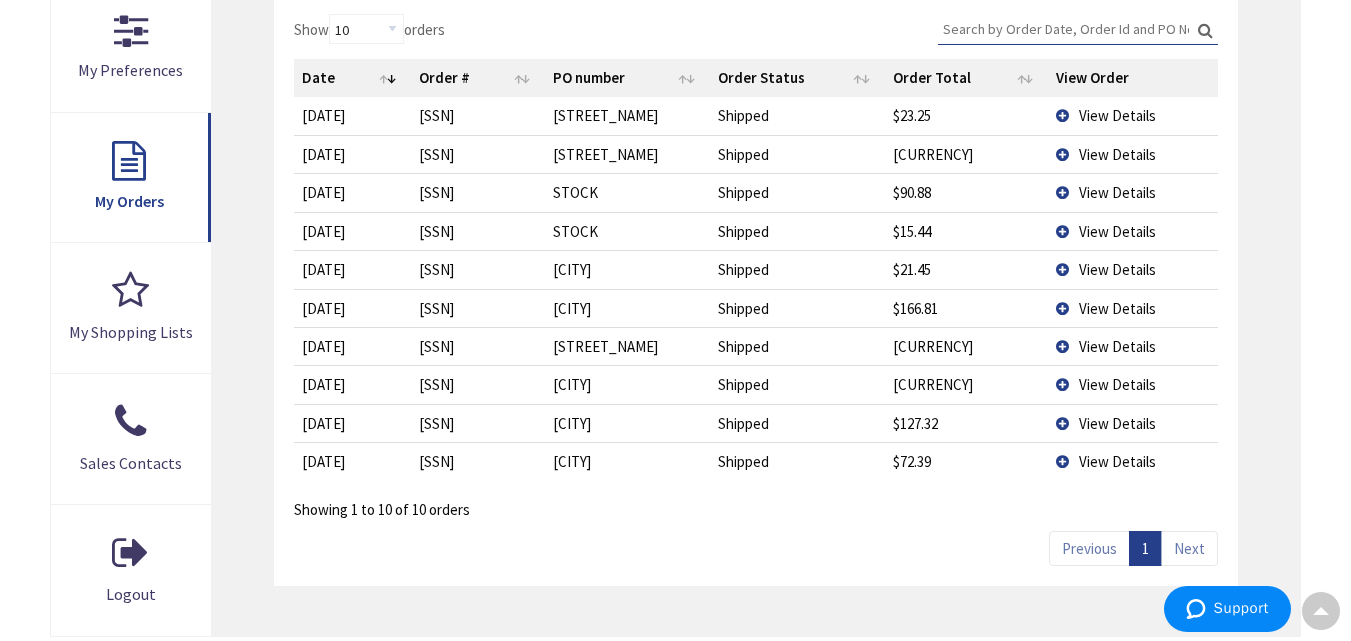 click on "View Details" at bounding box center [1132, 269] 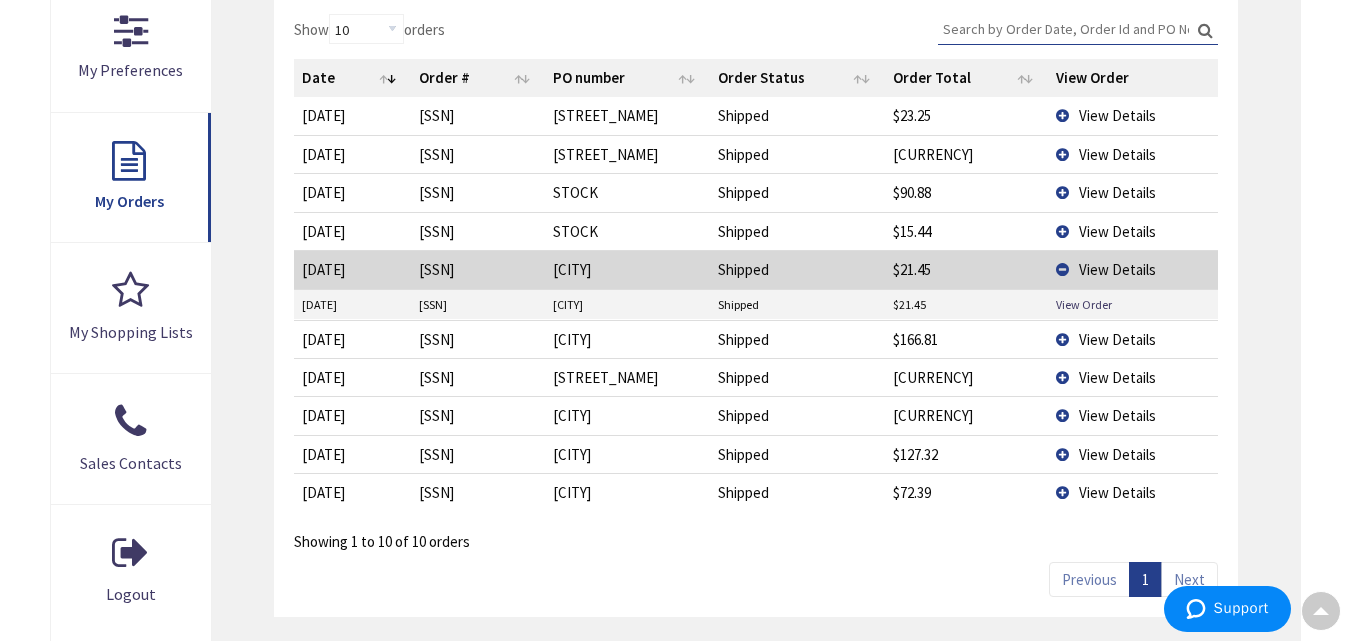 click on "View Details" at bounding box center (1132, 339) 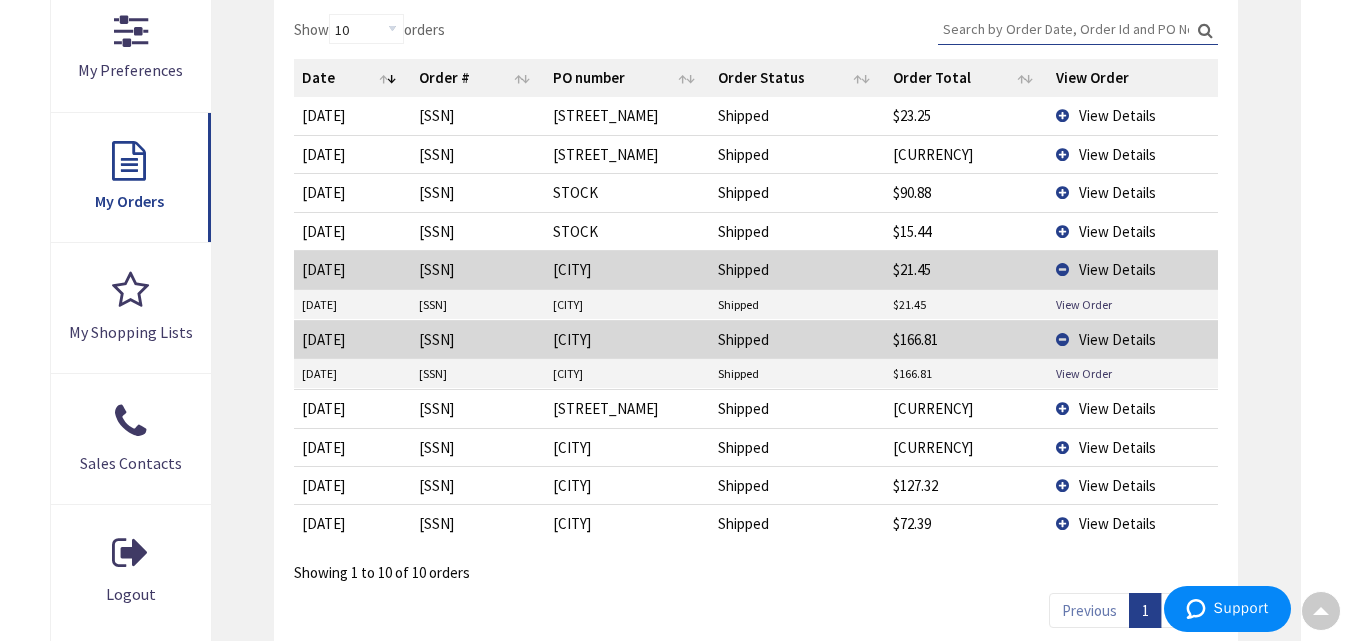 click on "View Details" at bounding box center [1132, 408] 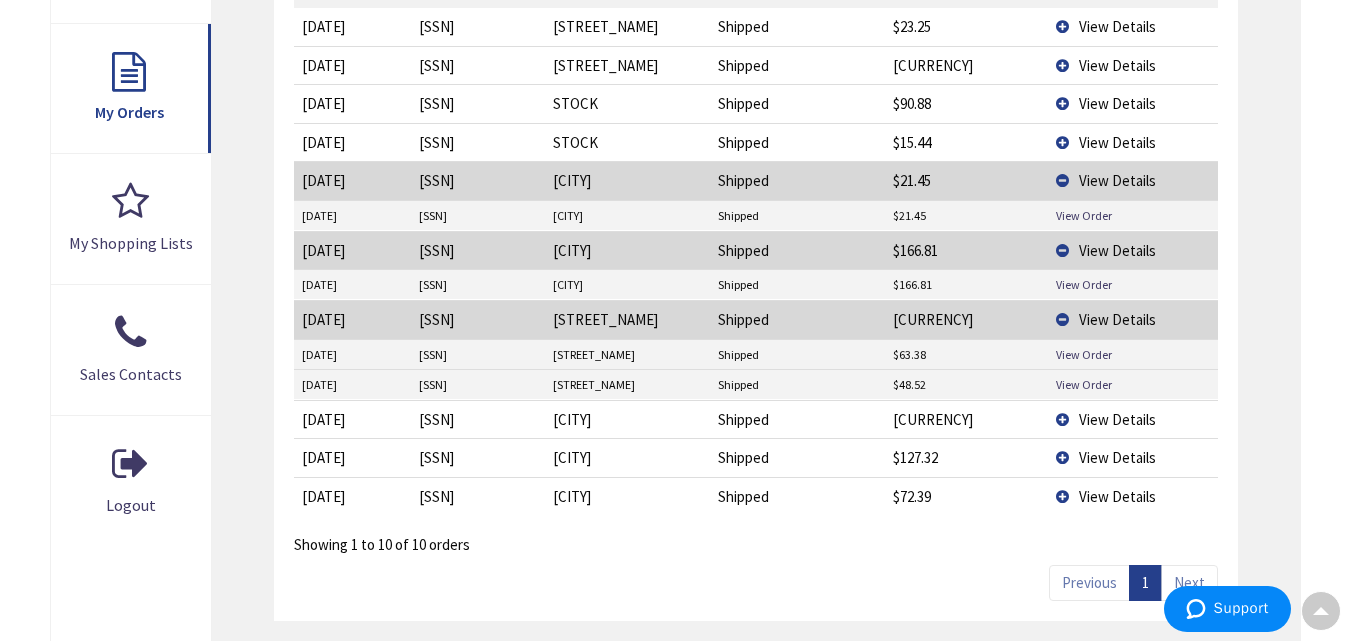 scroll, scrollTop: 700, scrollLeft: 0, axis: vertical 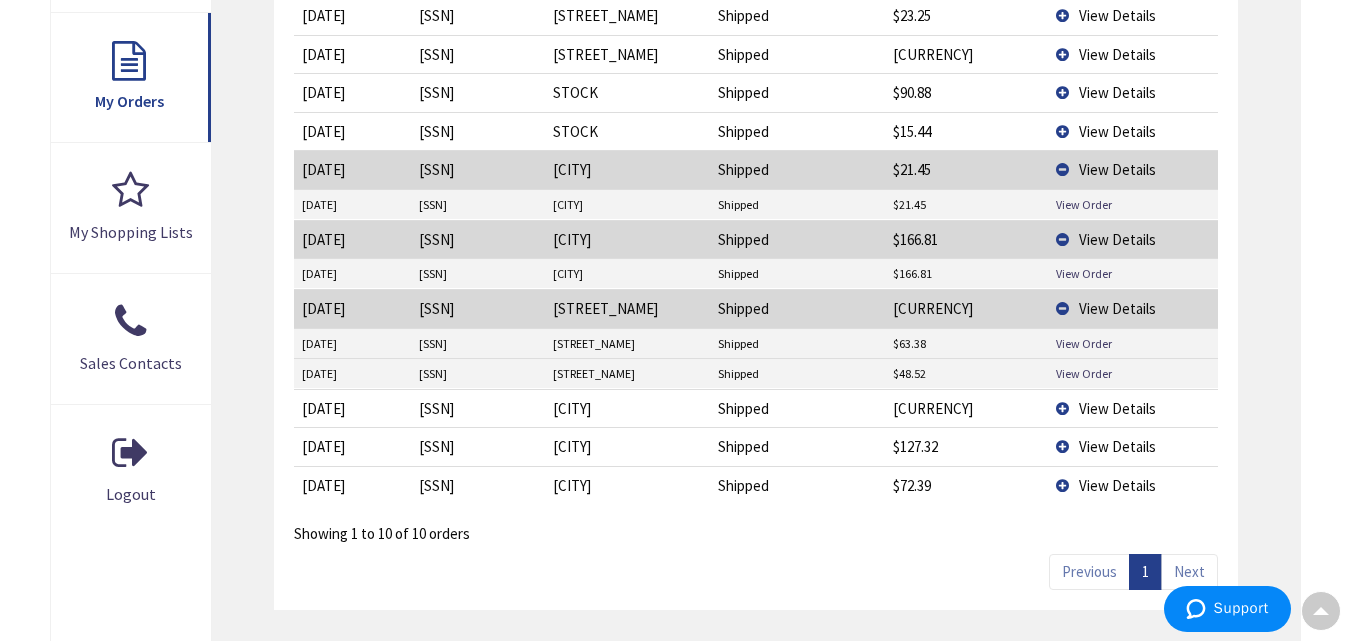 click on "View Details" at bounding box center (1132, 408) 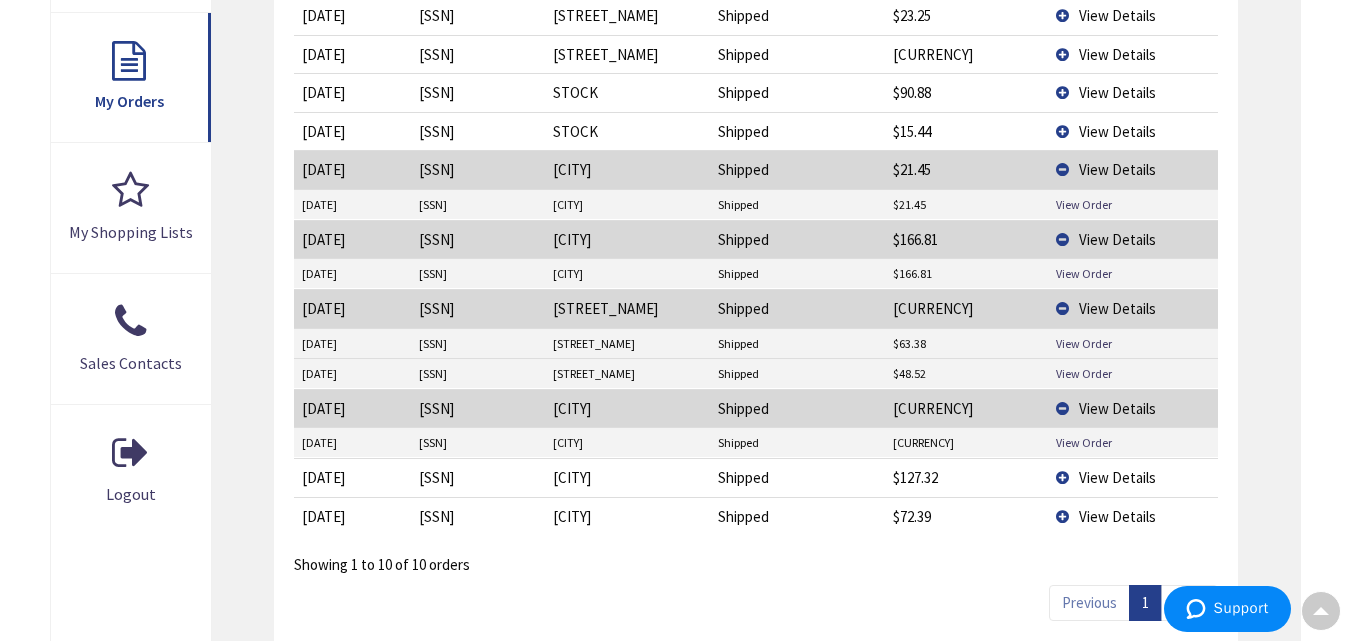 click on "View Details" at bounding box center (1132, 477) 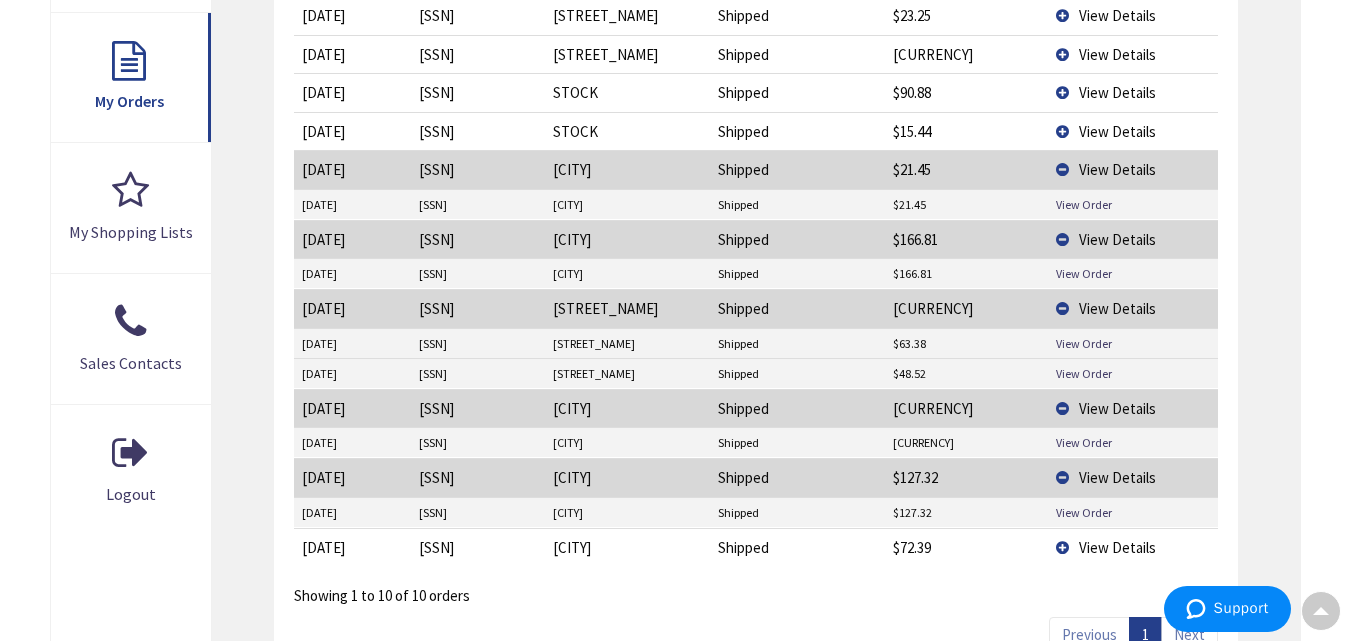 click on "View Details" at bounding box center [1132, 547] 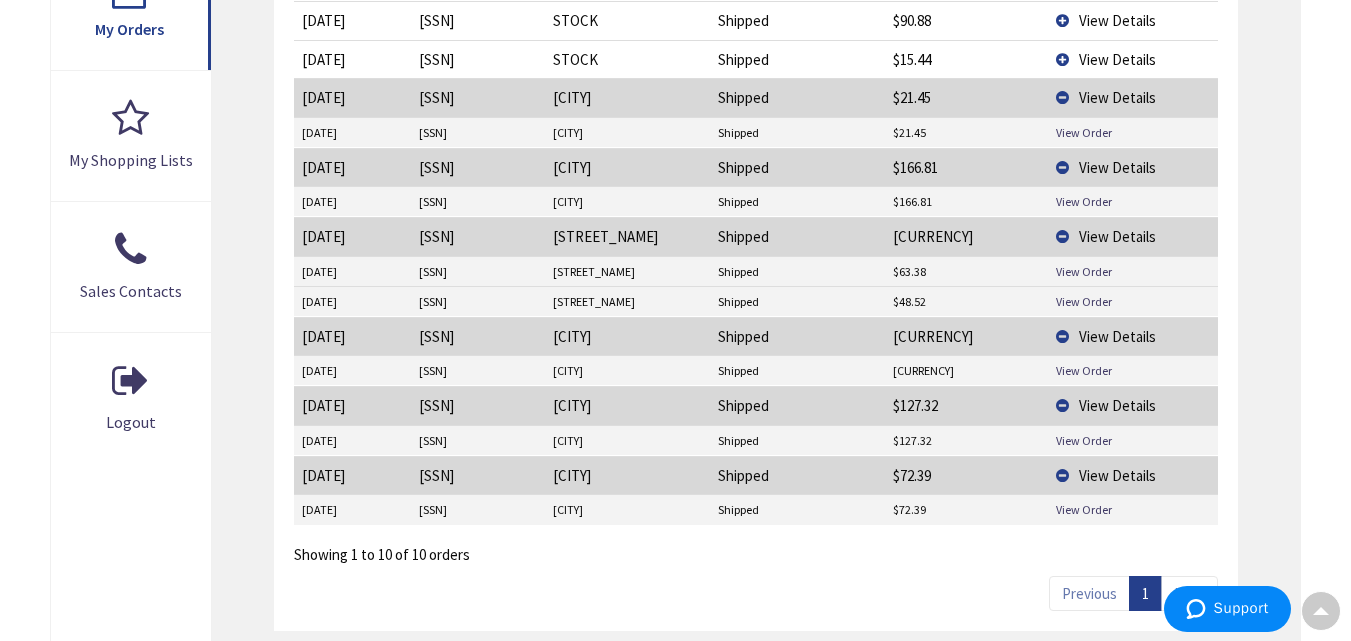 scroll, scrollTop: 800, scrollLeft: 0, axis: vertical 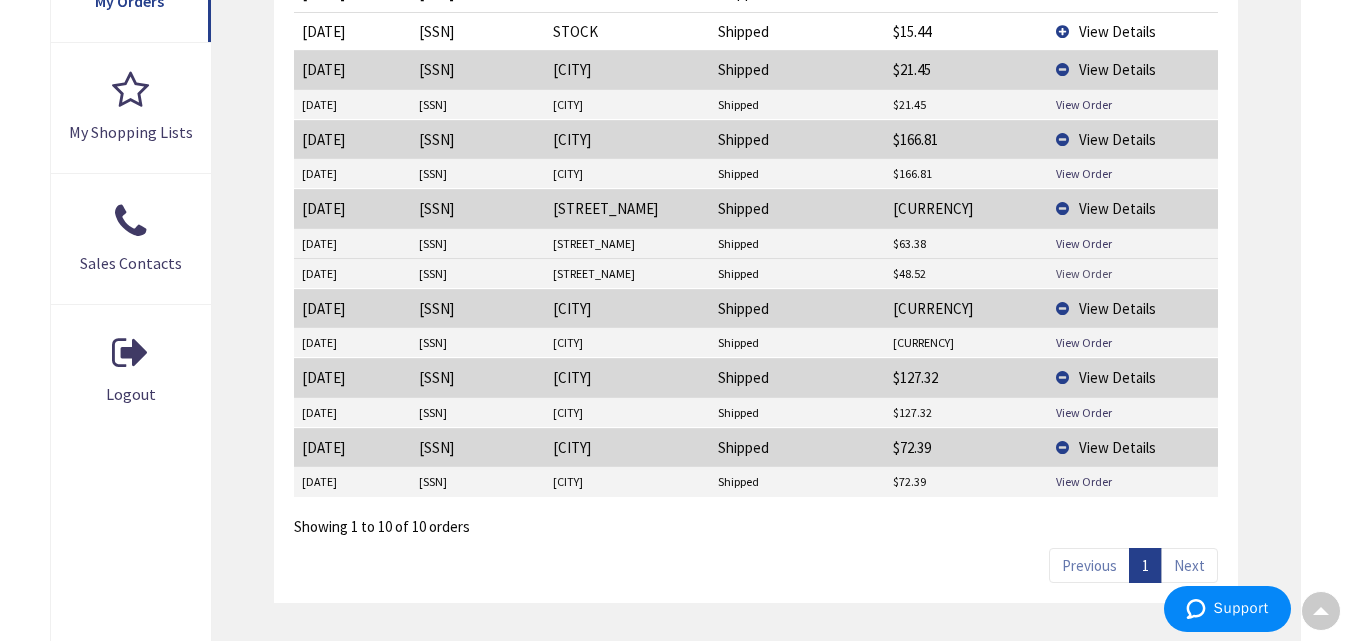 drag, startPoint x: 1096, startPoint y: 372, endPoint x: 1105, endPoint y: 270, distance: 102.396286 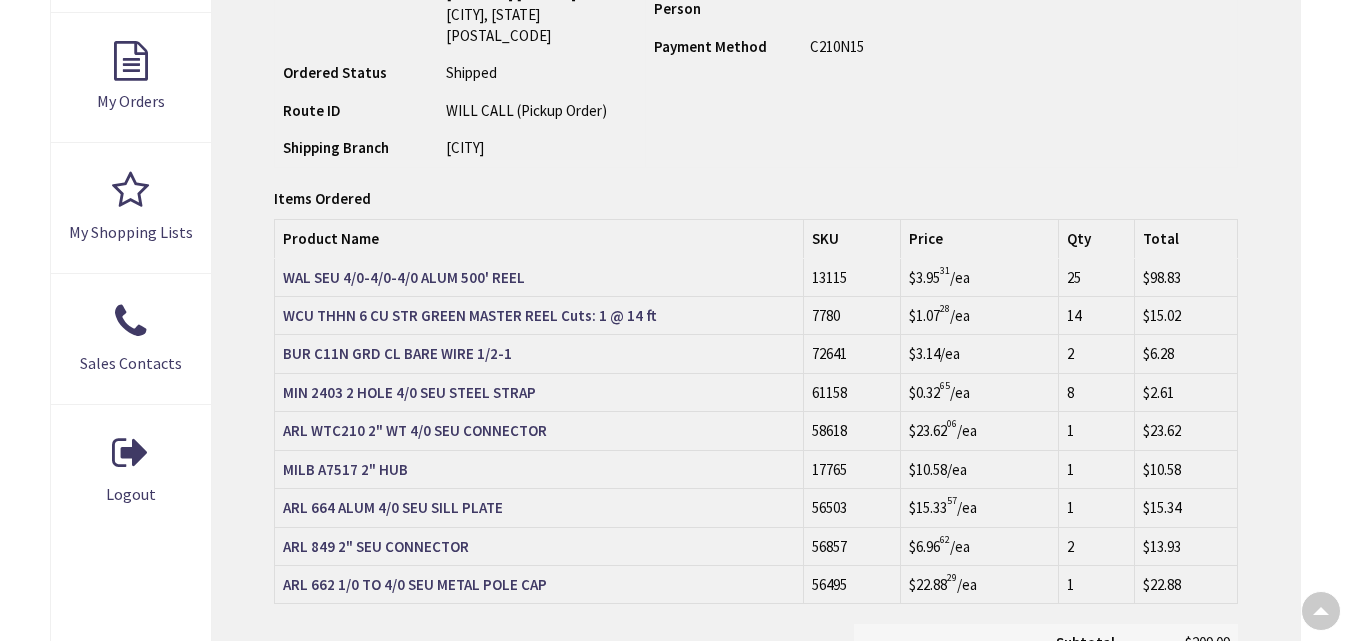 scroll, scrollTop: 700, scrollLeft: 0, axis: vertical 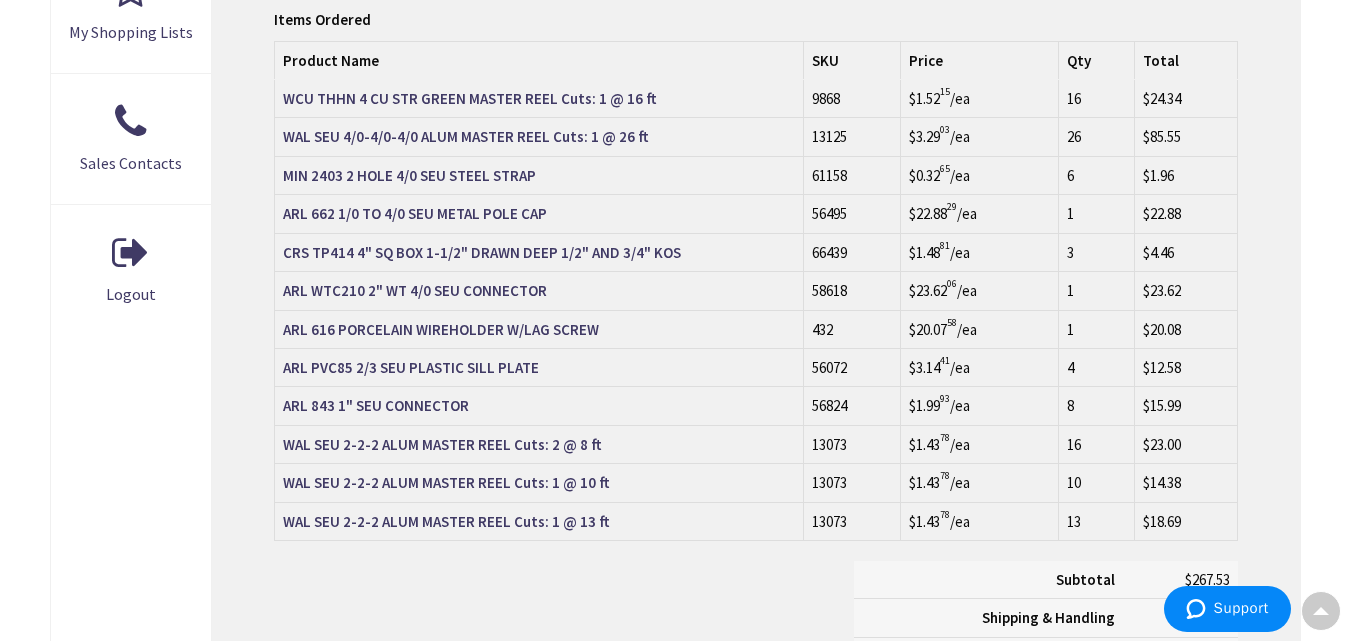 drag, startPoint x: 423, startPoint y: 341, endPoint x: 115, endPoint y: 373, distance: 309.65787 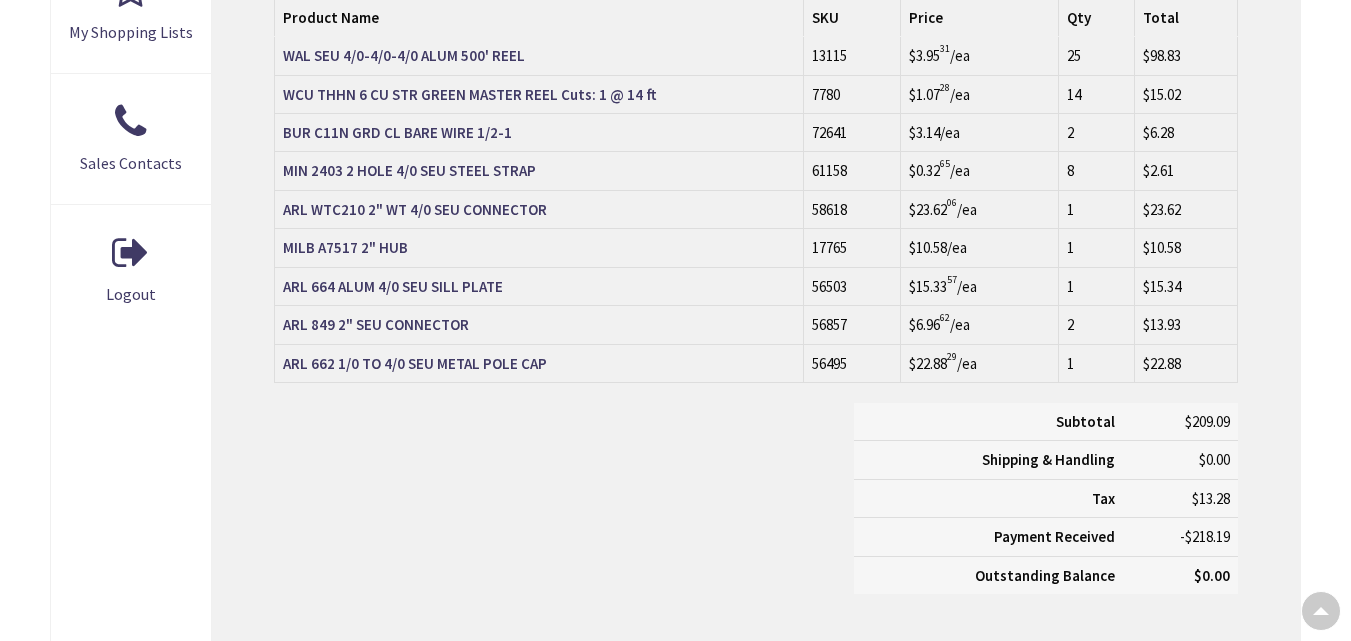 scroll, scrollTop: 900, scrollLeft: 0, axis: vertical 